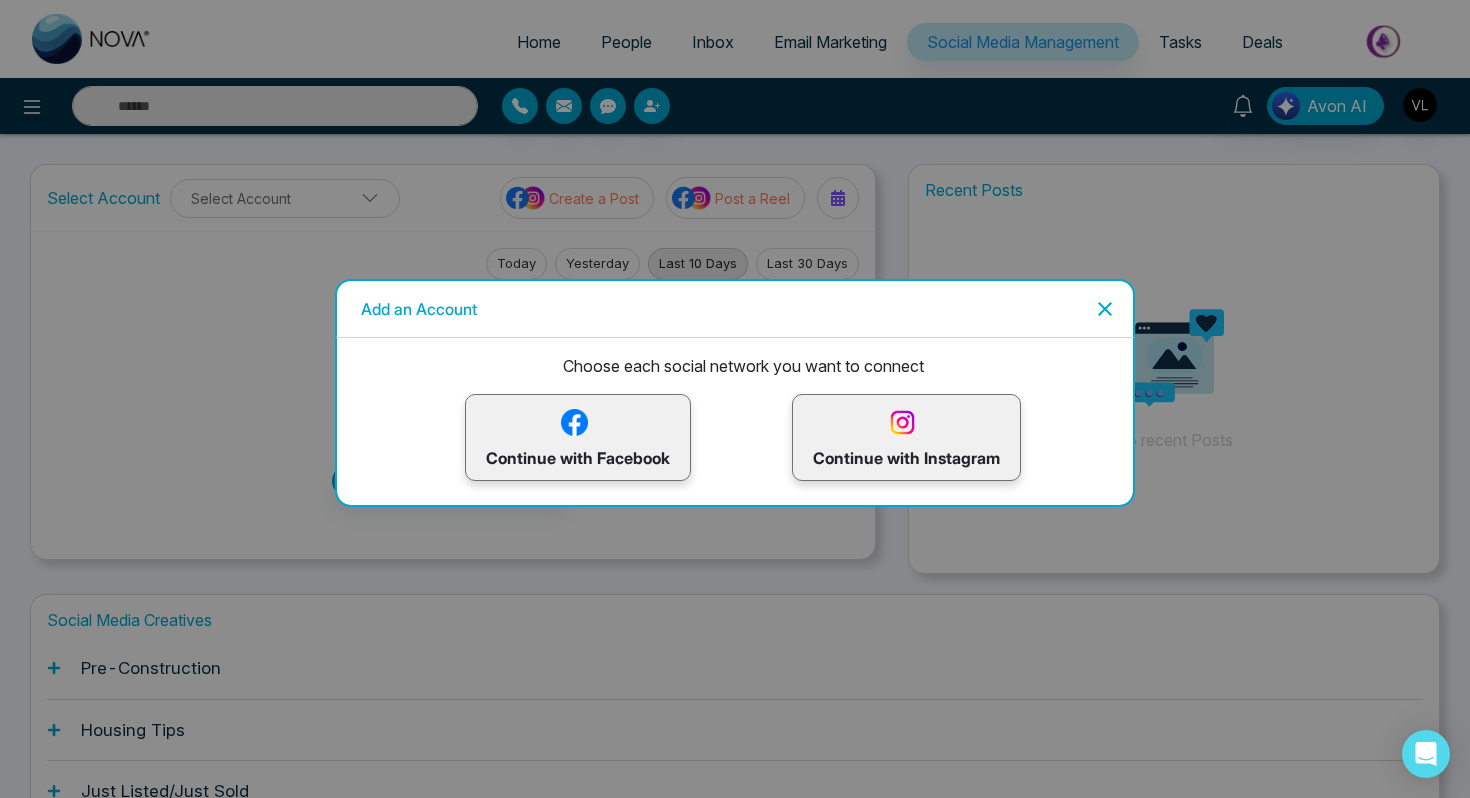 scroll, scrollTop: 0, scrollLeft: 0, axis: both 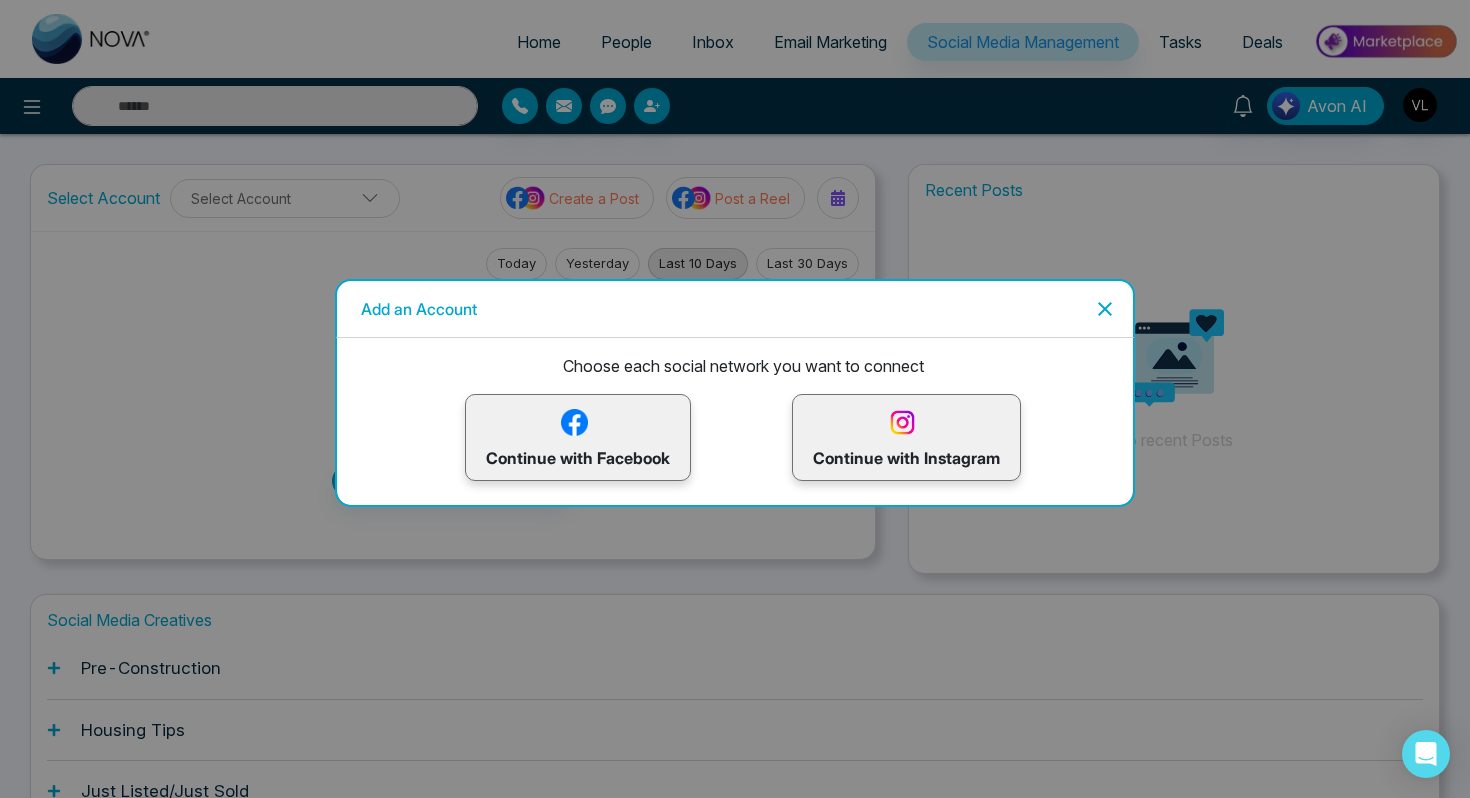 click 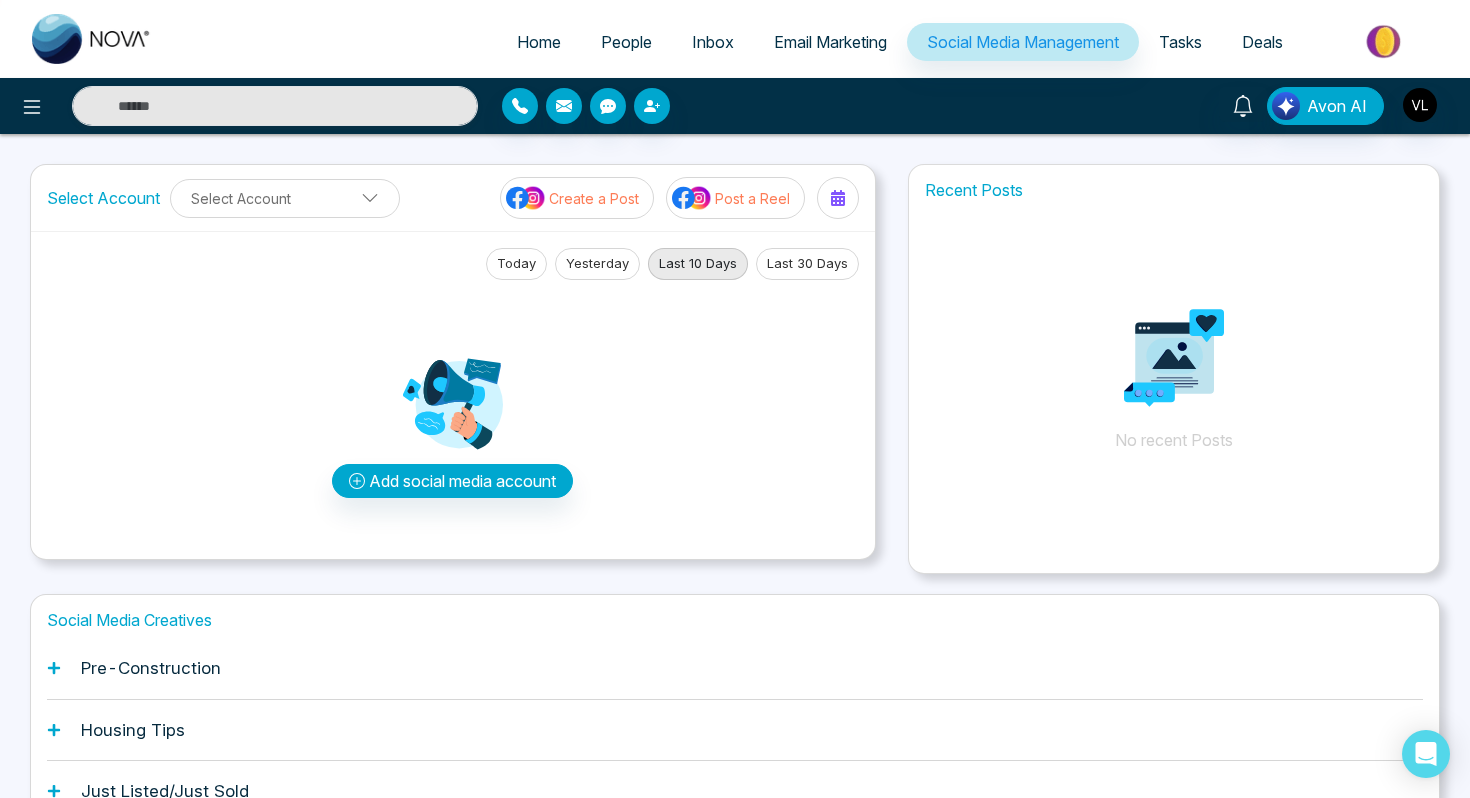 click on "People" at bounding box center (626, 42) 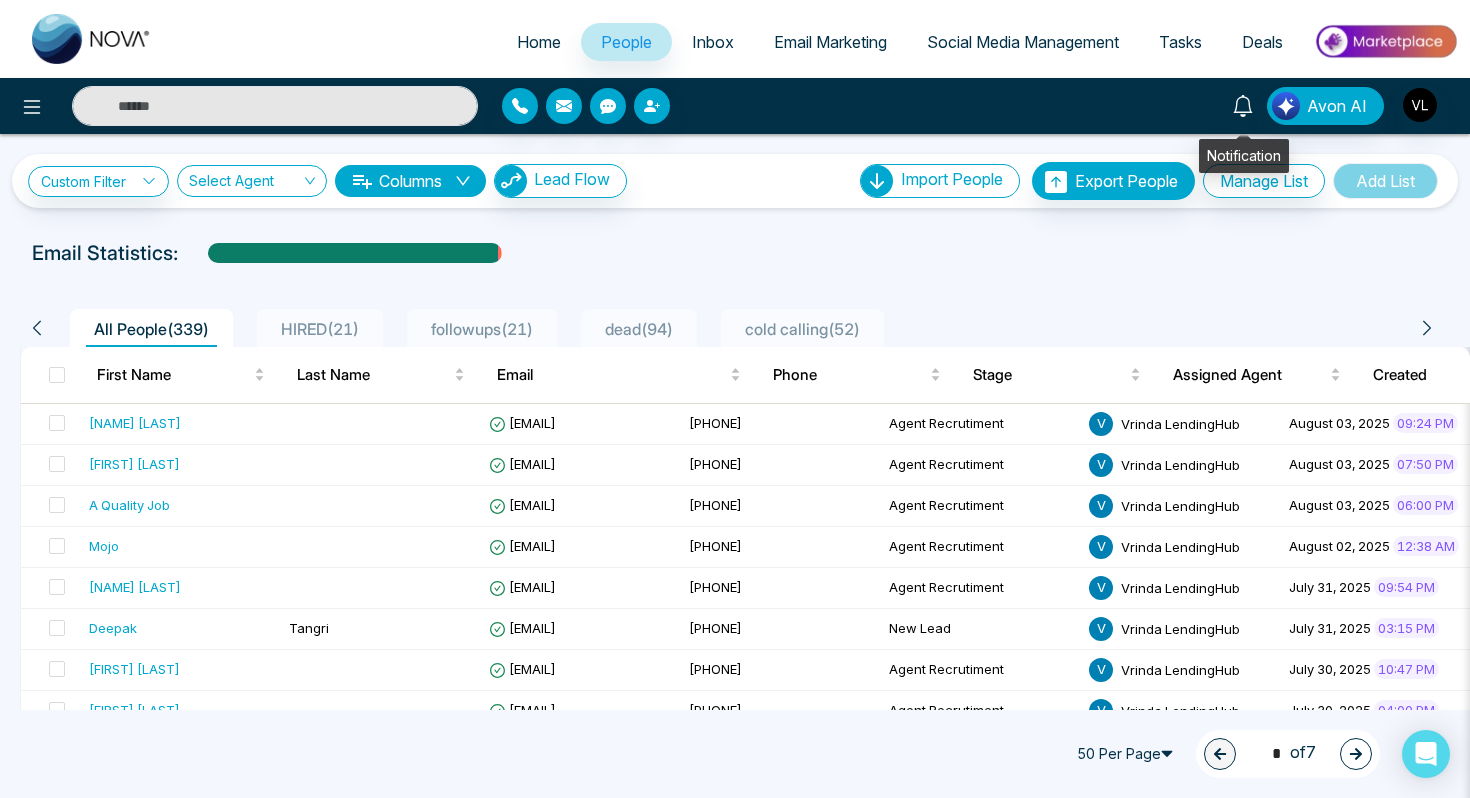 click 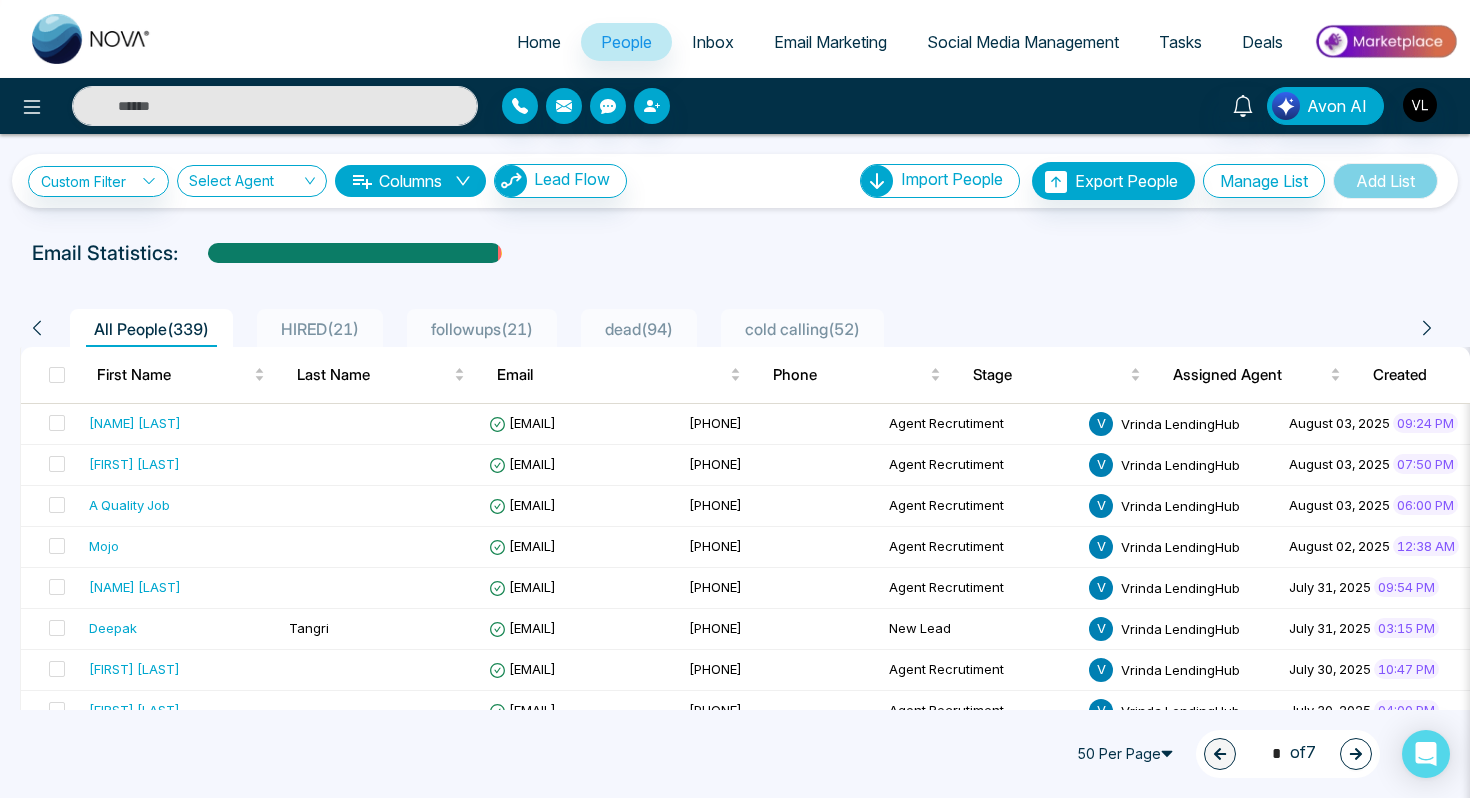 click on "Home" at bounding box center [539, 42] 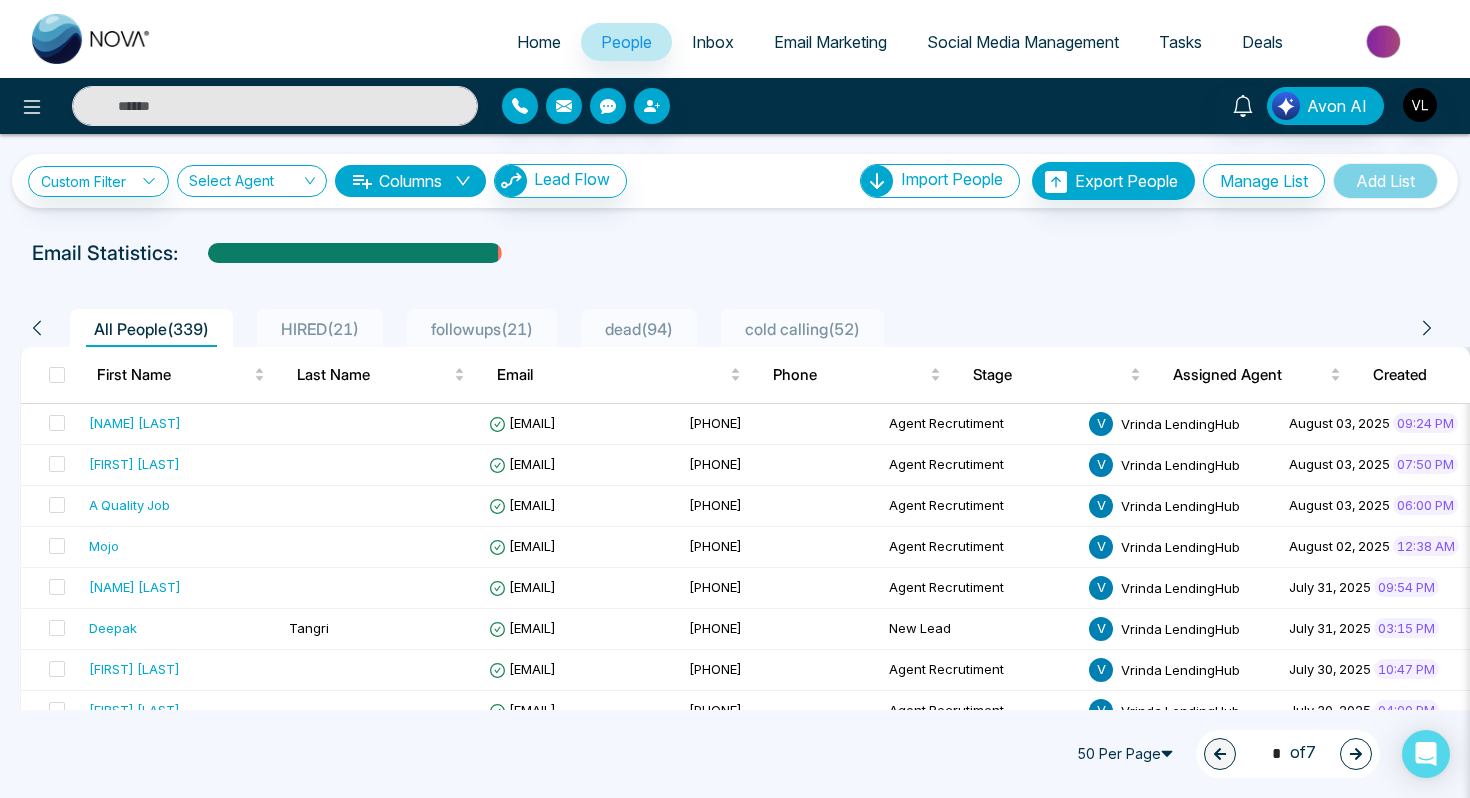 select on "*" 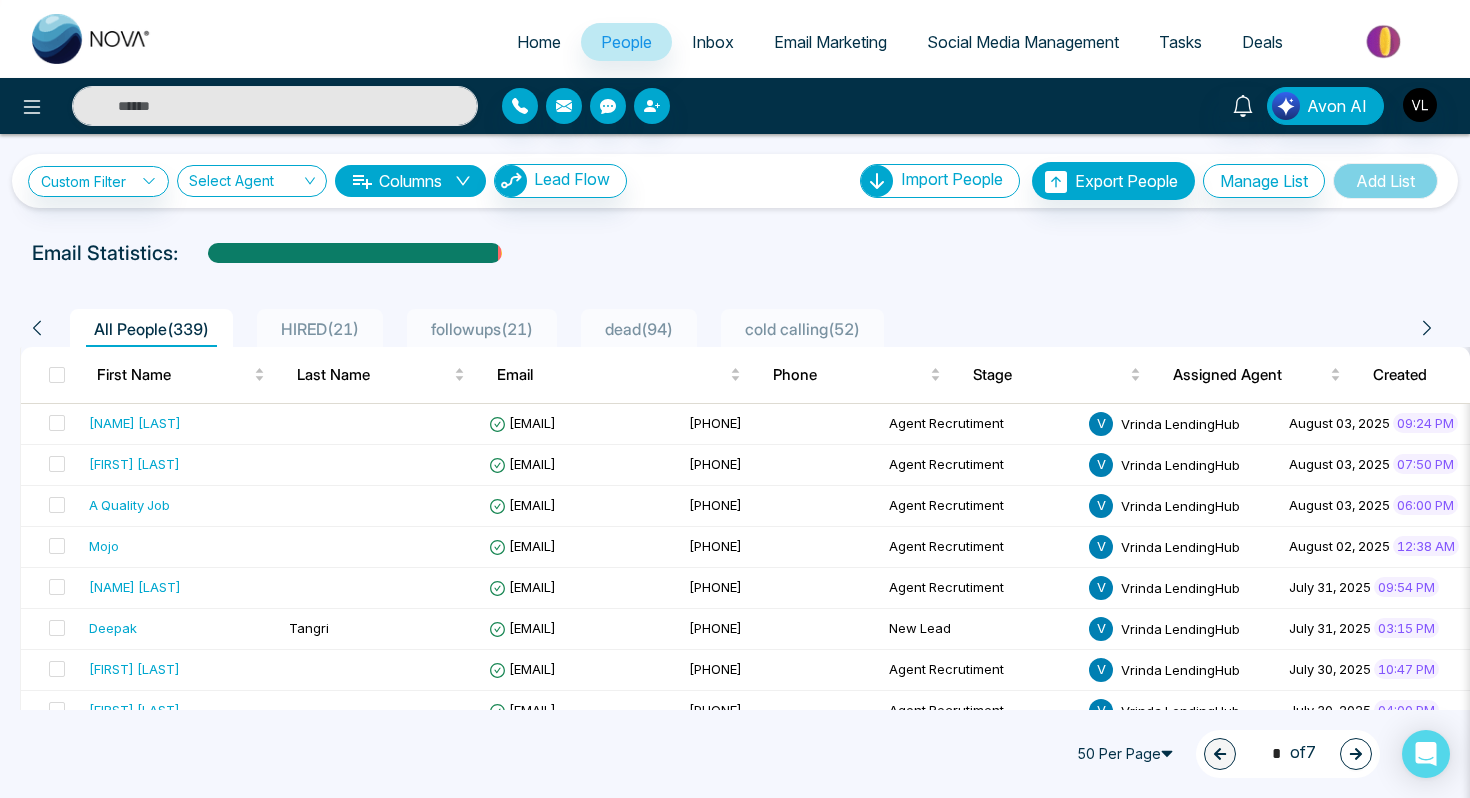 select on "*" 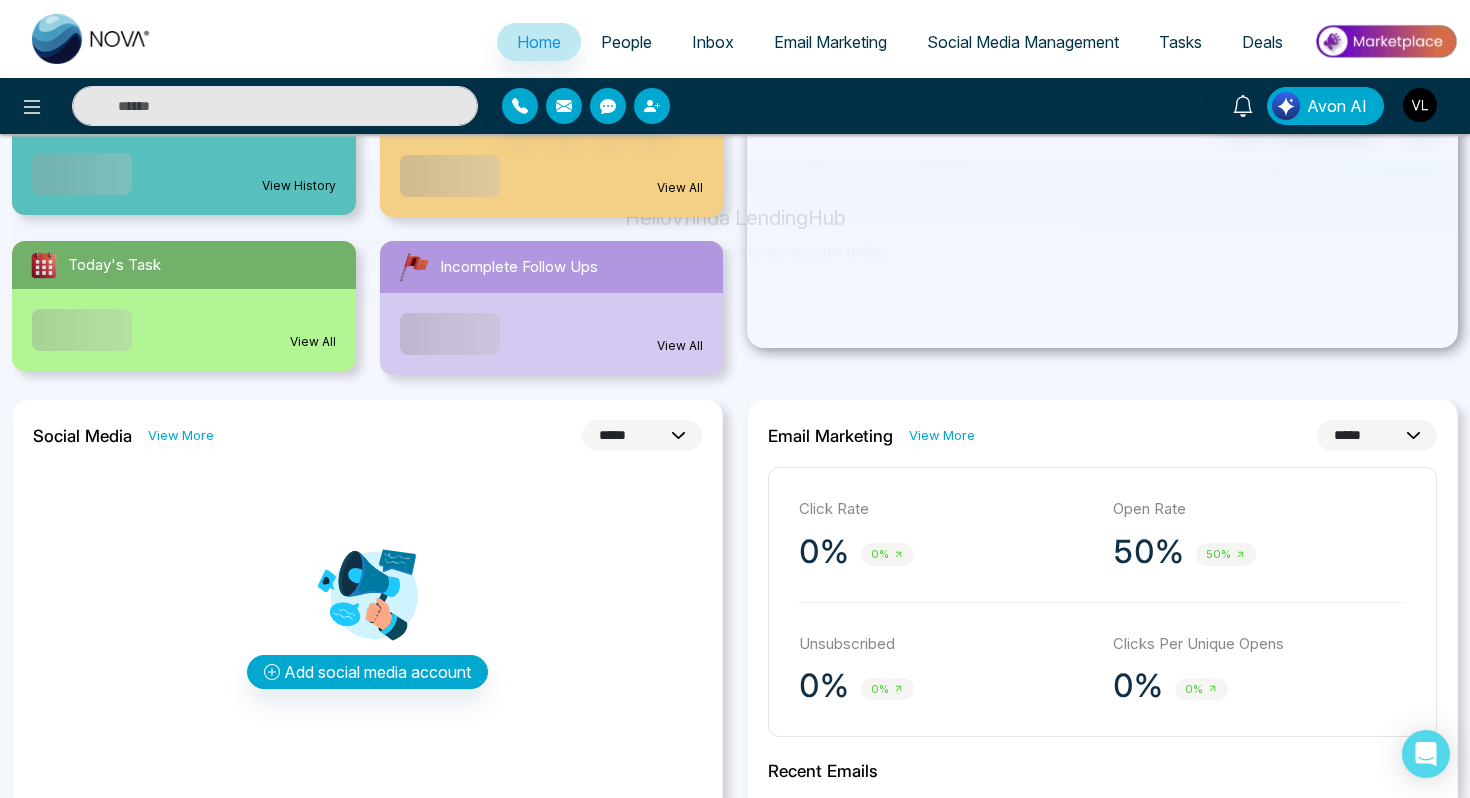 scroll, scrollTop: 335, scrollLeft: 0, axis: vertical 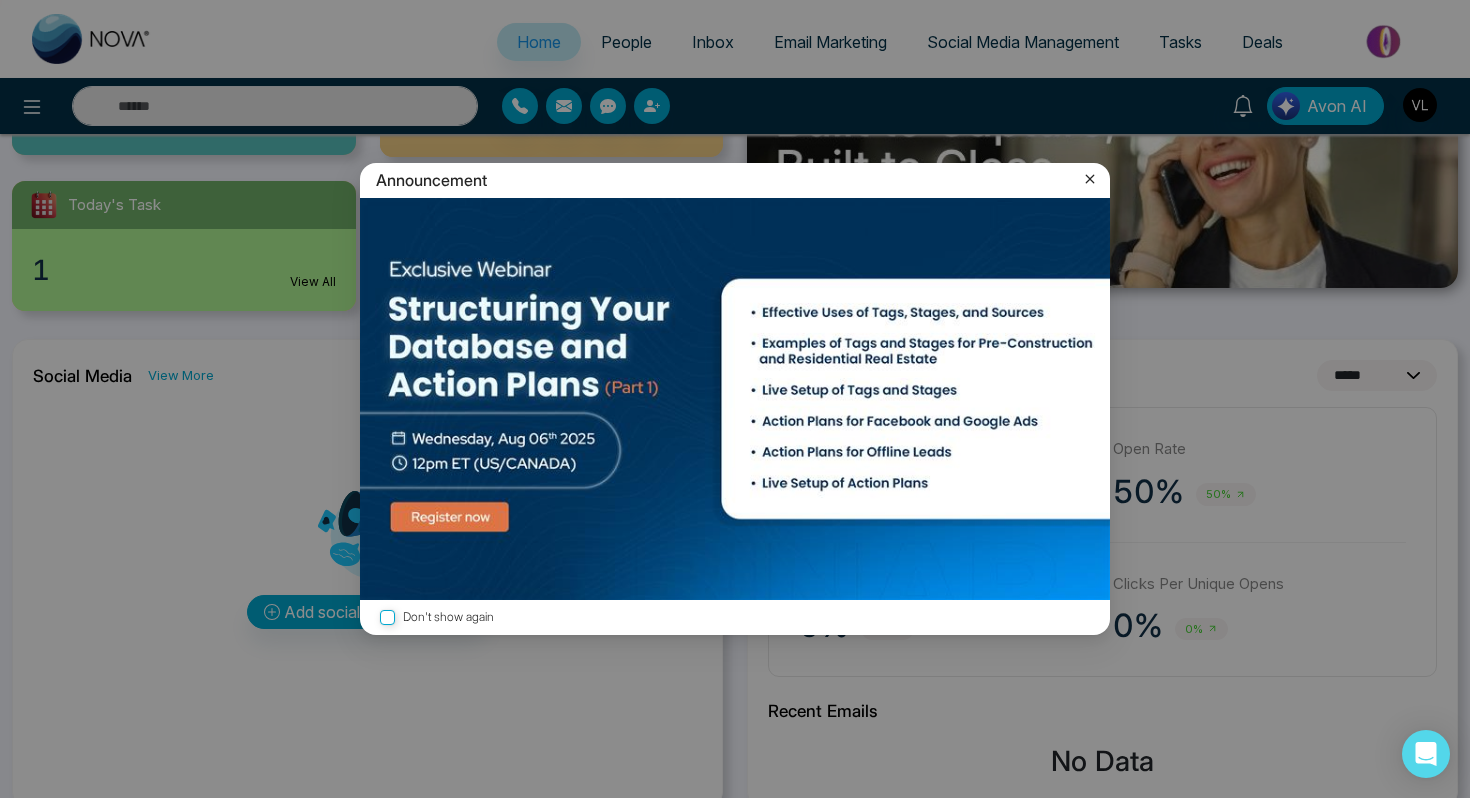 click 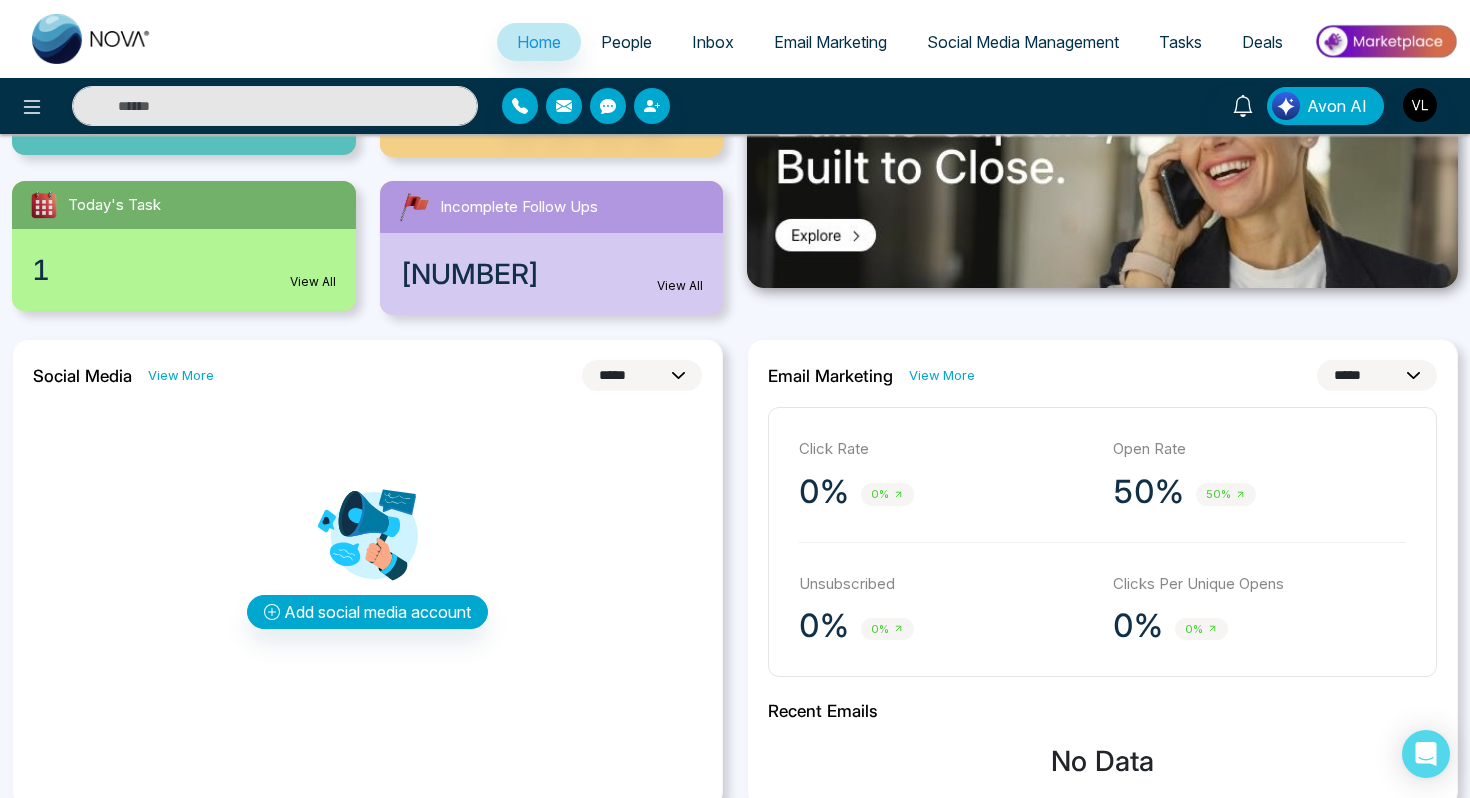 click on "People" at bounding box center [626, 42] 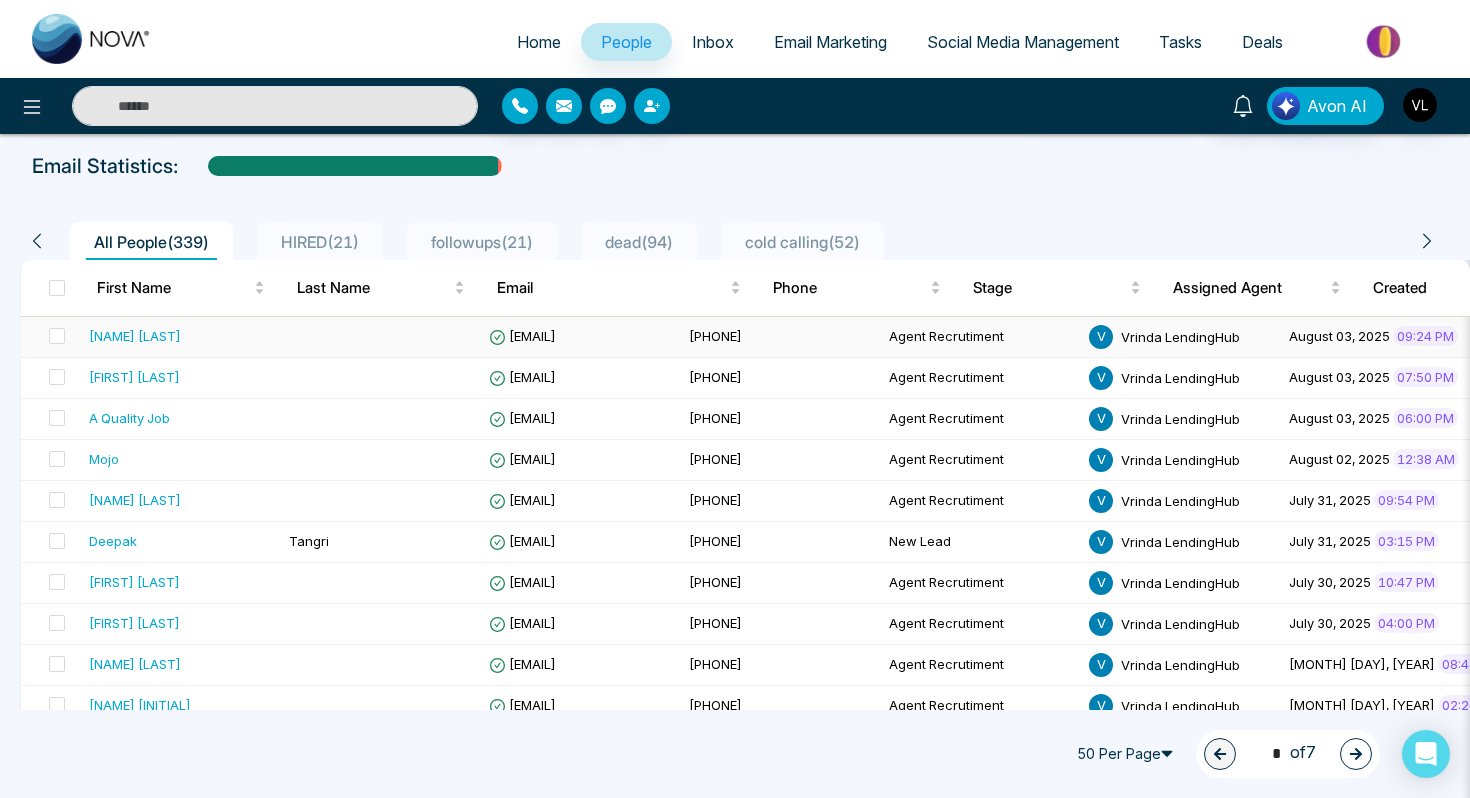 scroll, scrollTop: 107, scrollLeft: 0, axis: vertical 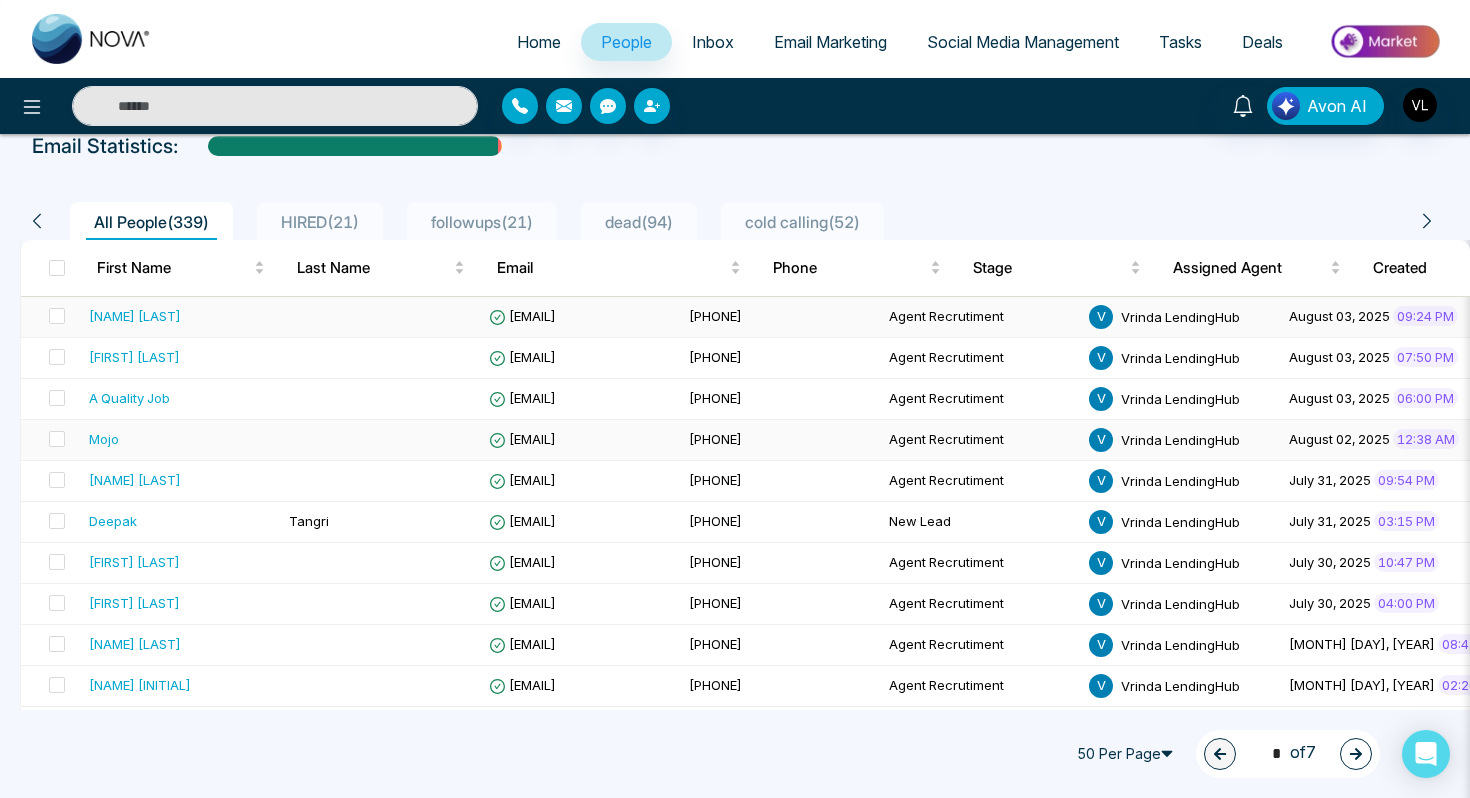 click at bounding box center (381, 440) 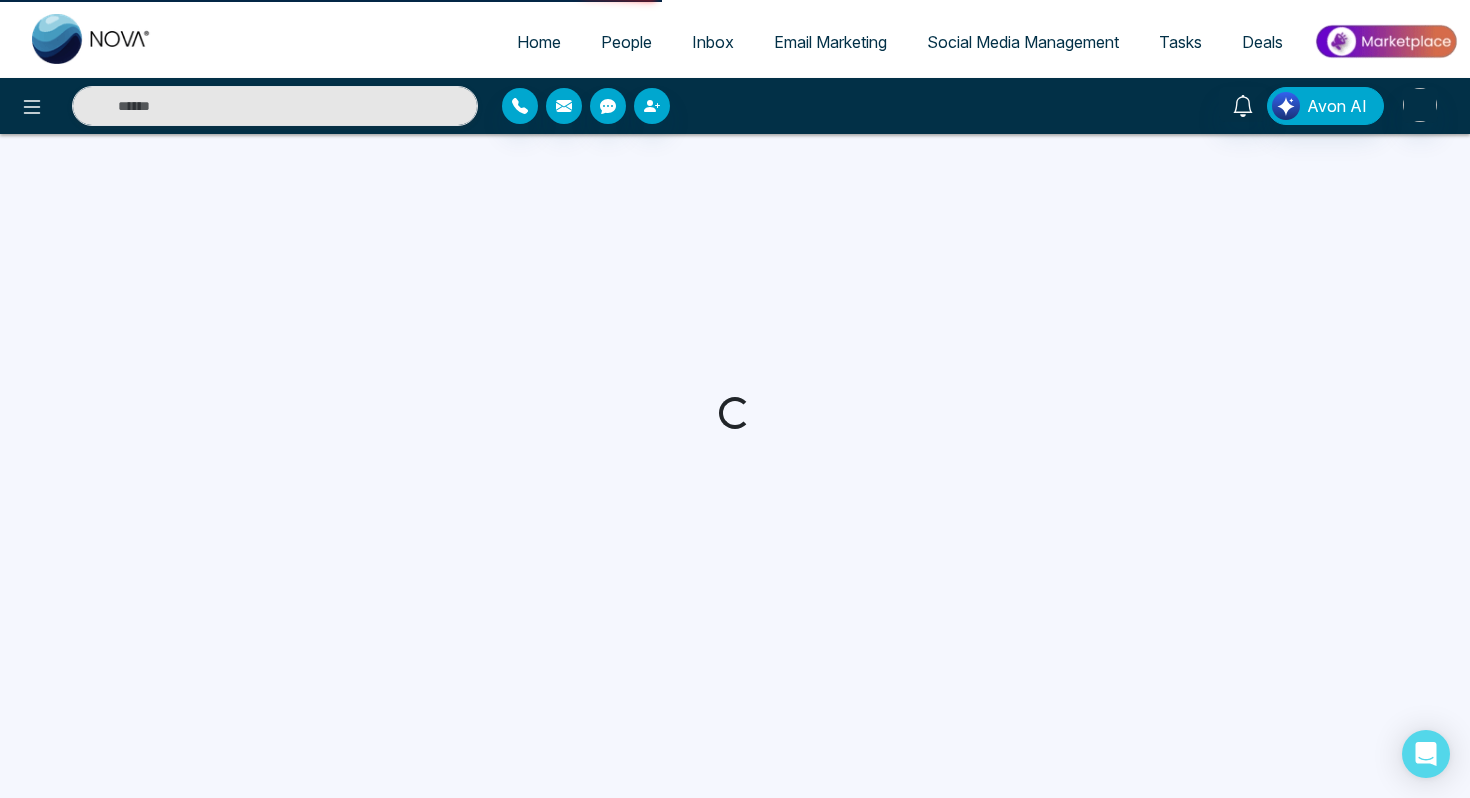 scroll, scrollTop: 0, scrollLeft: 0, axis: both 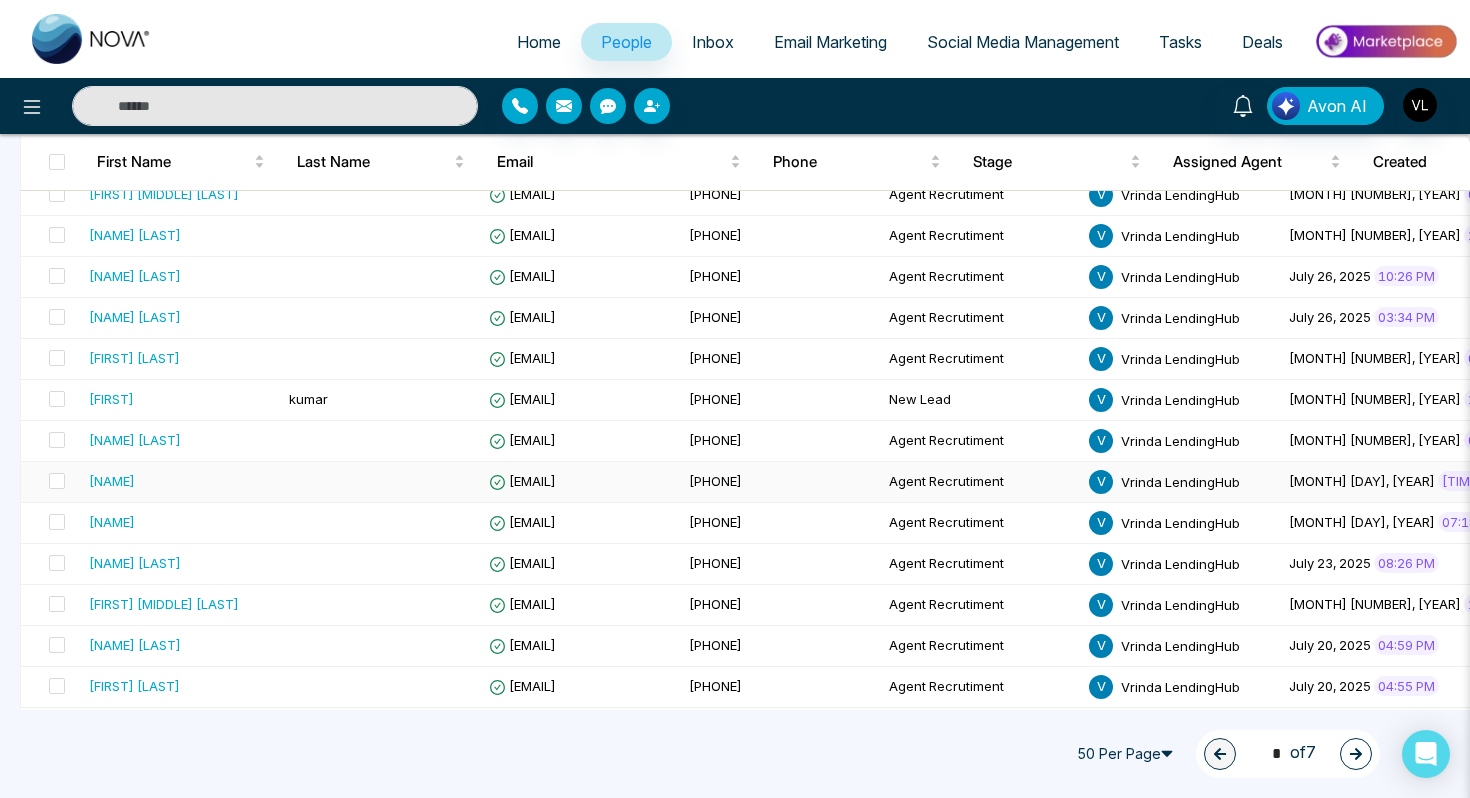 click on "[NAME]" at bounding box center [181, 481] 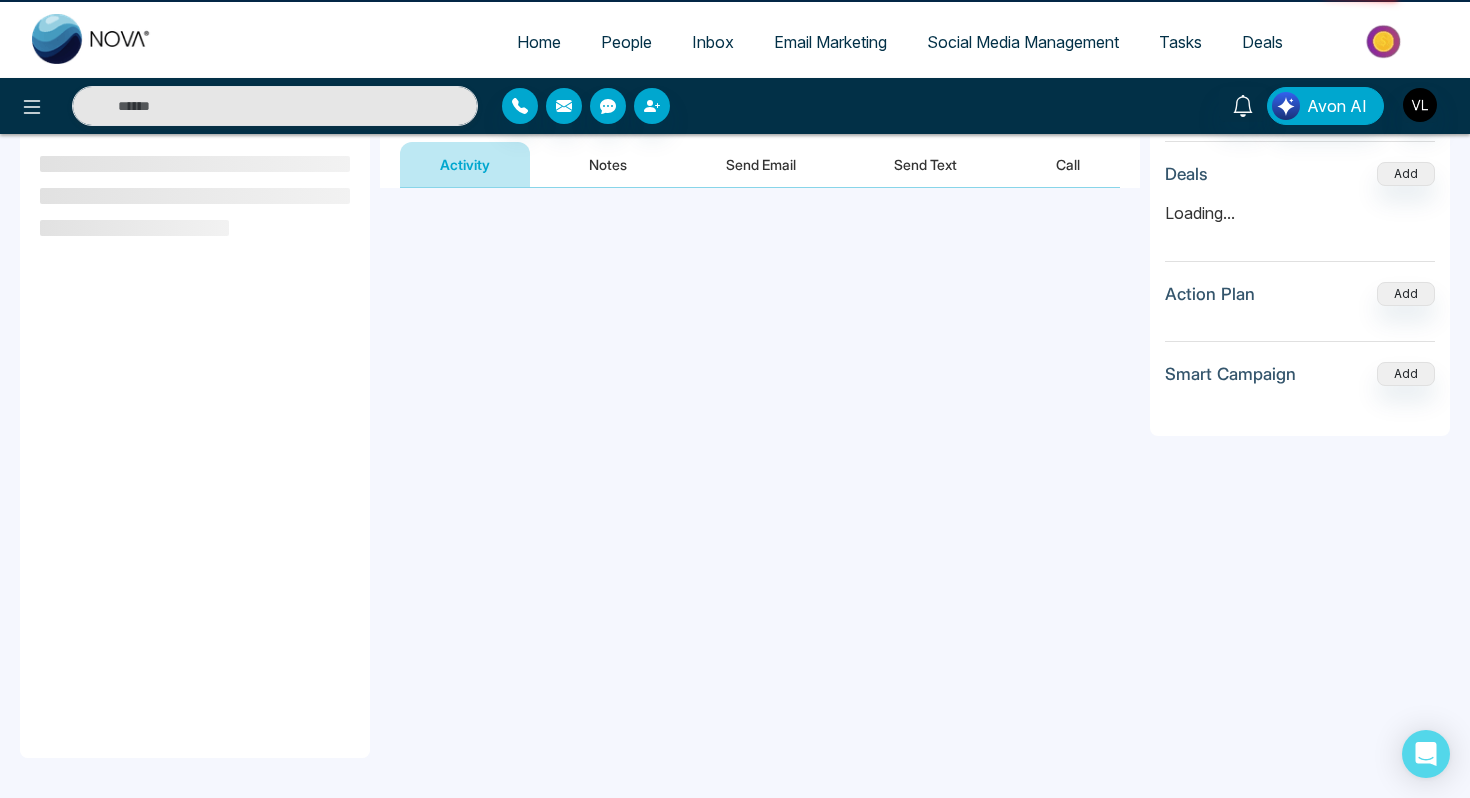scroll, scrollTop: 0, scrollLeft: 0, axis: both 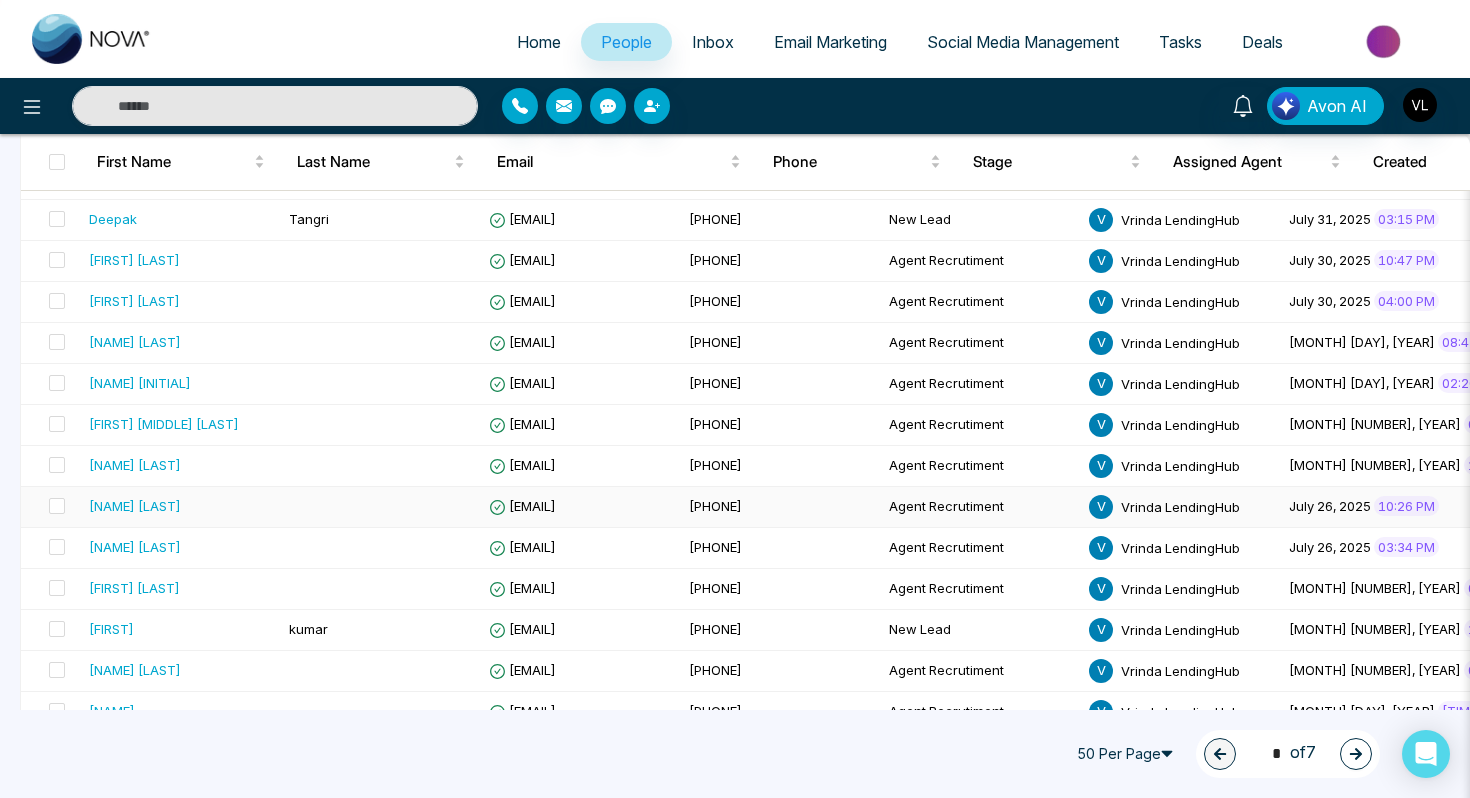 click on "[NAME] [LAST]" at bounding box center (135, 506) 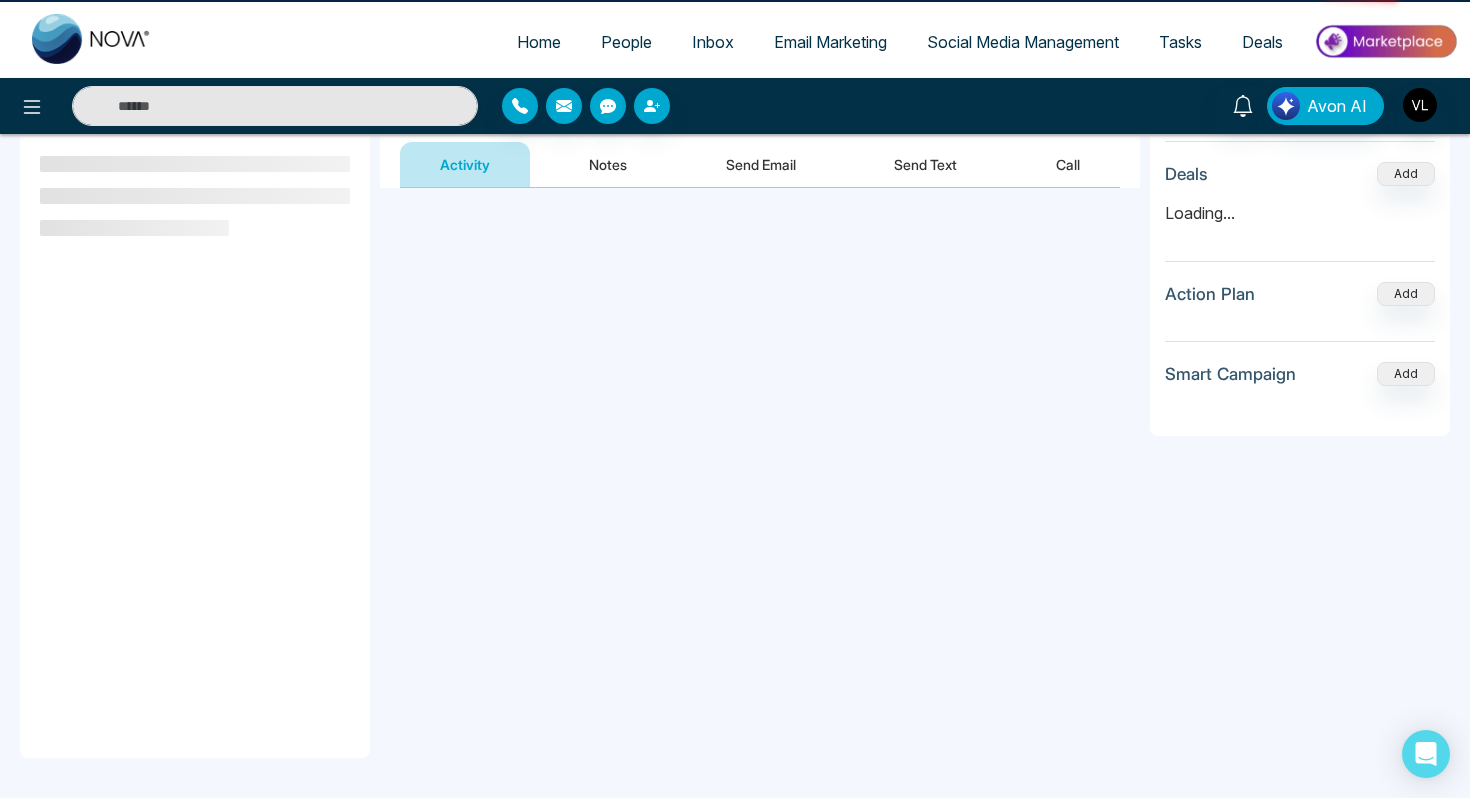 scroll, scrollTop: 0, scrollLeft: 0, axis: both 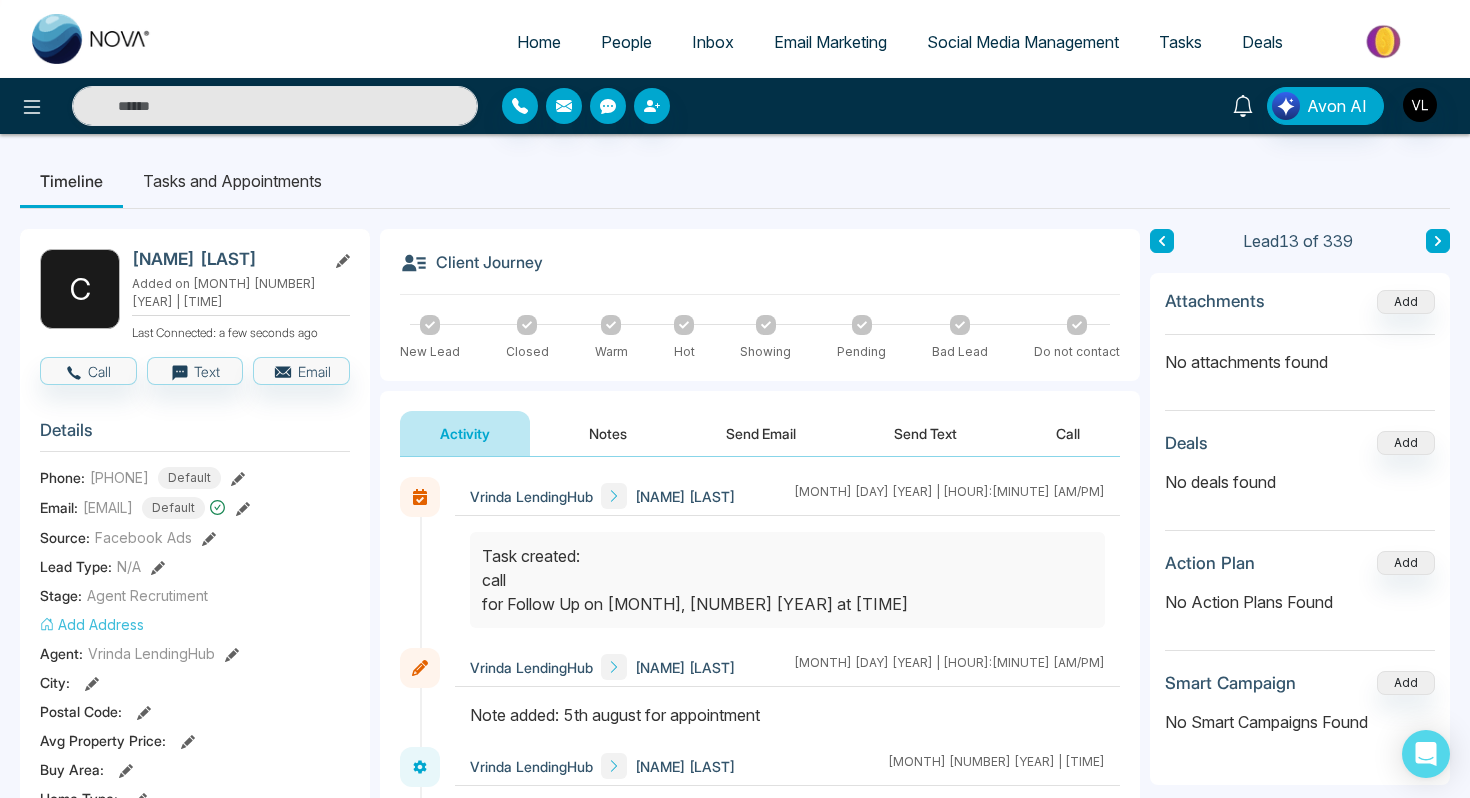 click 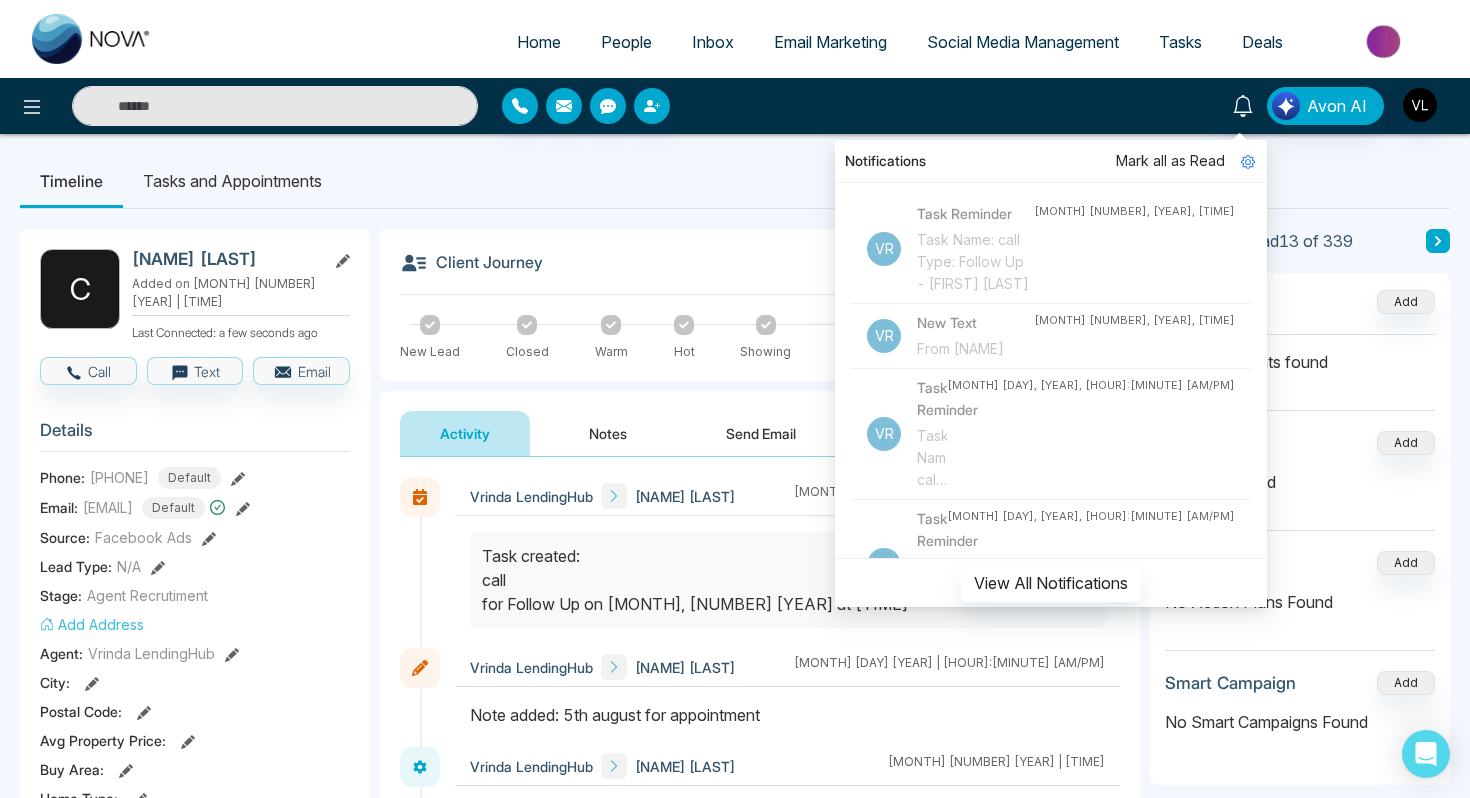 click at bounding box center (275, 106) 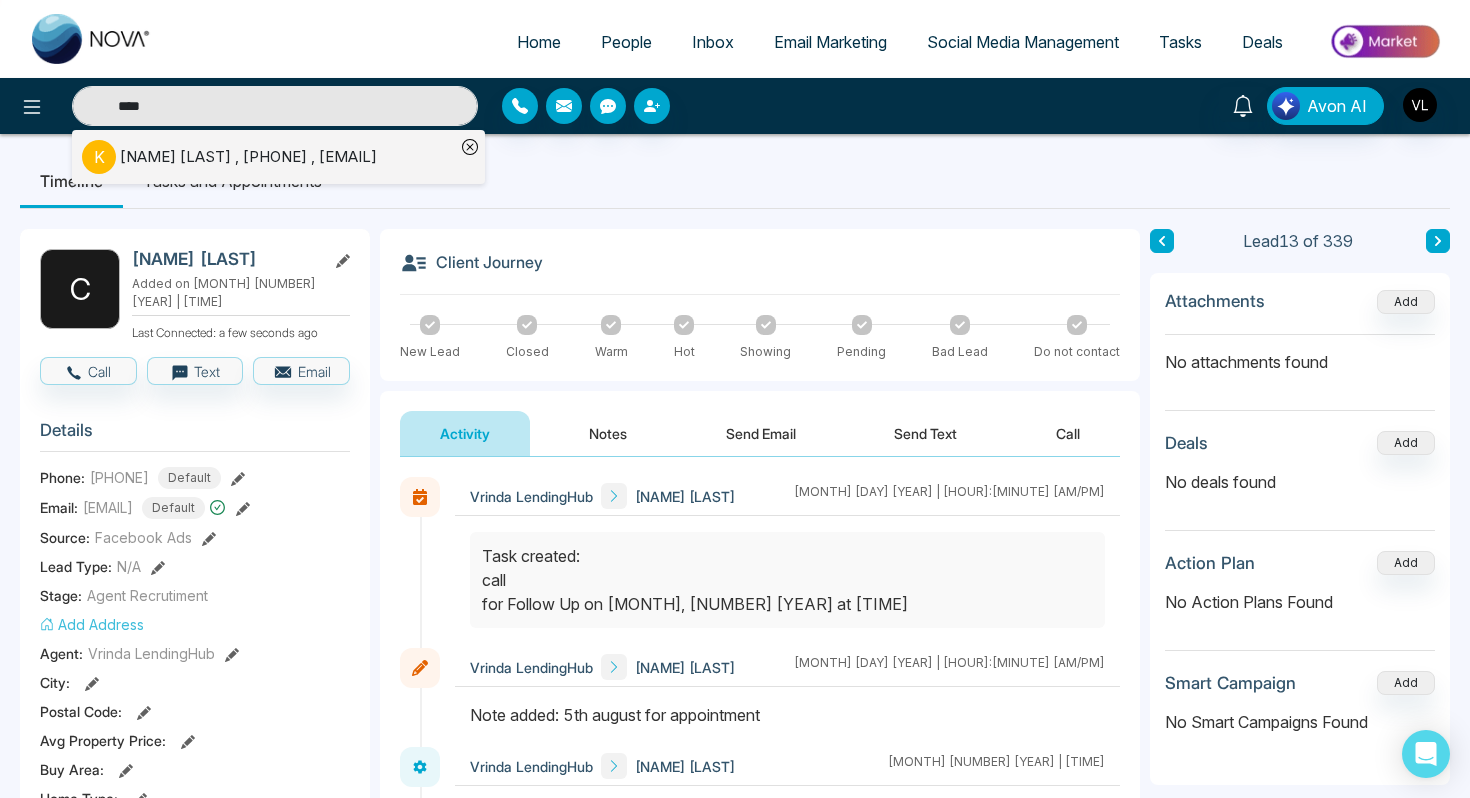 type on "****" 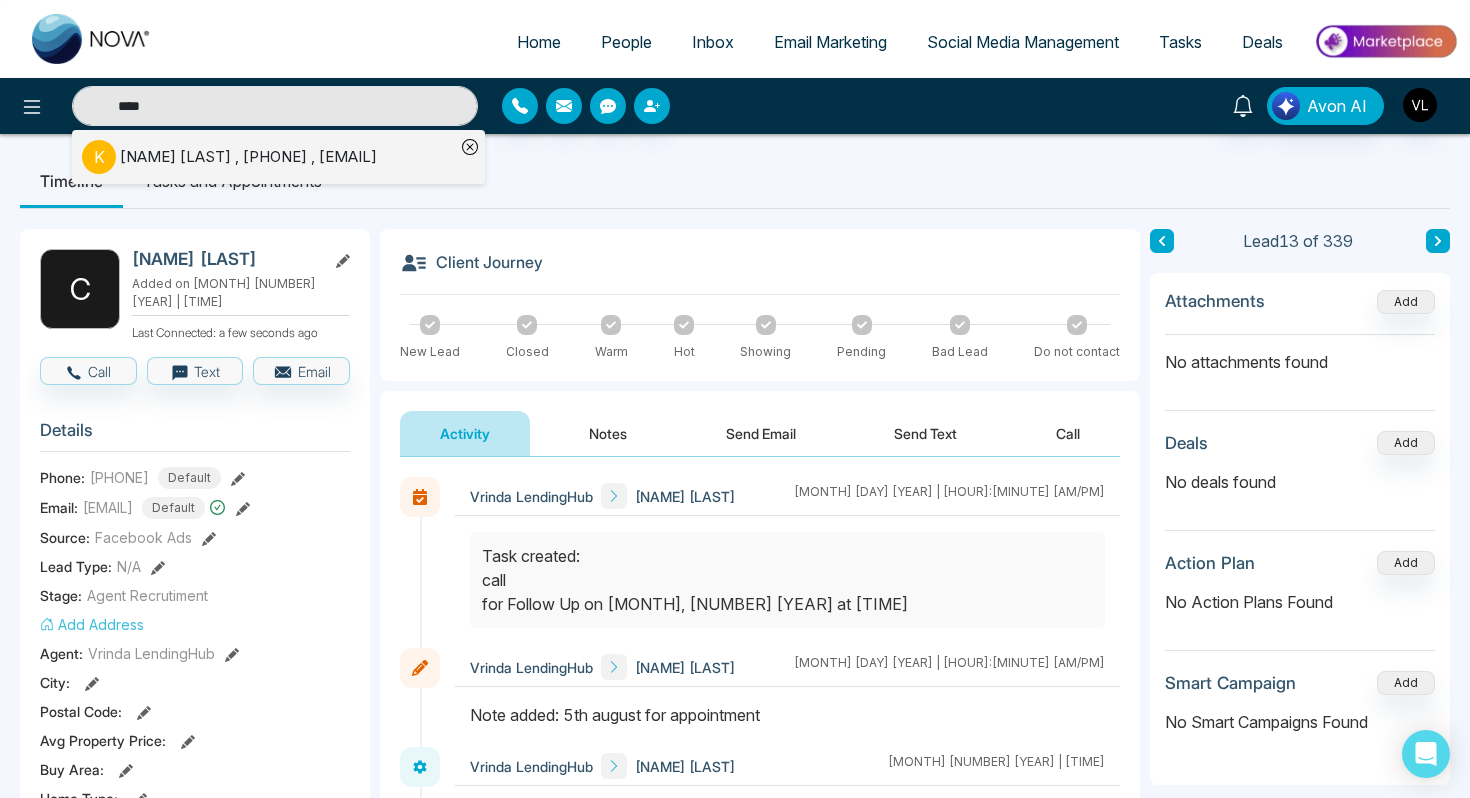 click on "K" at bounding box center [101, 157] 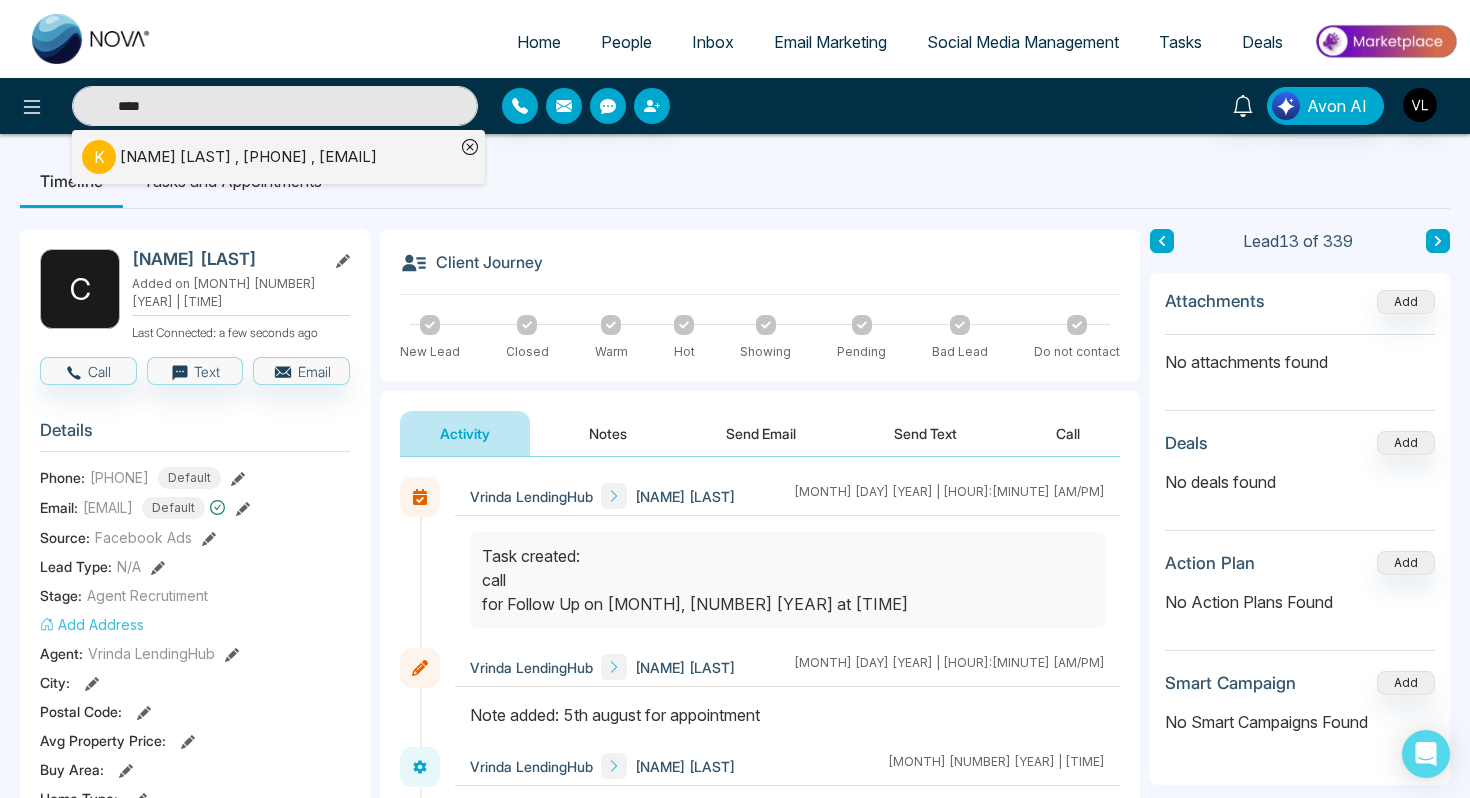 type 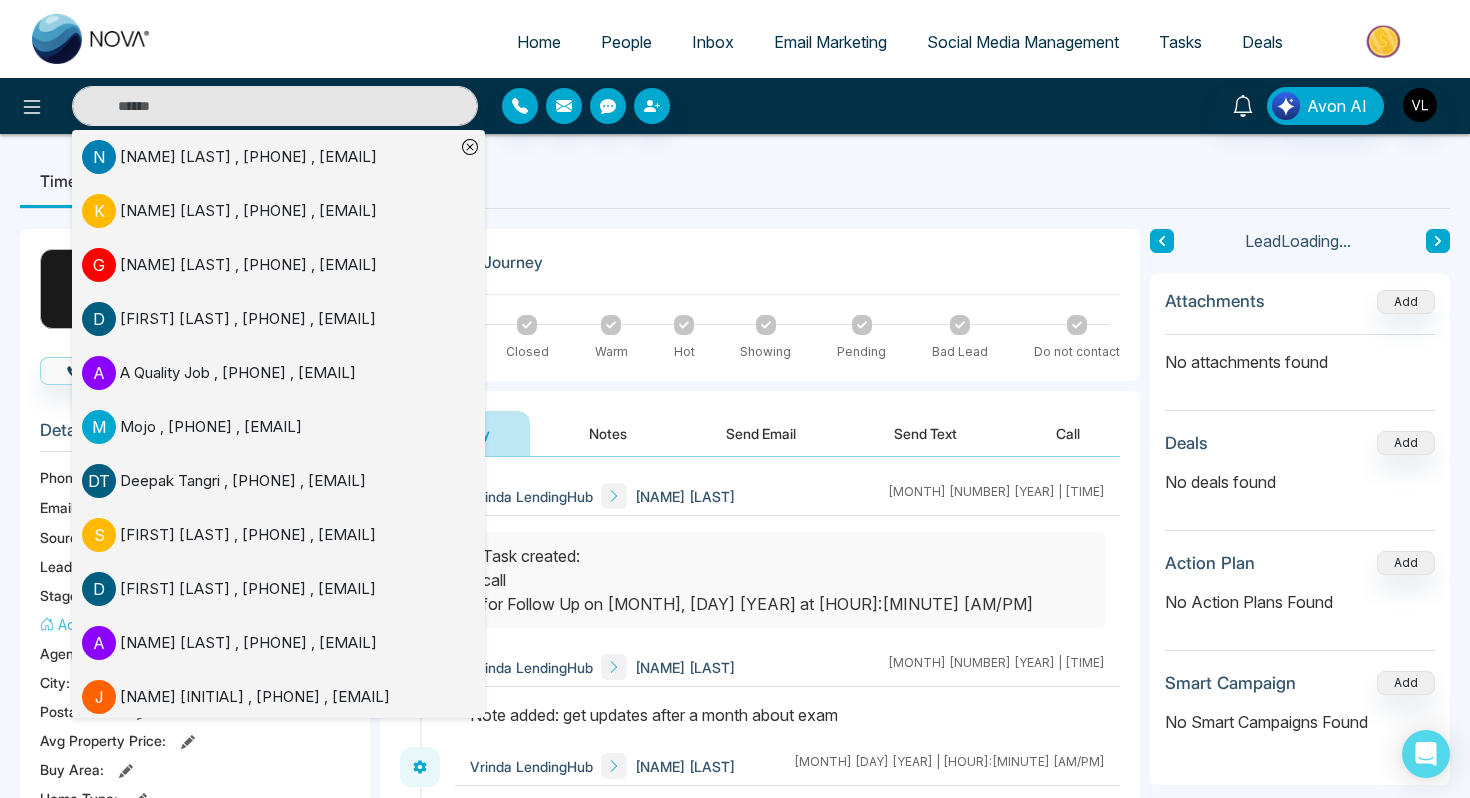 click on "Client Journey" at bounding box center [760, 272] 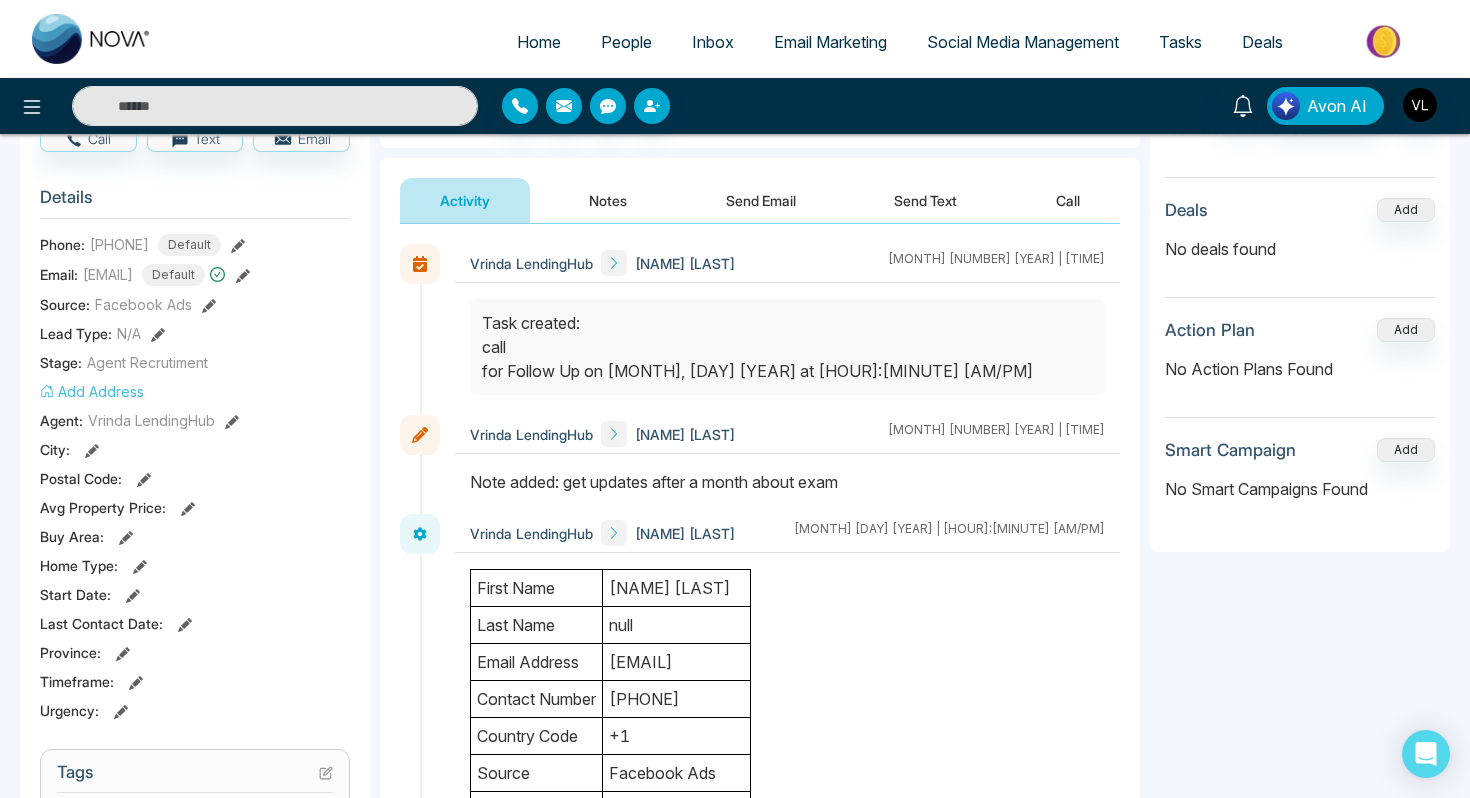 scroll, scrollTop: 0, scrollLeft: 0, axis: both 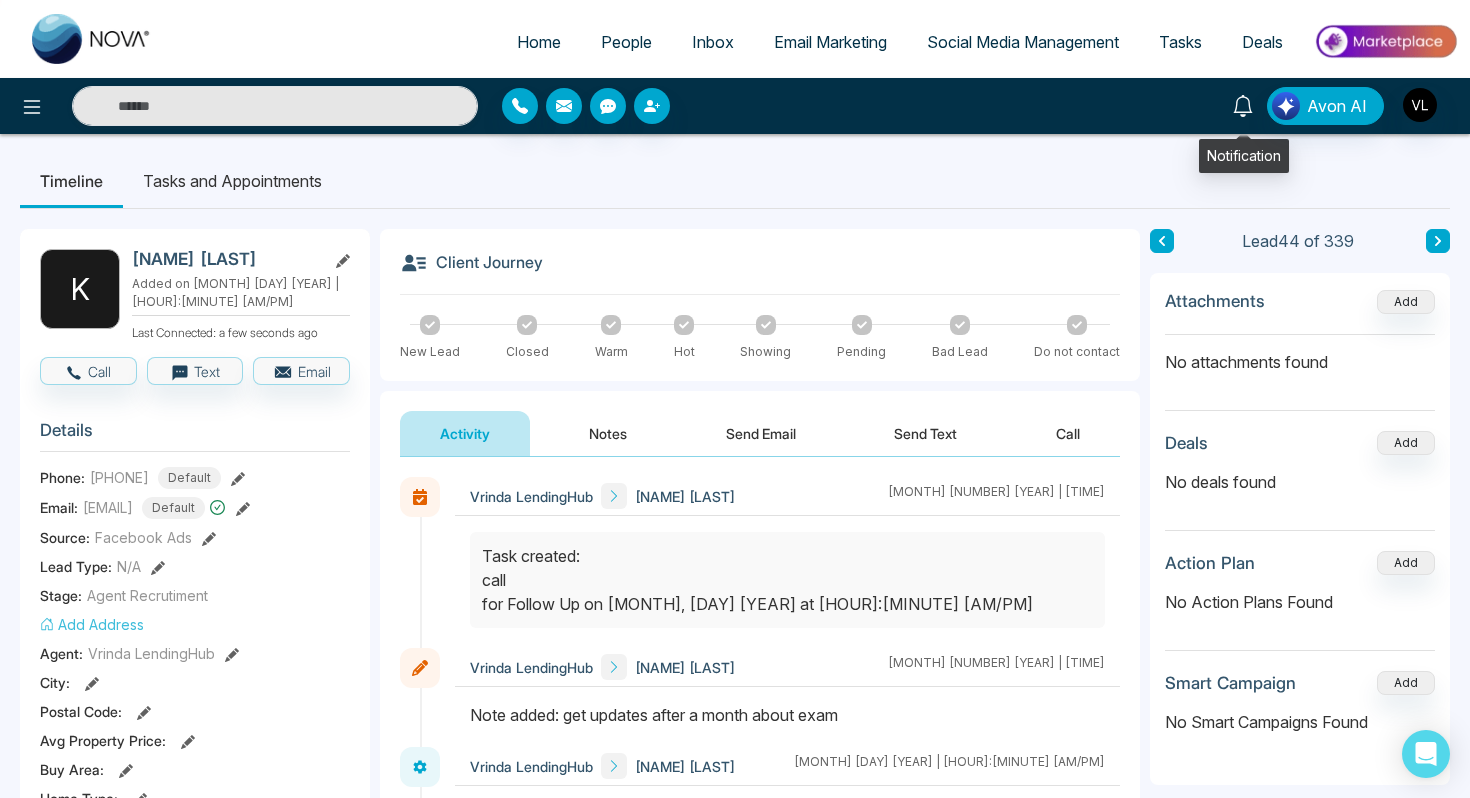click 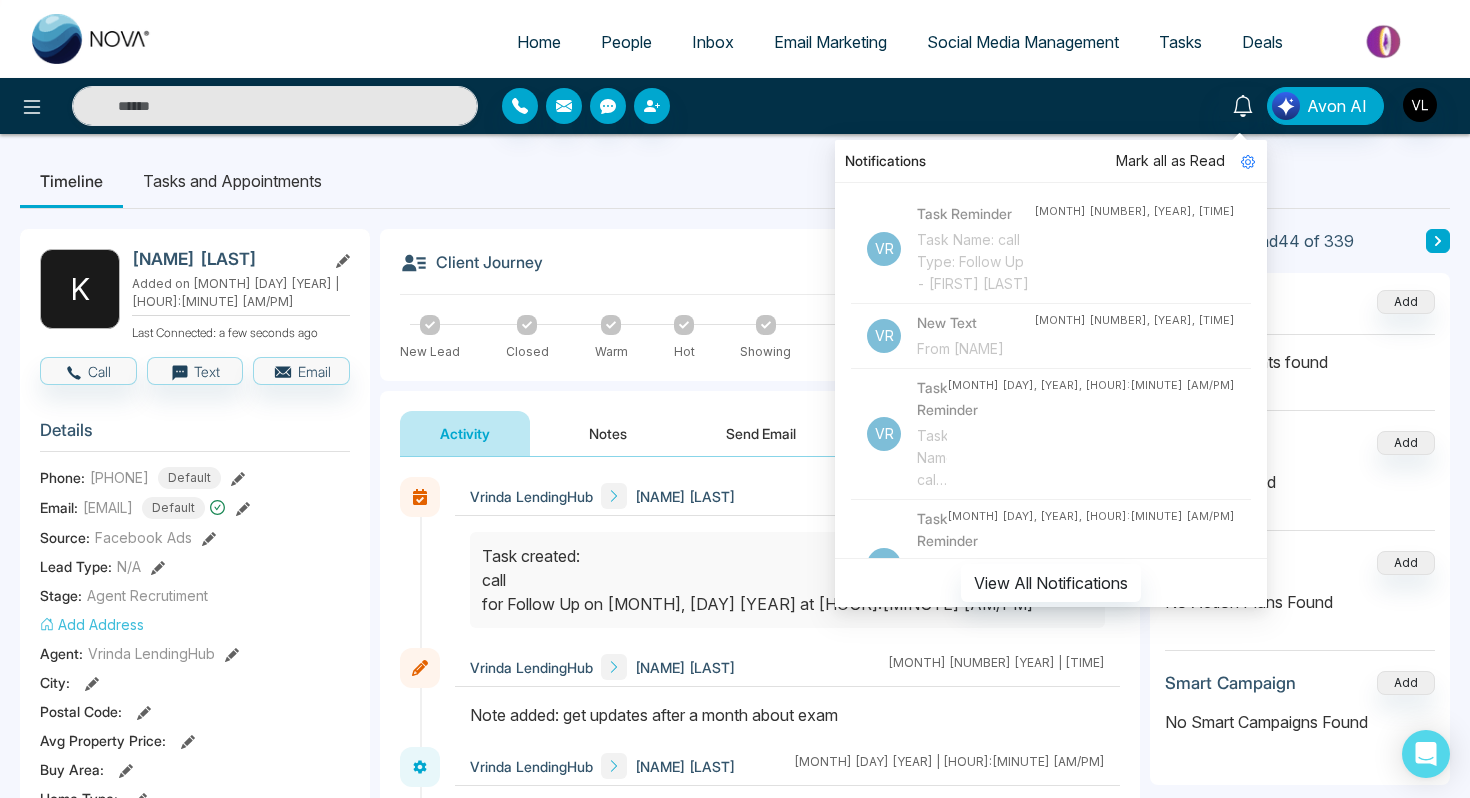 click on "Tasks and Appointments" at bounding box center (232, 181) 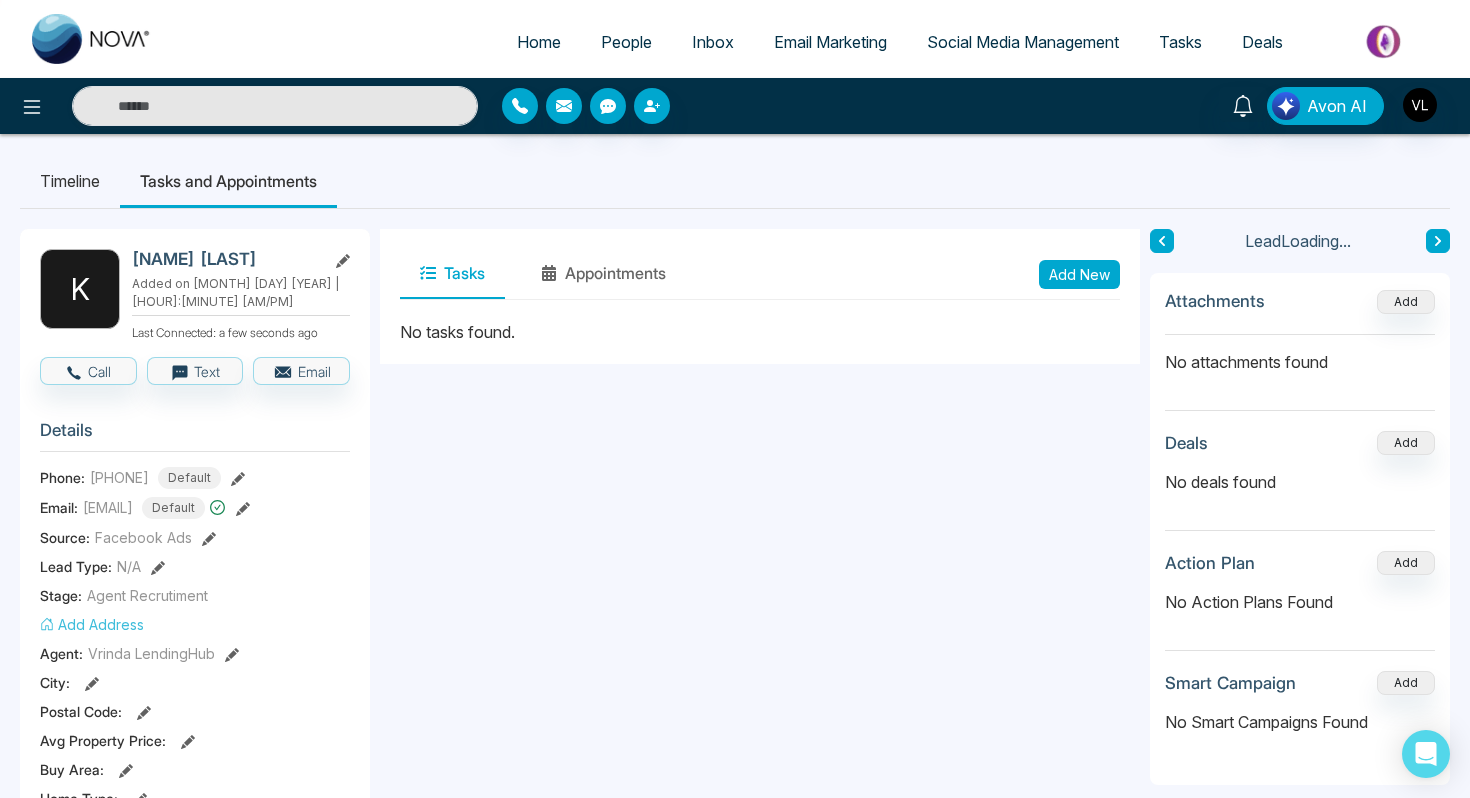 click on "Add New" at bounding box center (1079, 274) 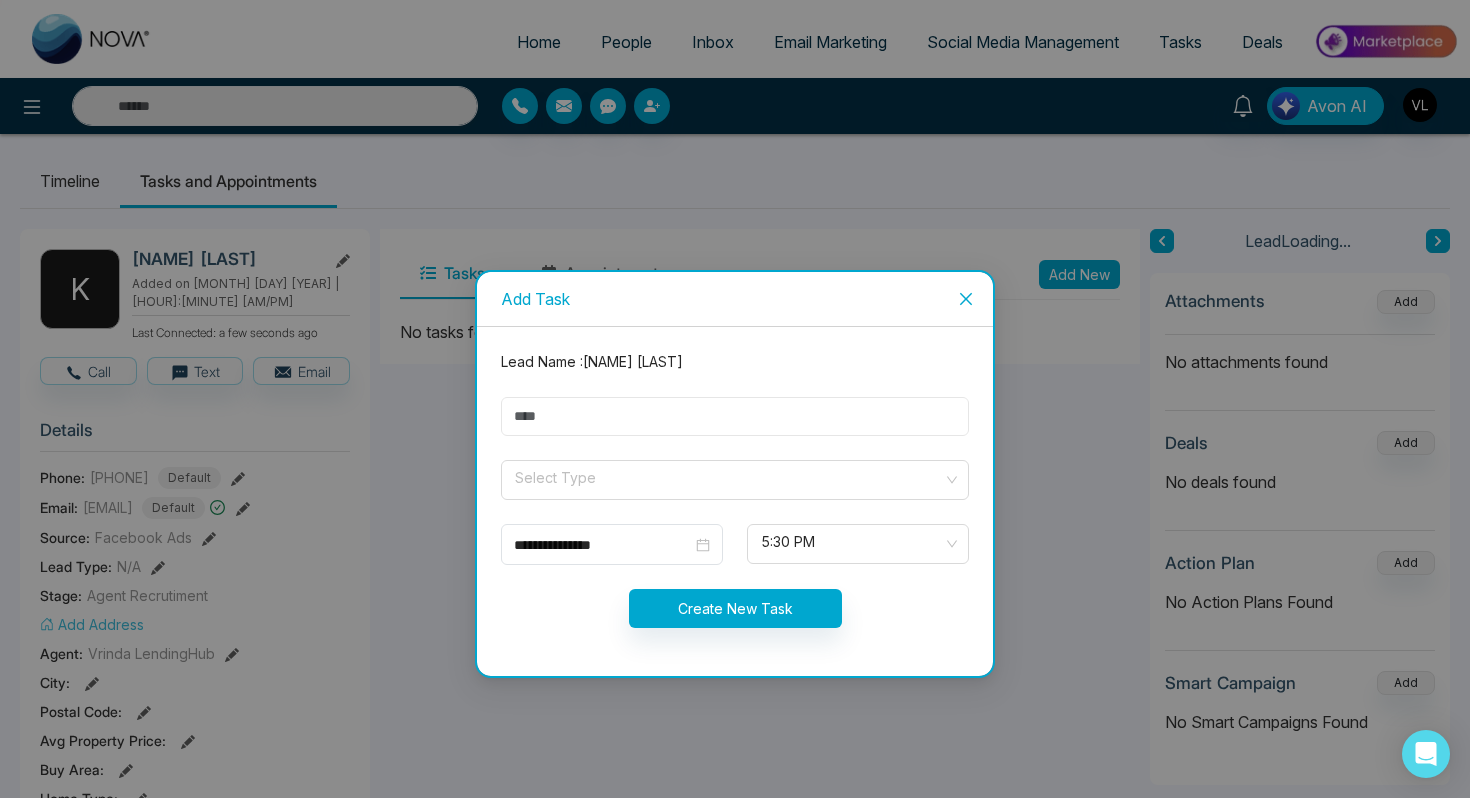 click at bounding box center (735, 416) 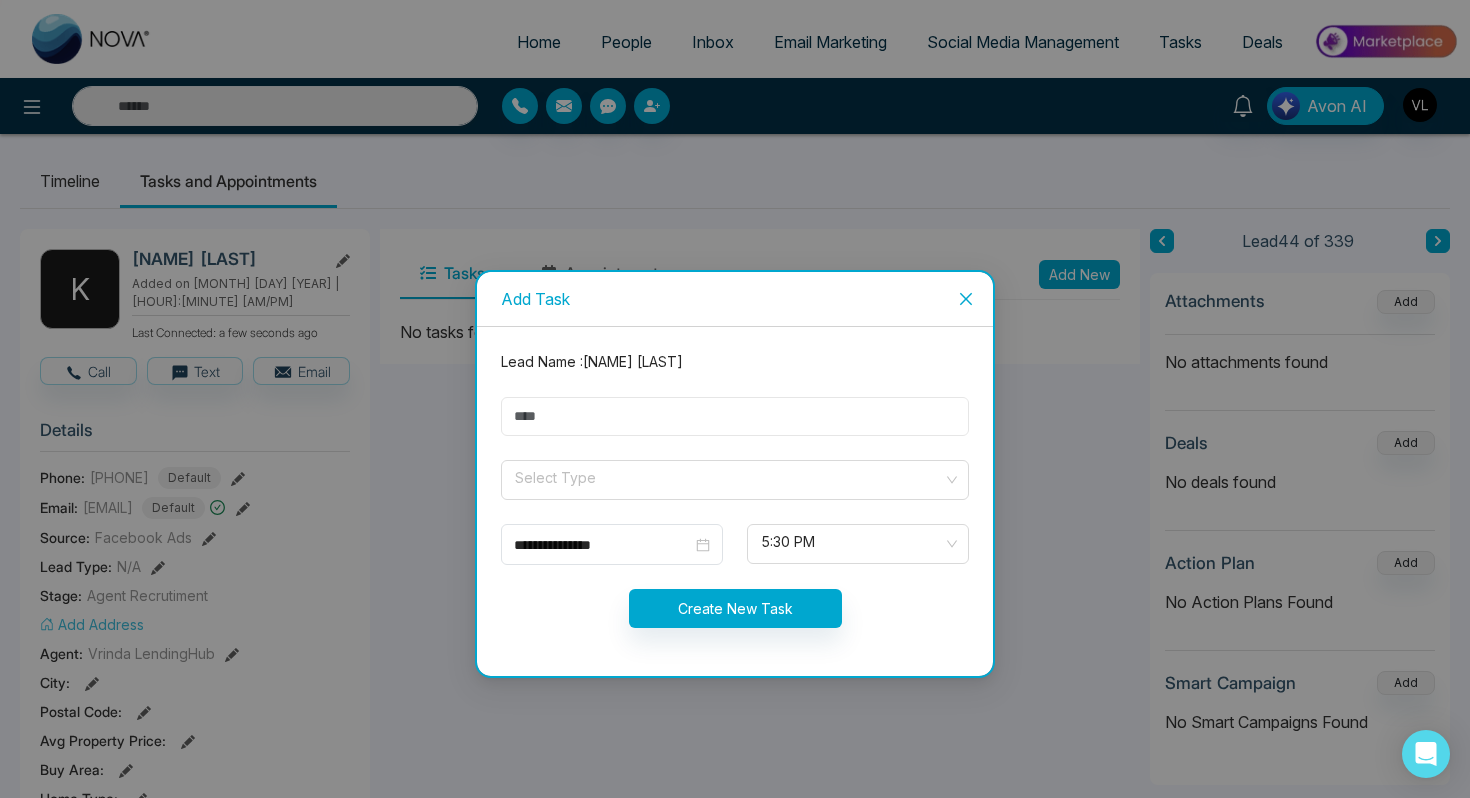 type on "****" 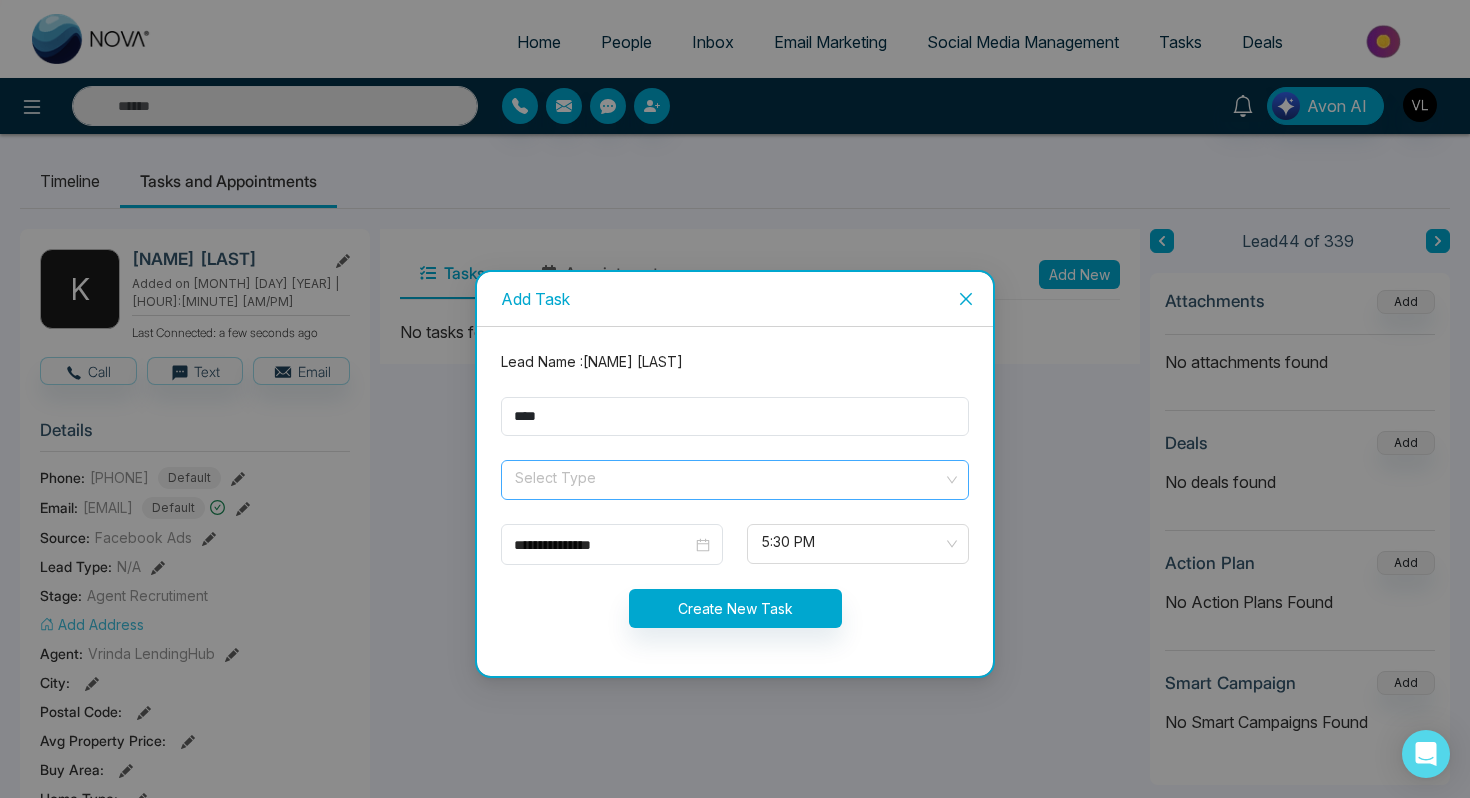 click at bounding box center [728, 476] 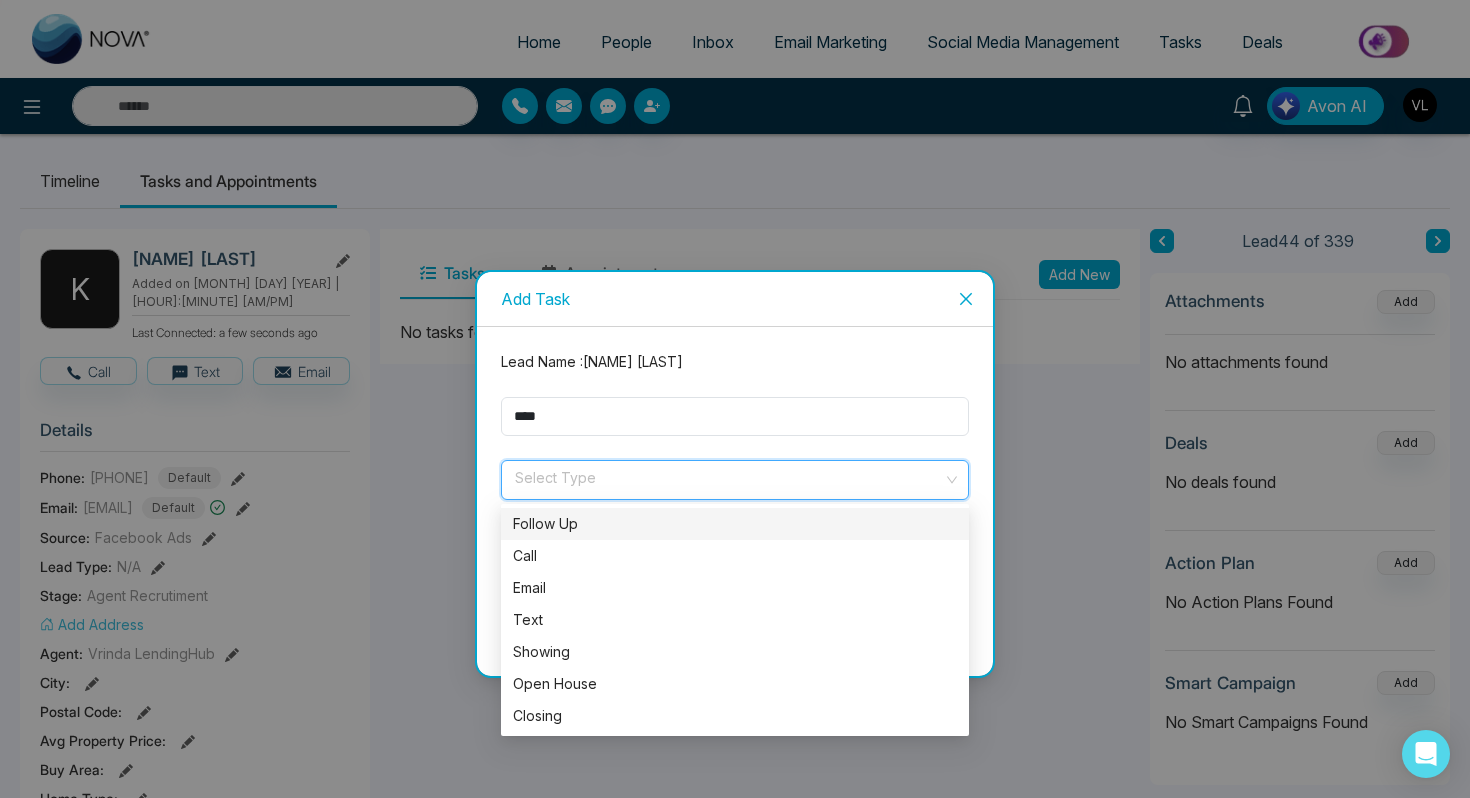 click on "Follow Up" at bounding box center [735, 524] 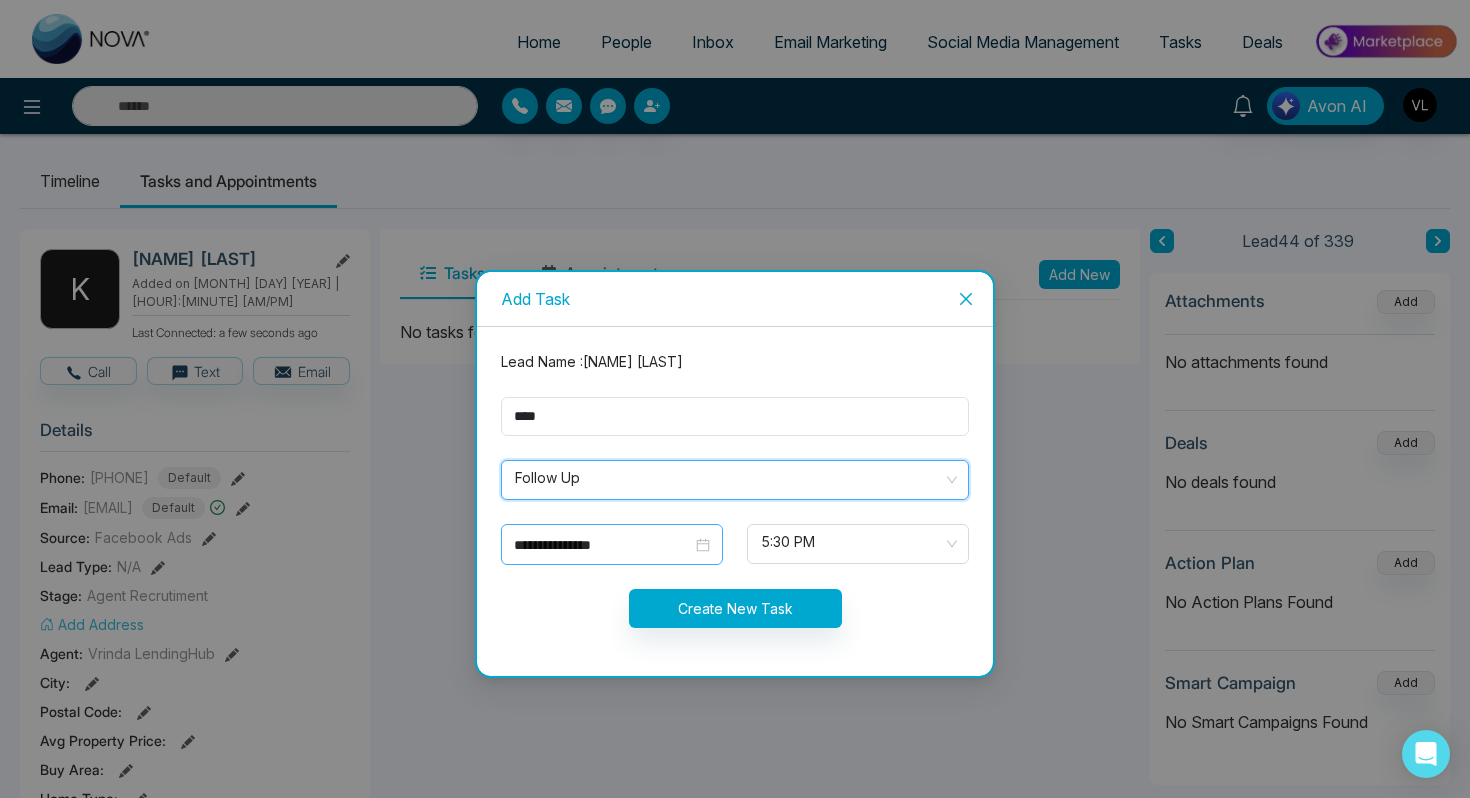 click on "**********" at bounding box center [612, 545] 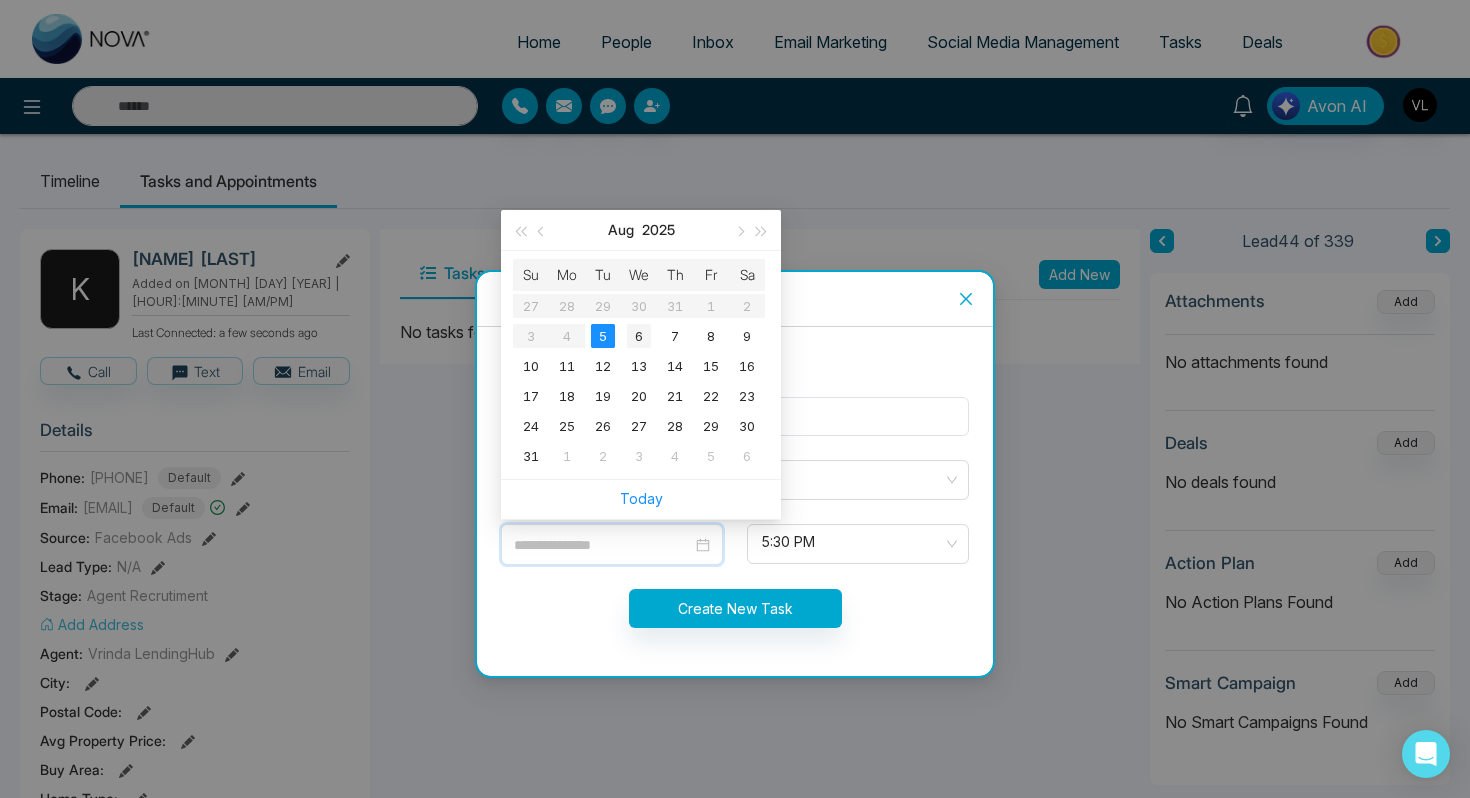 type on "**********" 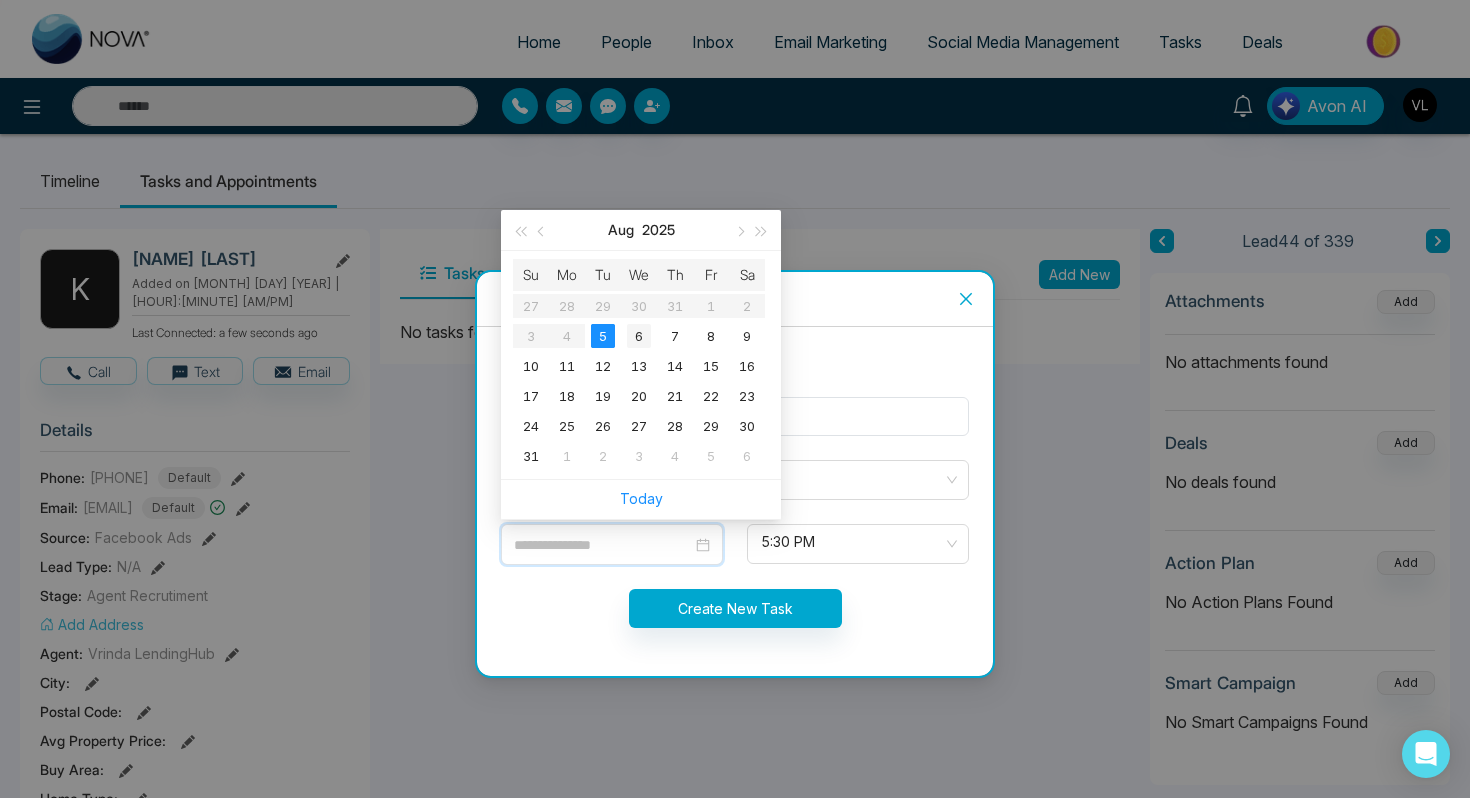 click on "6" at bounding box center (639, 336) 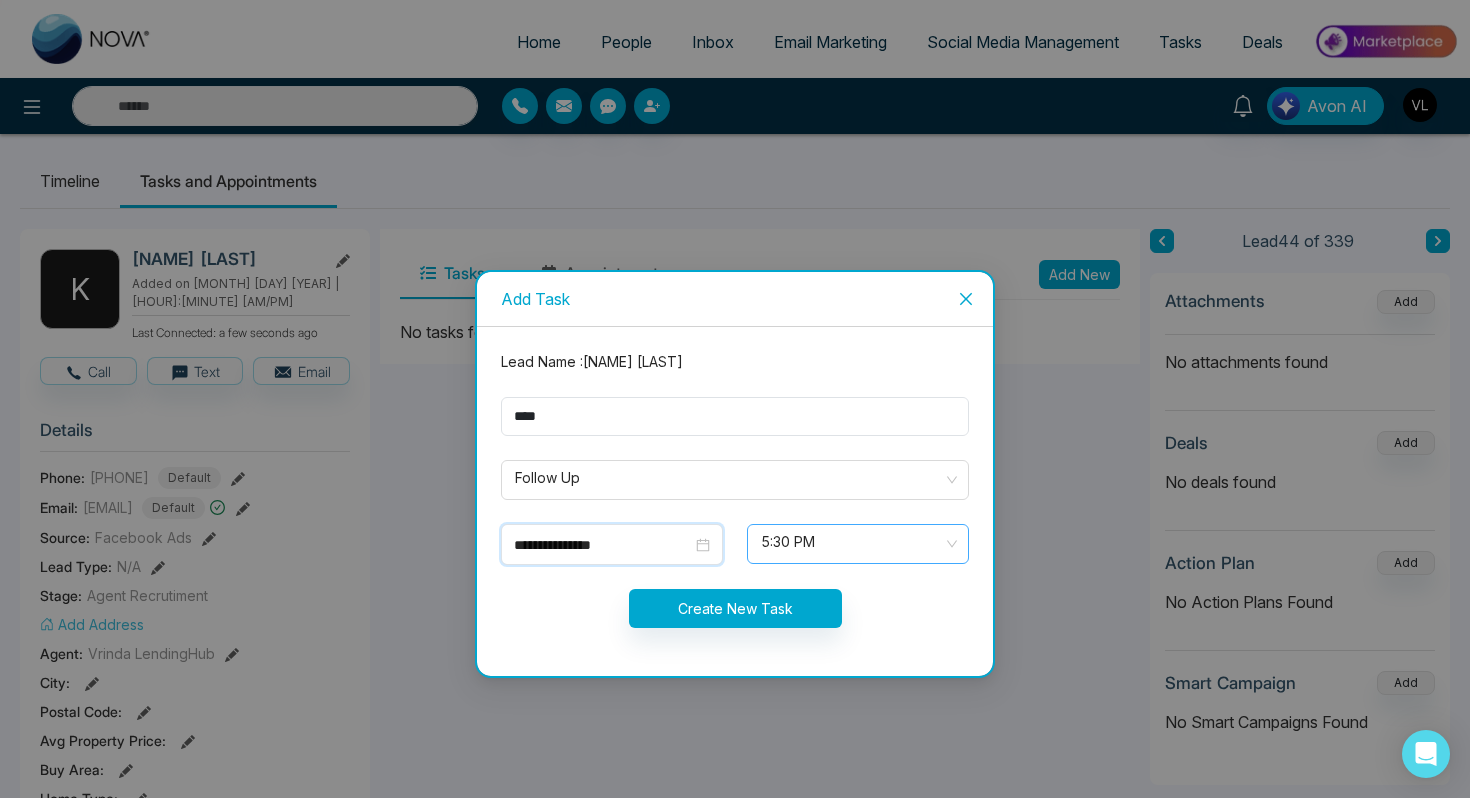 click on "5:30 PM" at bounding box center [858, 544] 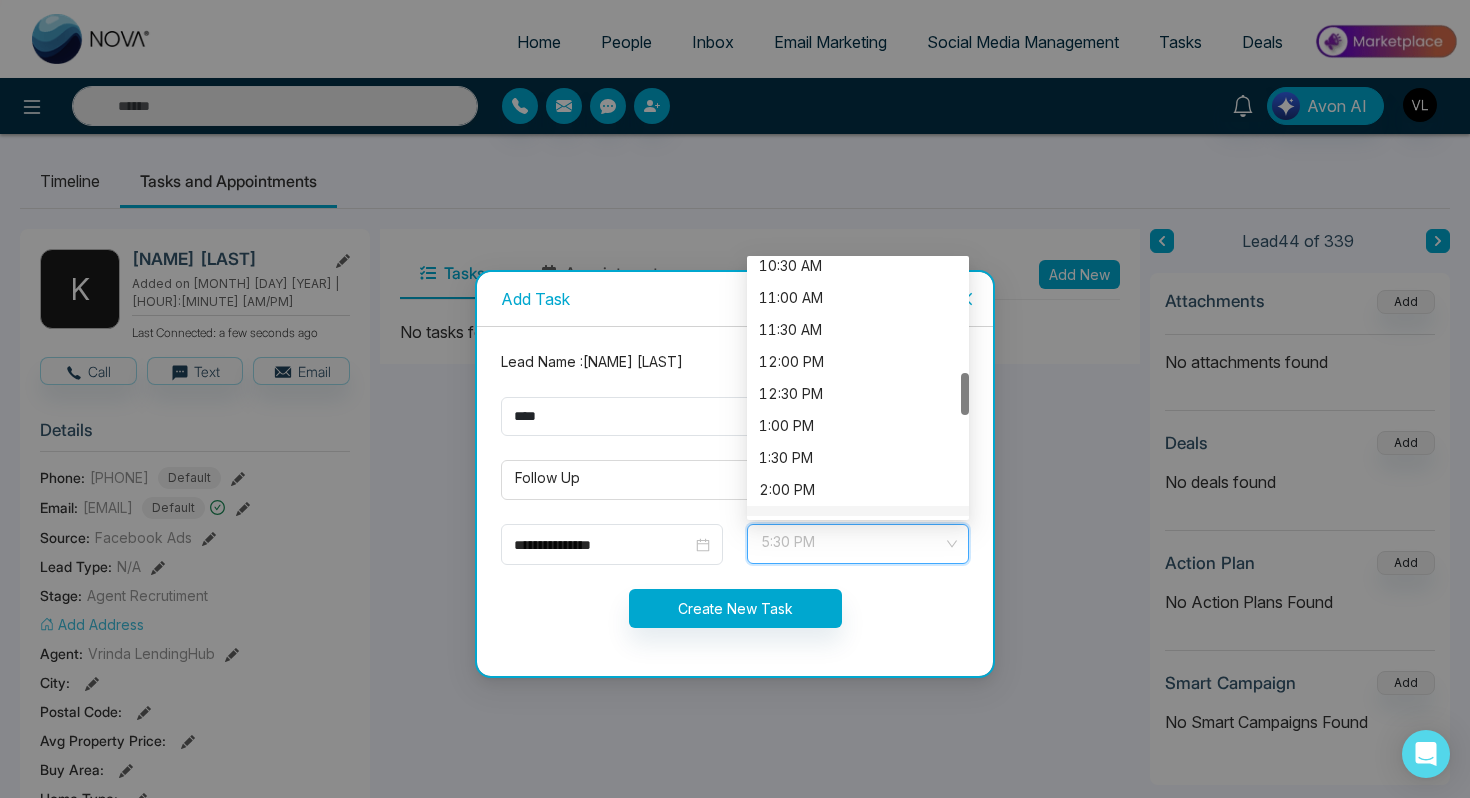 scroll, scrollTop: 678, scrollLeft: 0, axis: vertical 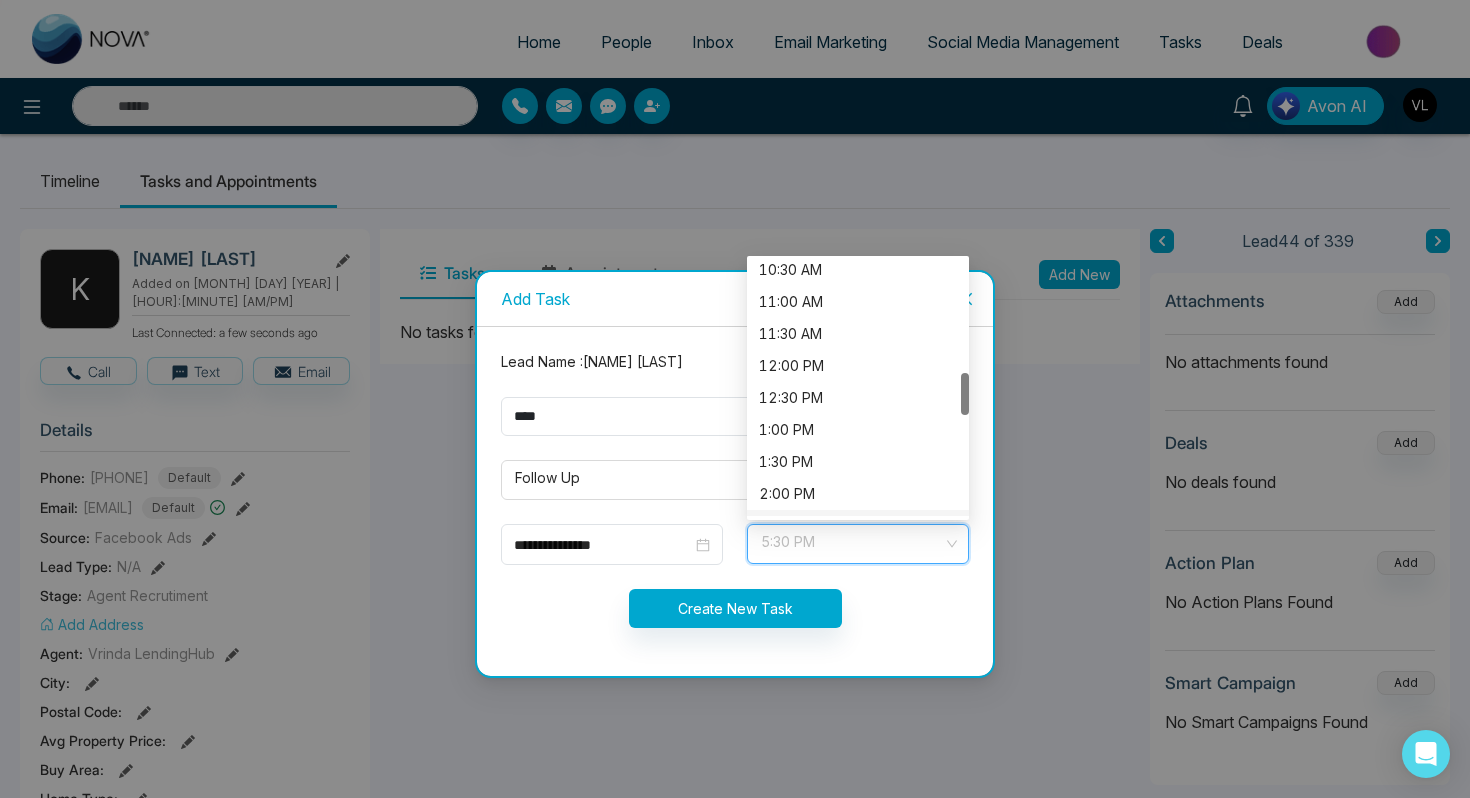 click on "11:30 AM" at bounding box center [858, 334] 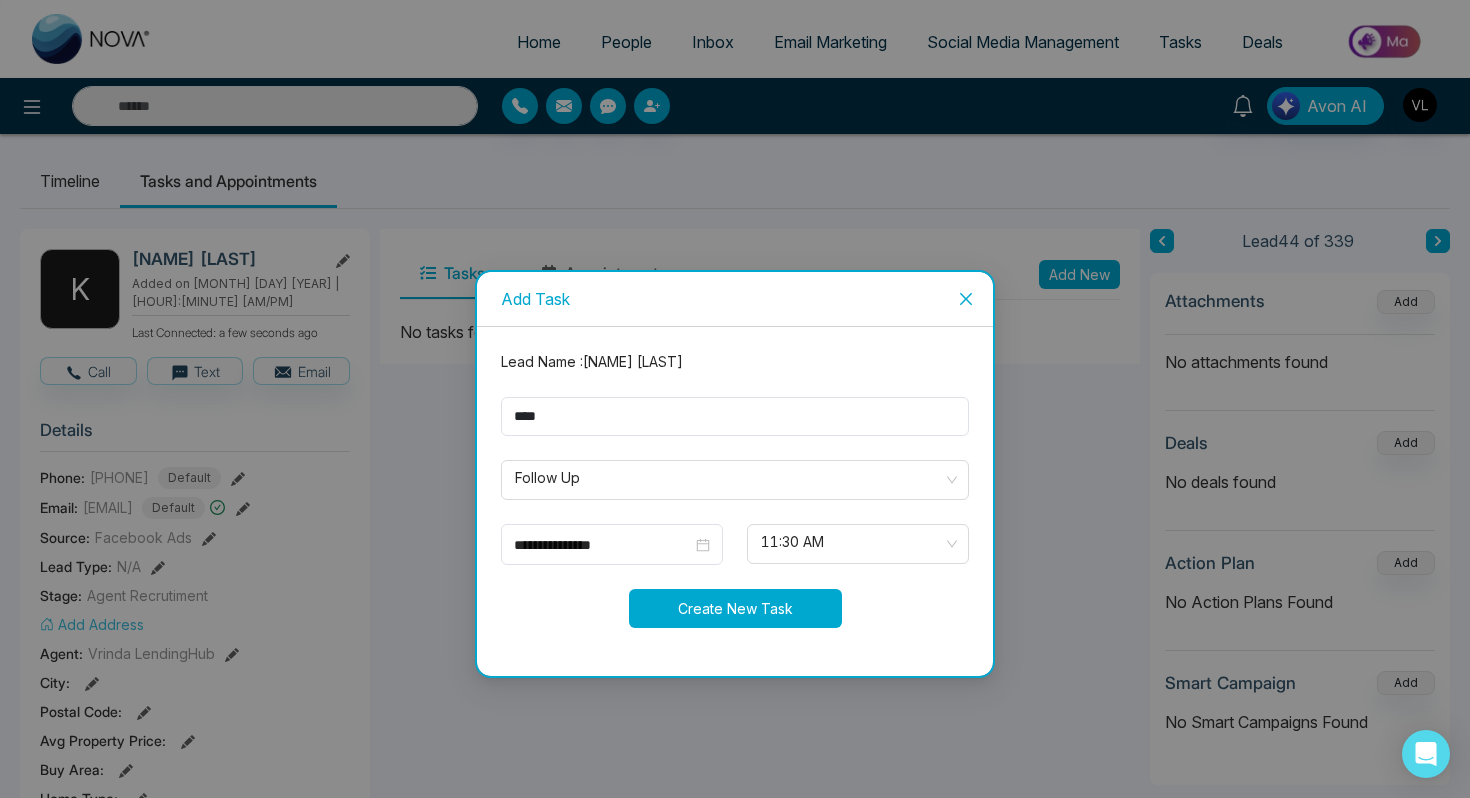 click on "Create New Task" at bounding box center (735, 608) 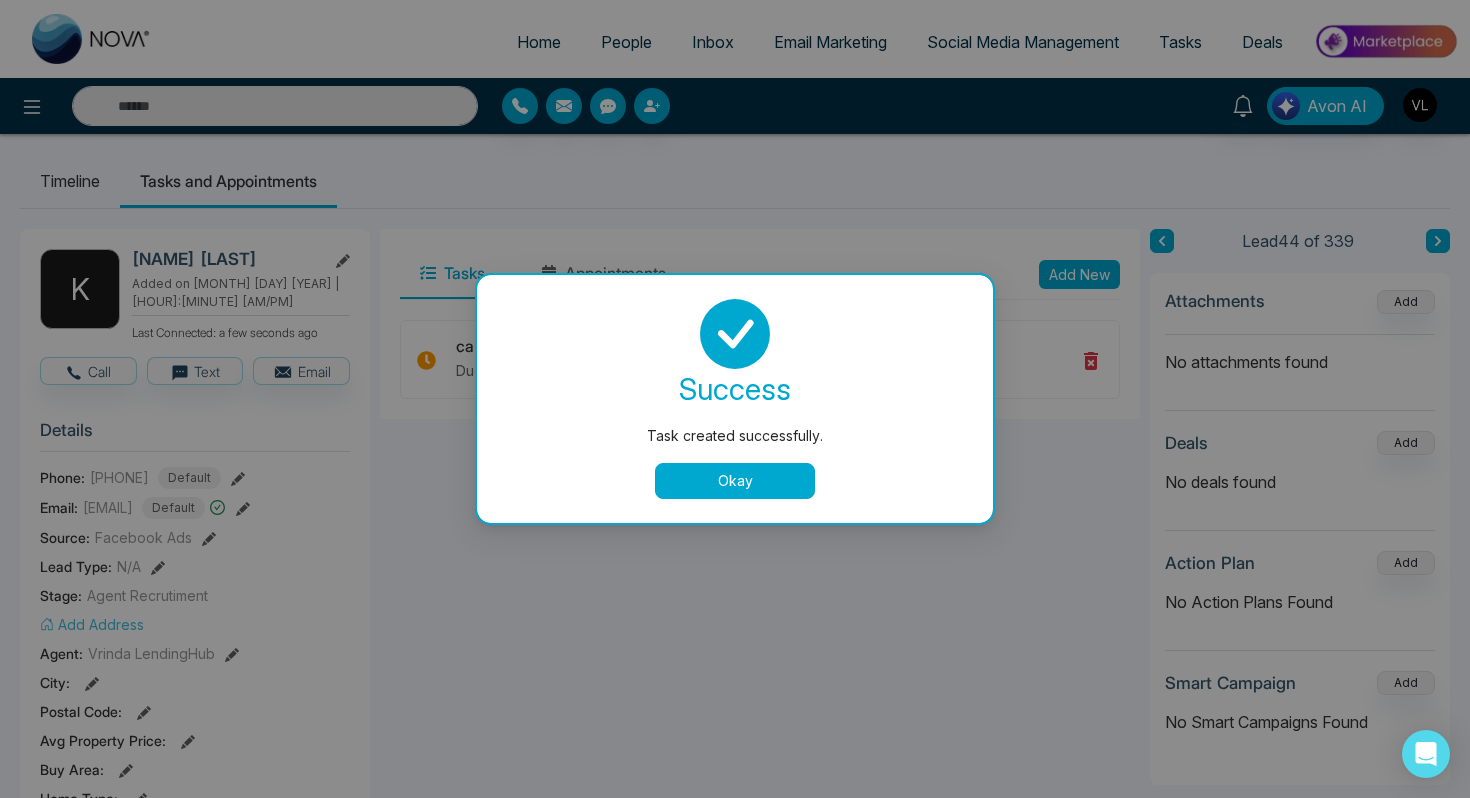 click on "Task created successfully. success Task created successfully.   Okay" at bounding box center (735, 399) 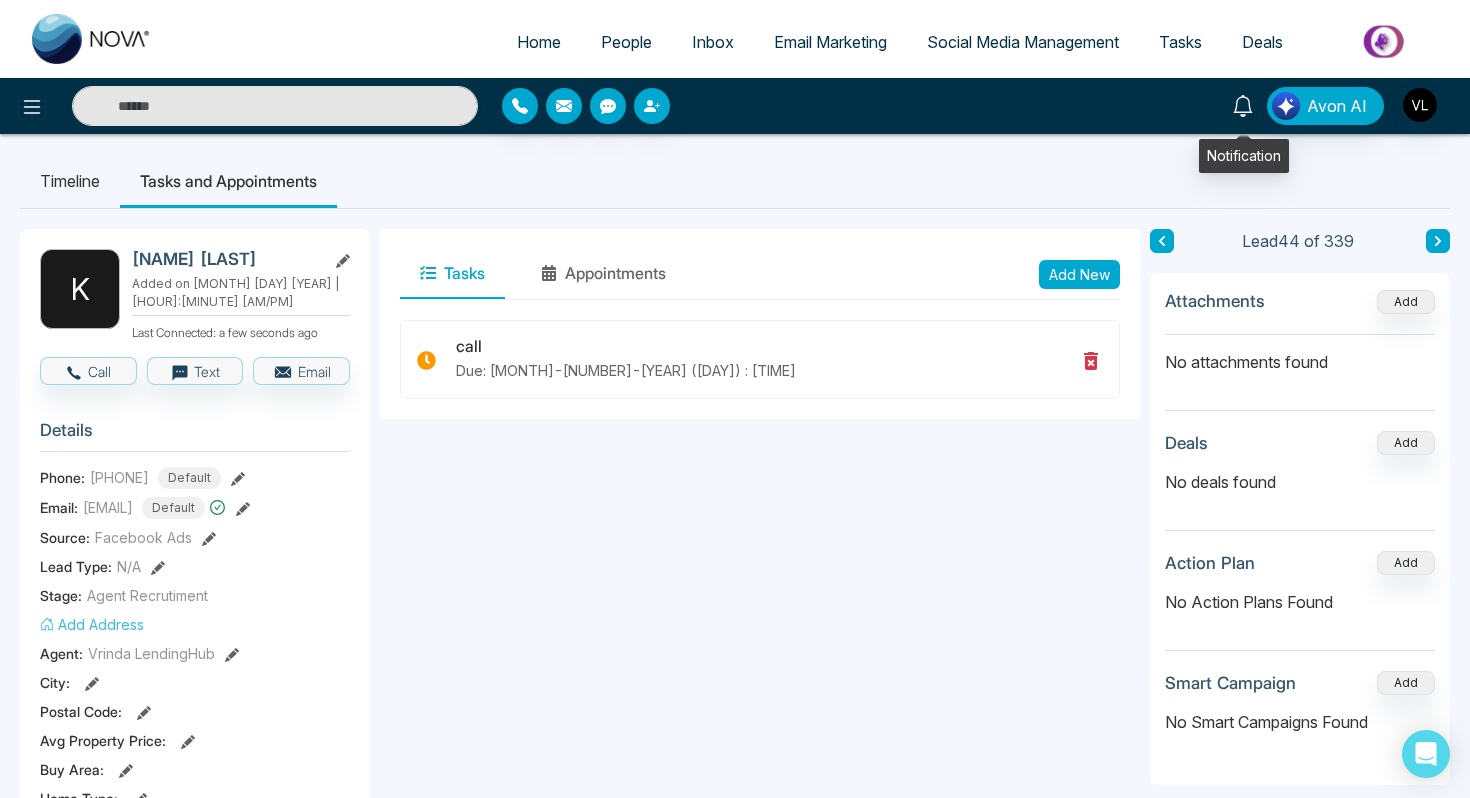click 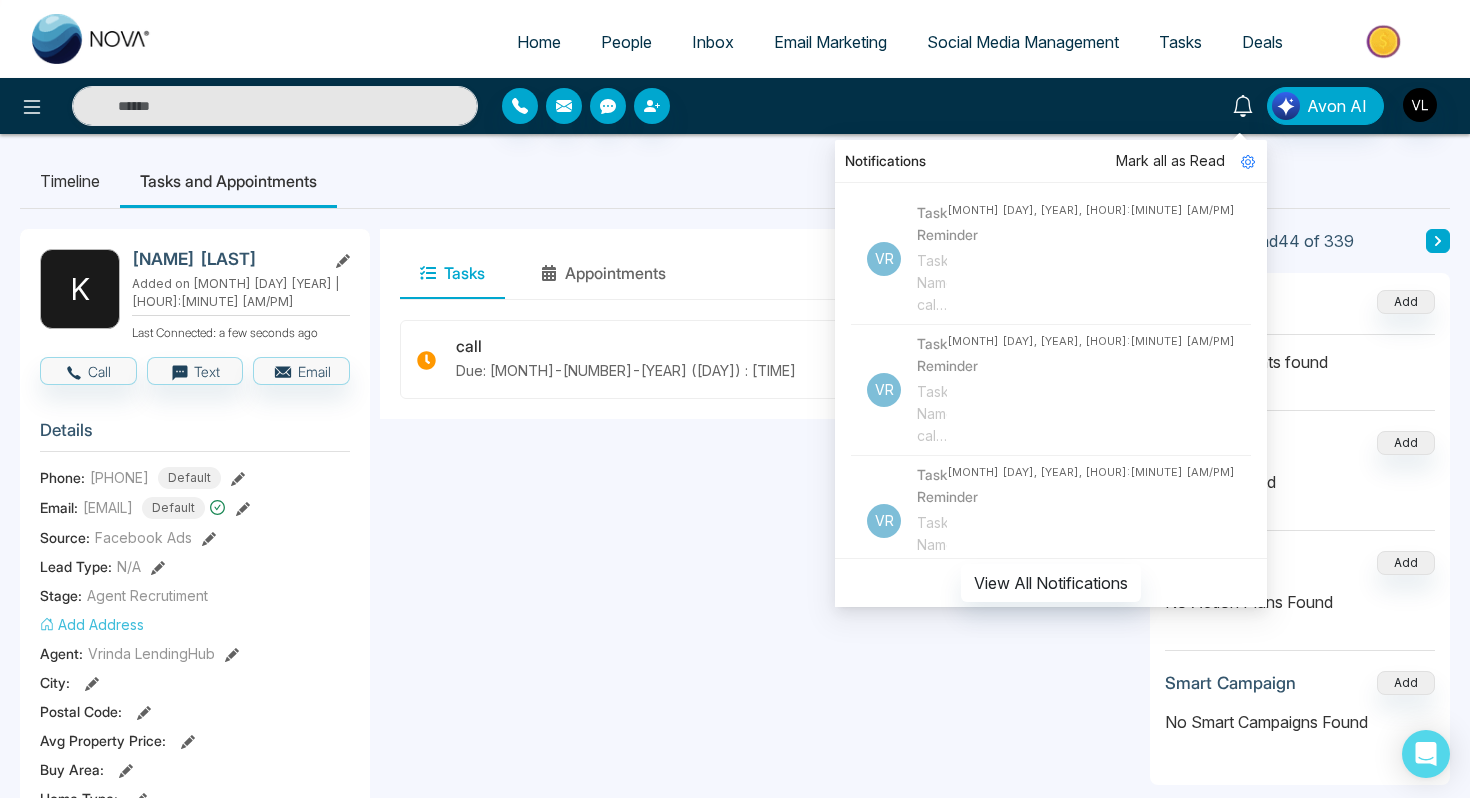 scroll, scrollTop: 216, scrollLeft: 0, axis: vertical 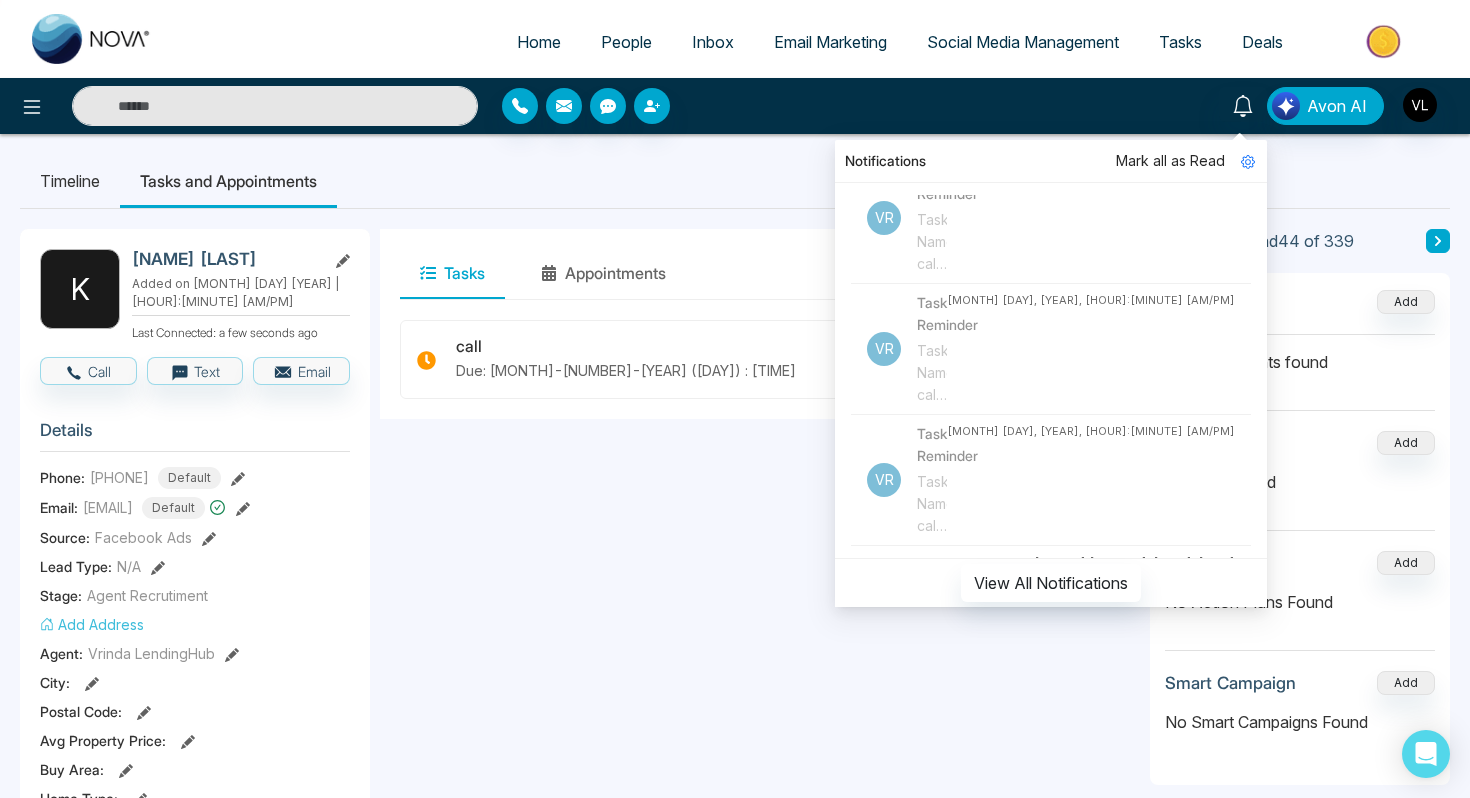 click at bounding box center [275, 106] 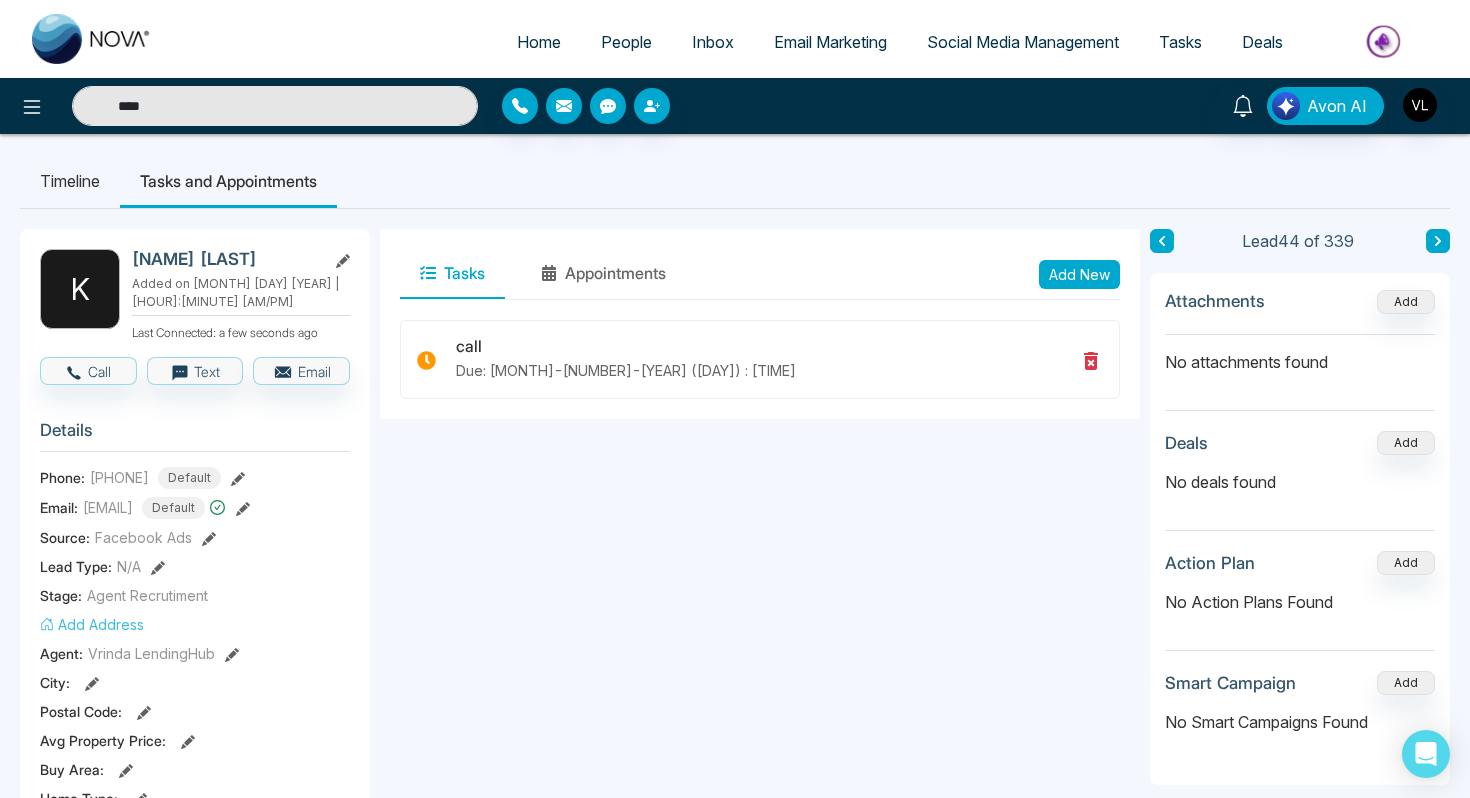 type on "*****" 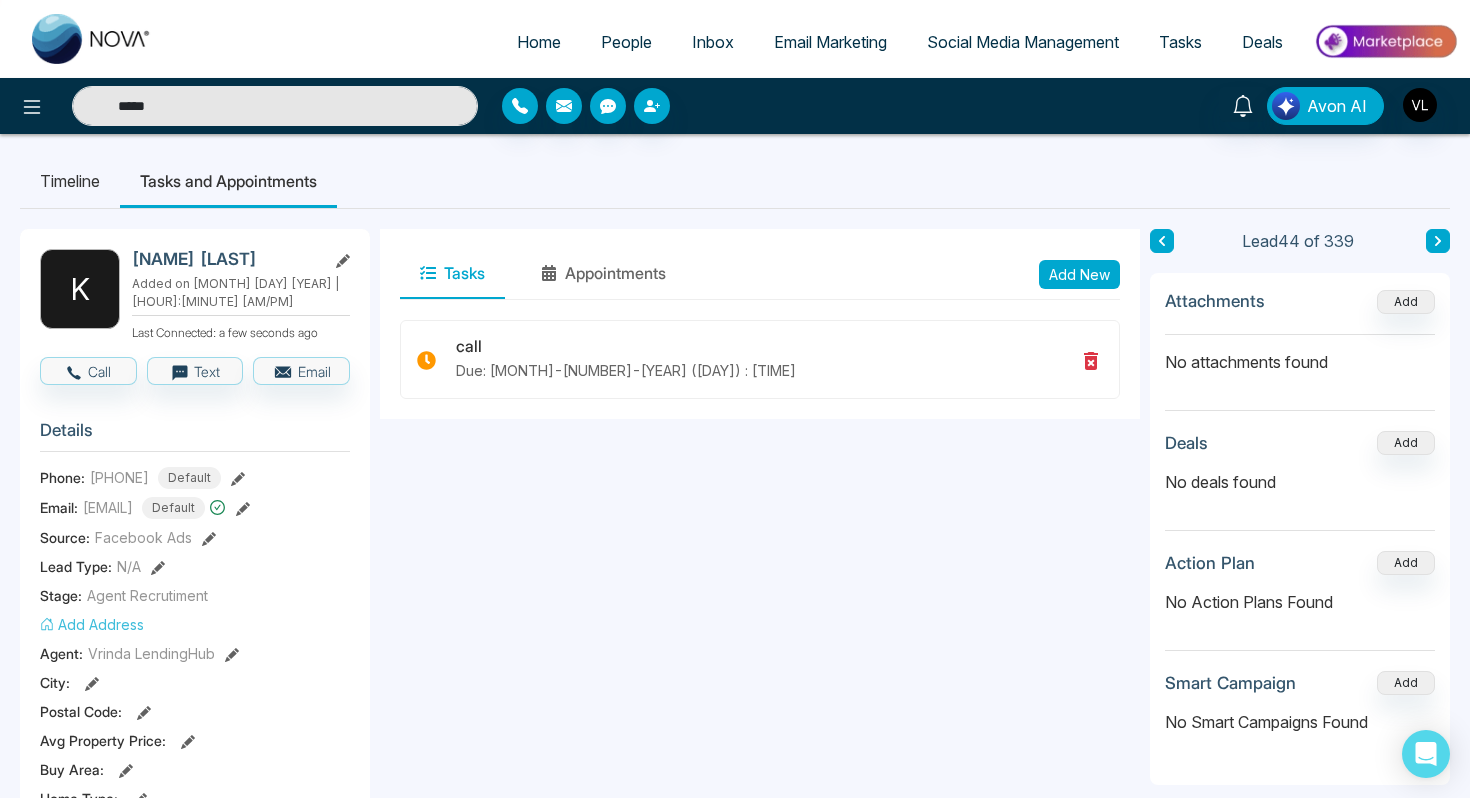 click on "*****" at bounding box center [275, 106] 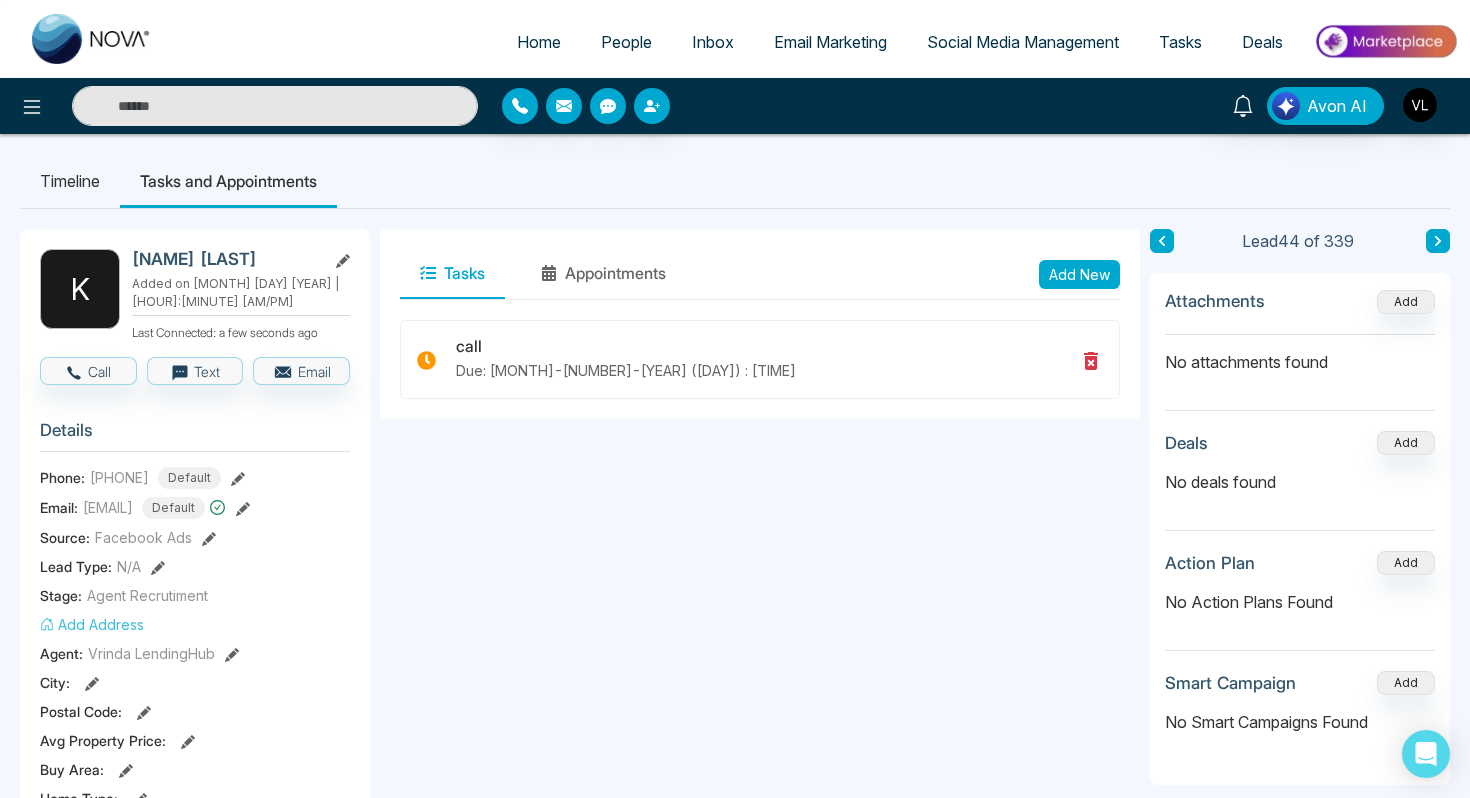 click at bounding box center [275, 106] 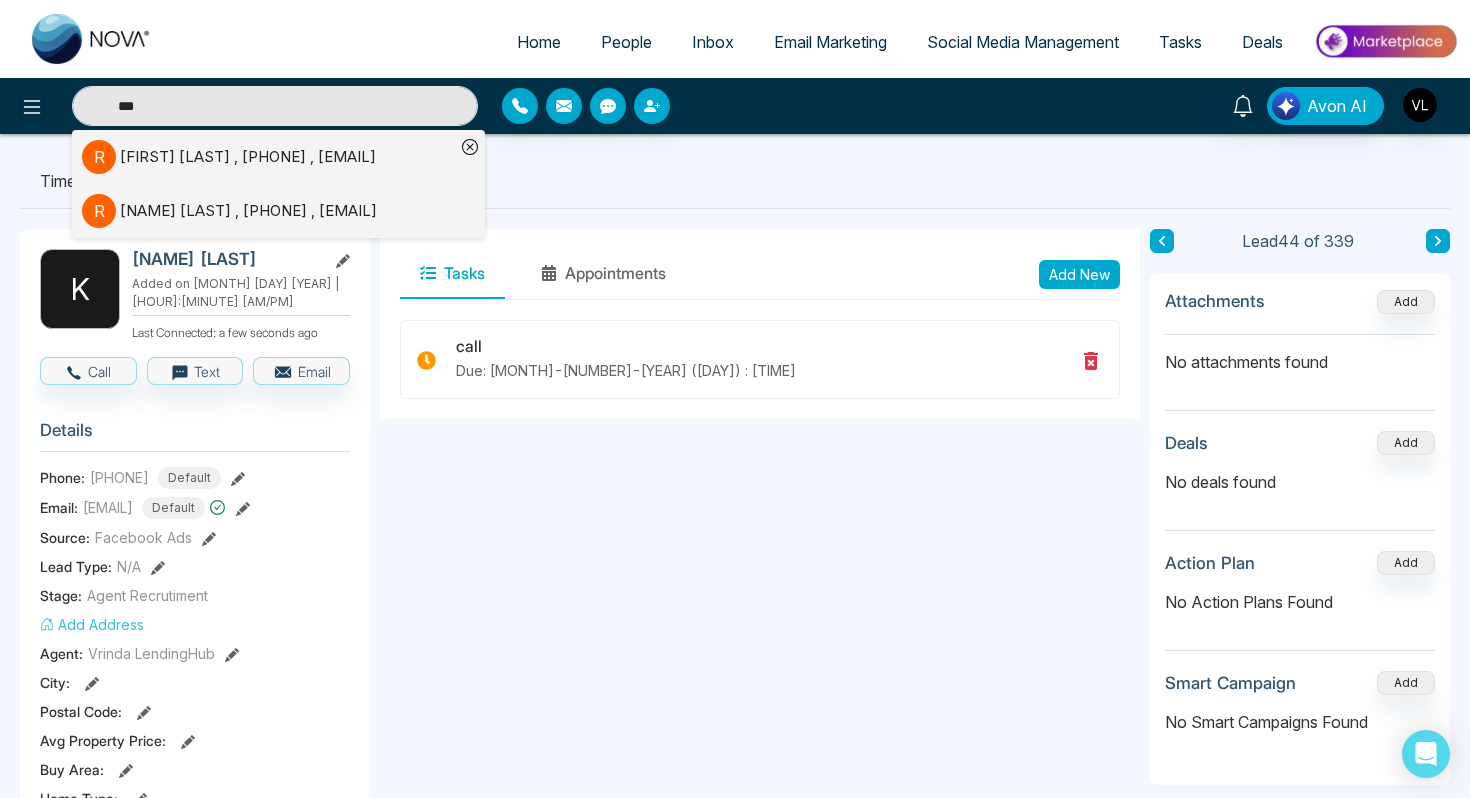 type on "***" 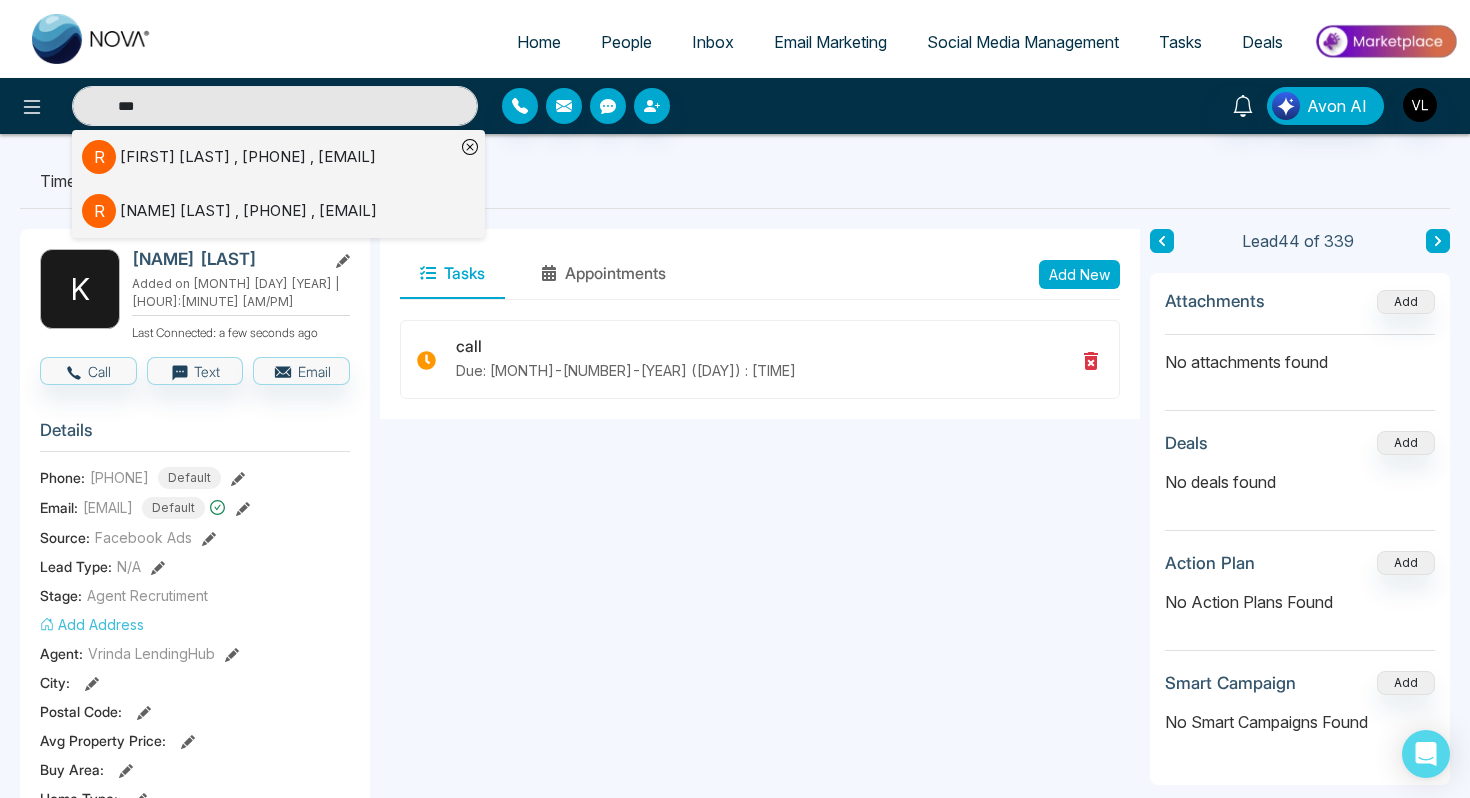 click on "R" at bounding box center (99, 157) 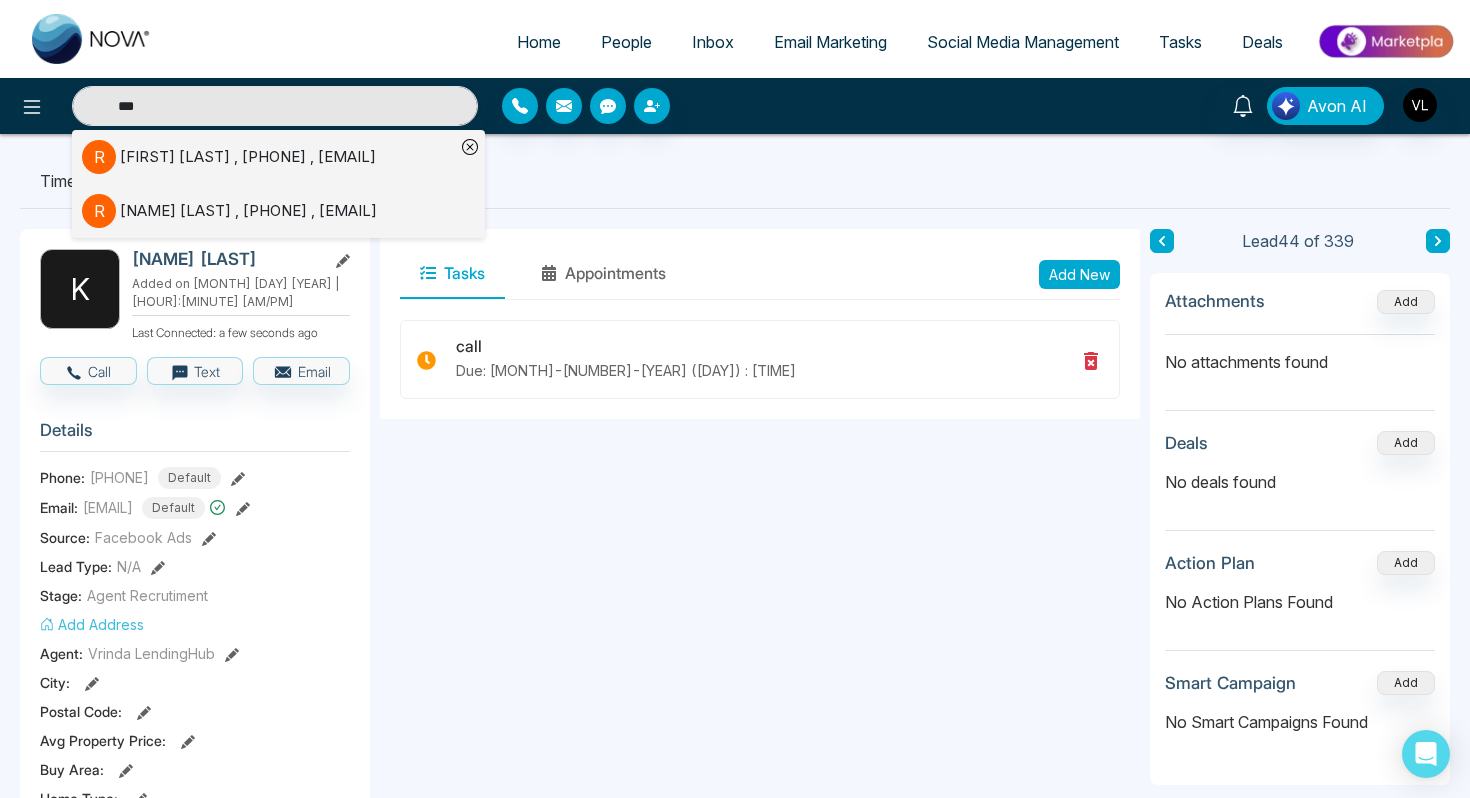 type 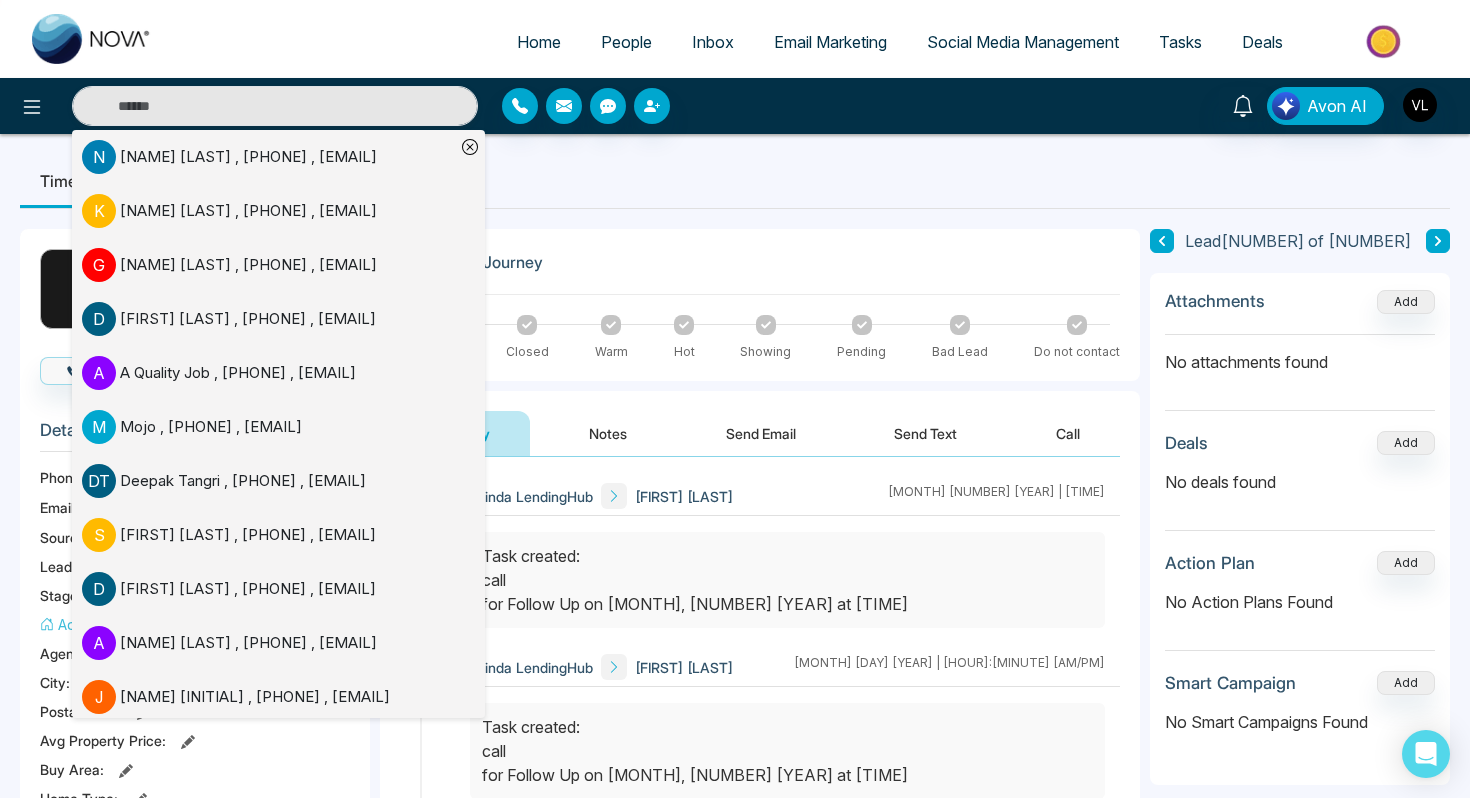 click on "Client Journey New Lead Closed Warm Hot Showing Pending Bad Lead Do not contact" at bounding box center [760, 305] 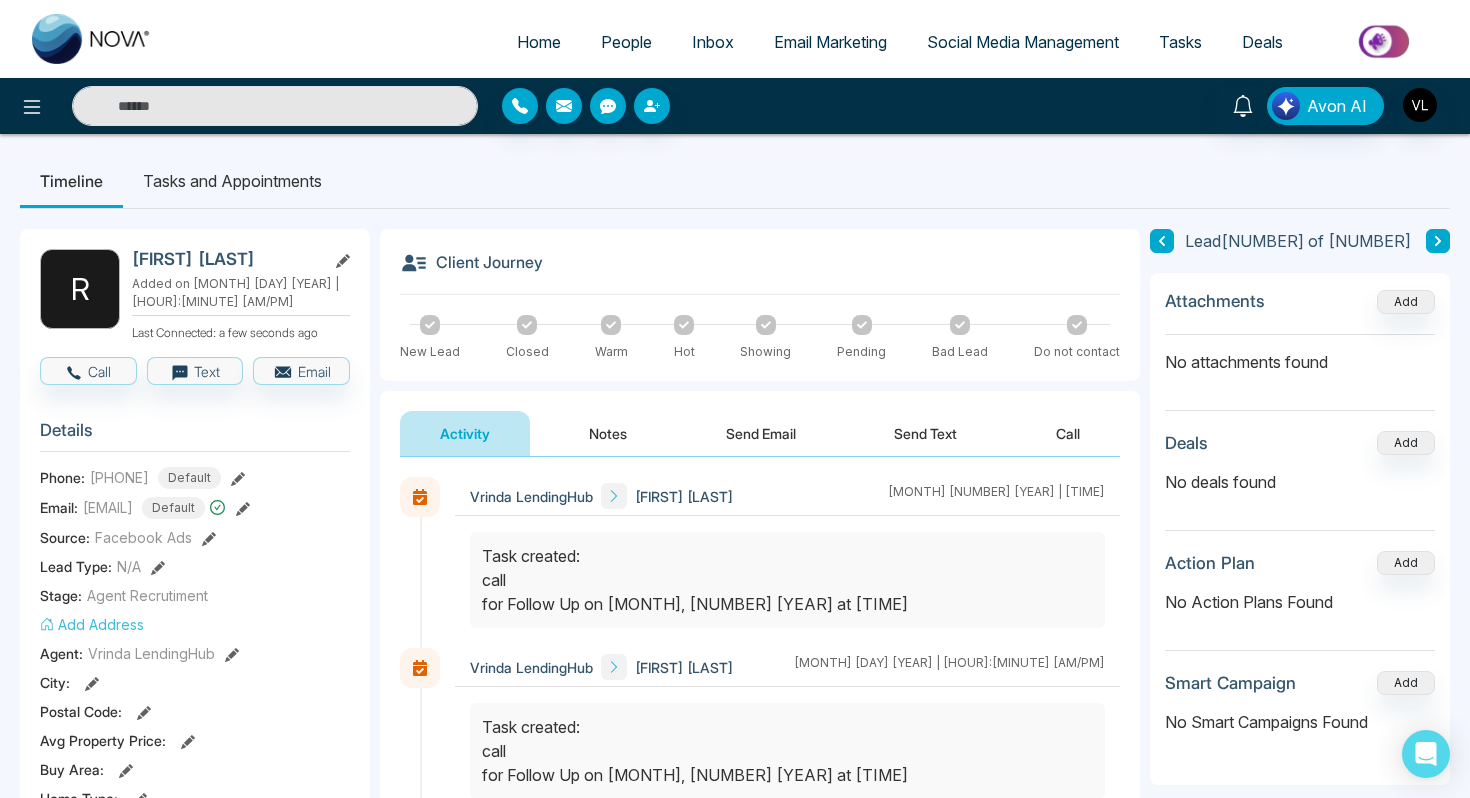 click on "Tasks and Appointments" at bounding box center [232, 181] 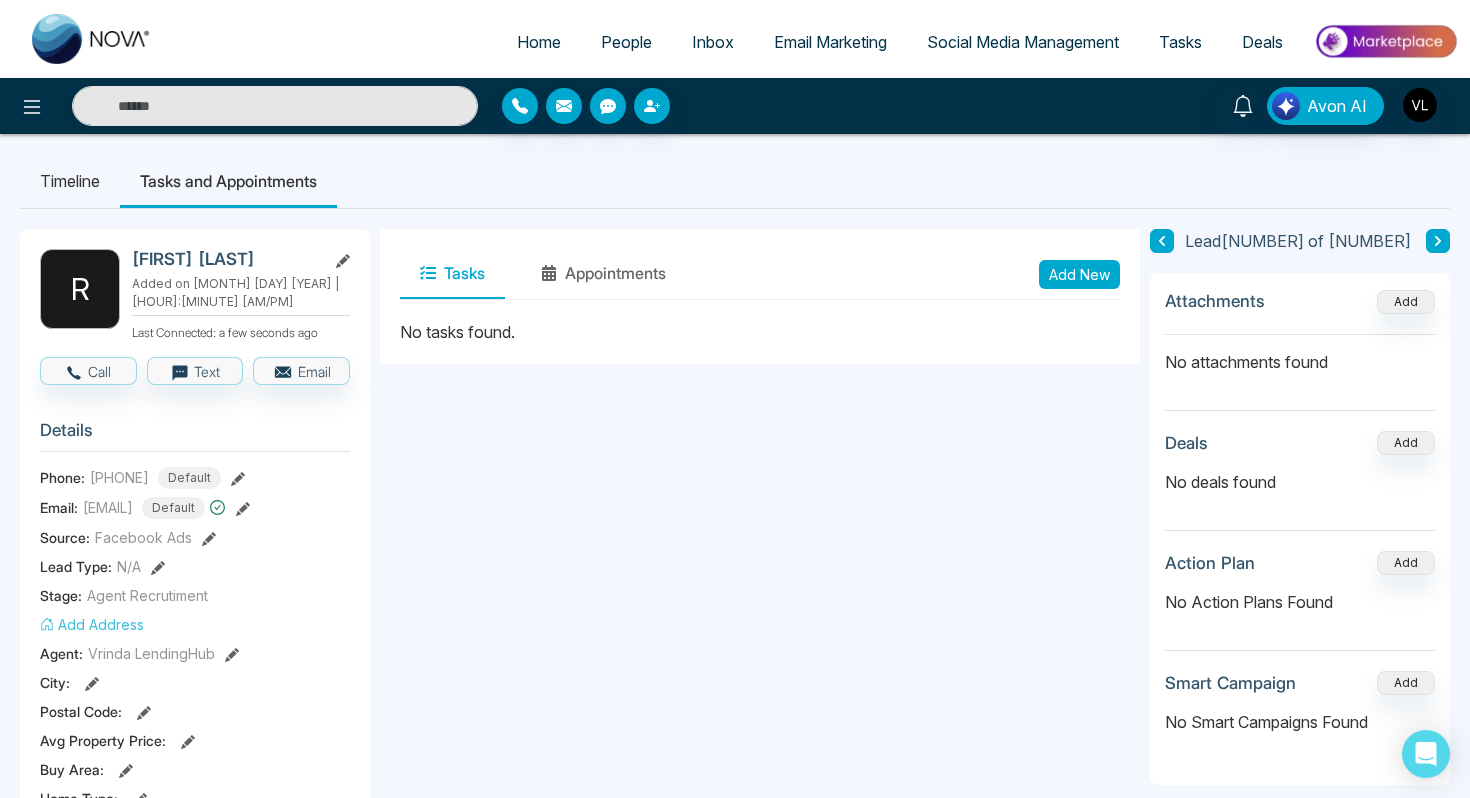 click on "Add New" at bounding box center (1079, 274) 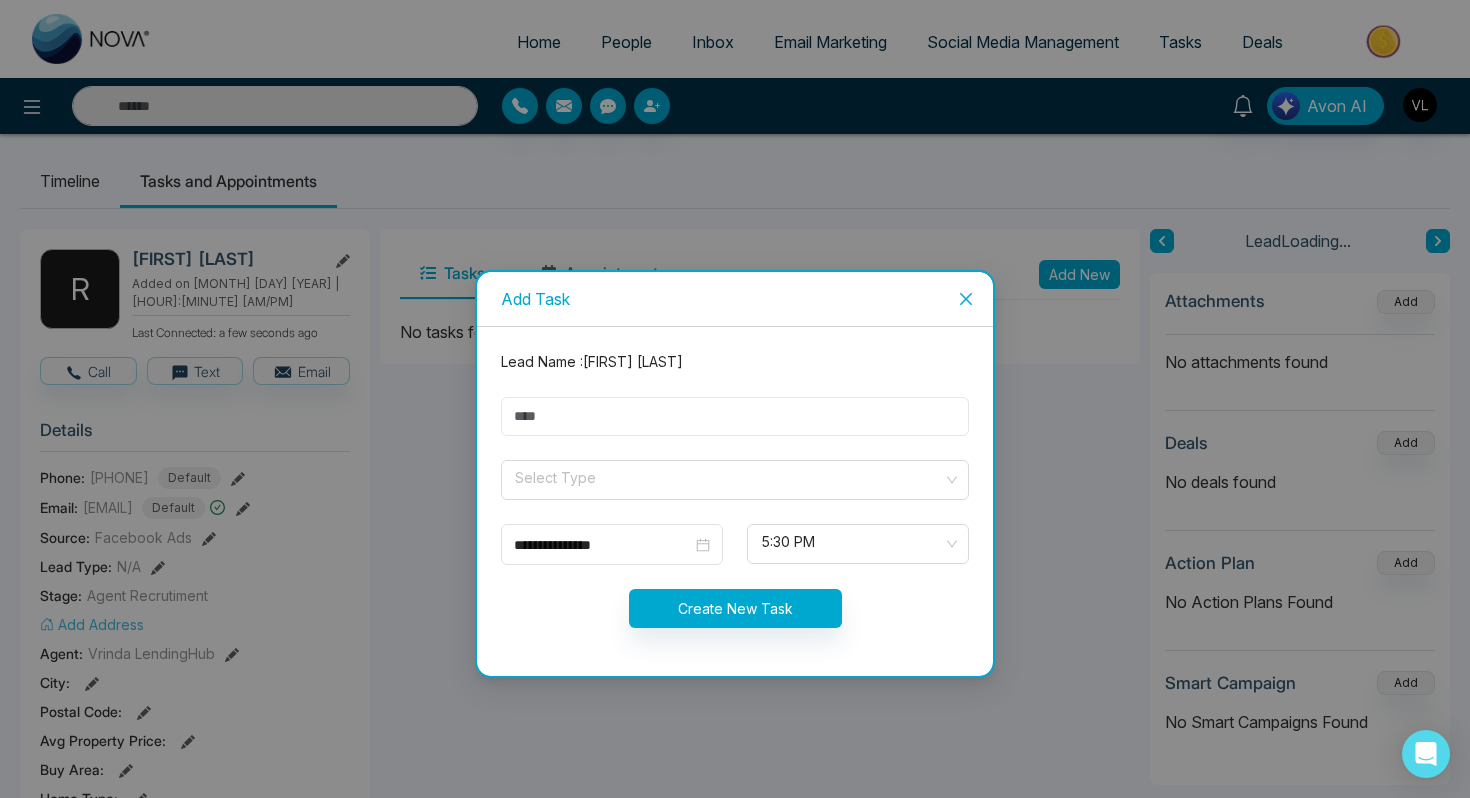 click at bounding box center [735, 416] 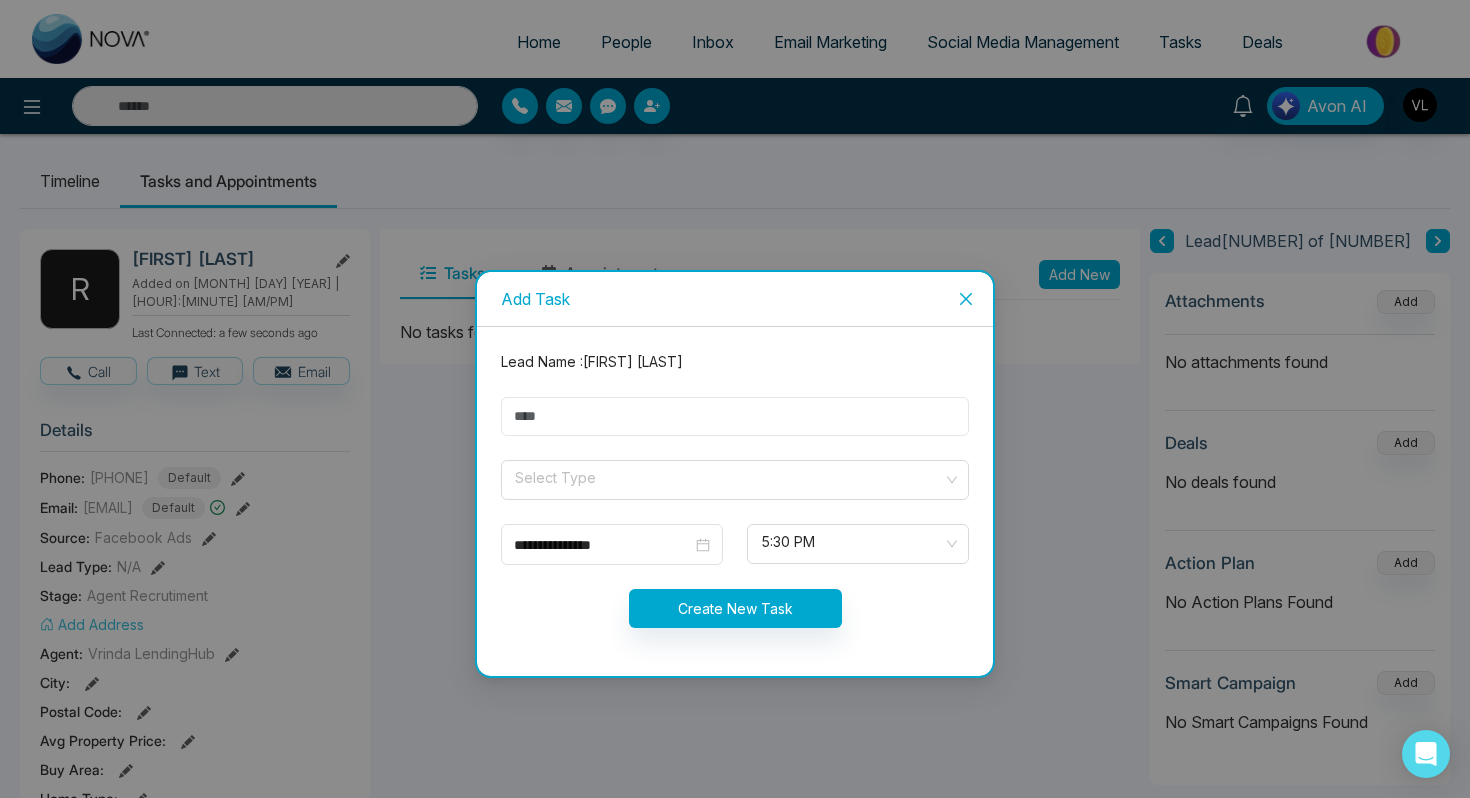 type on "****" 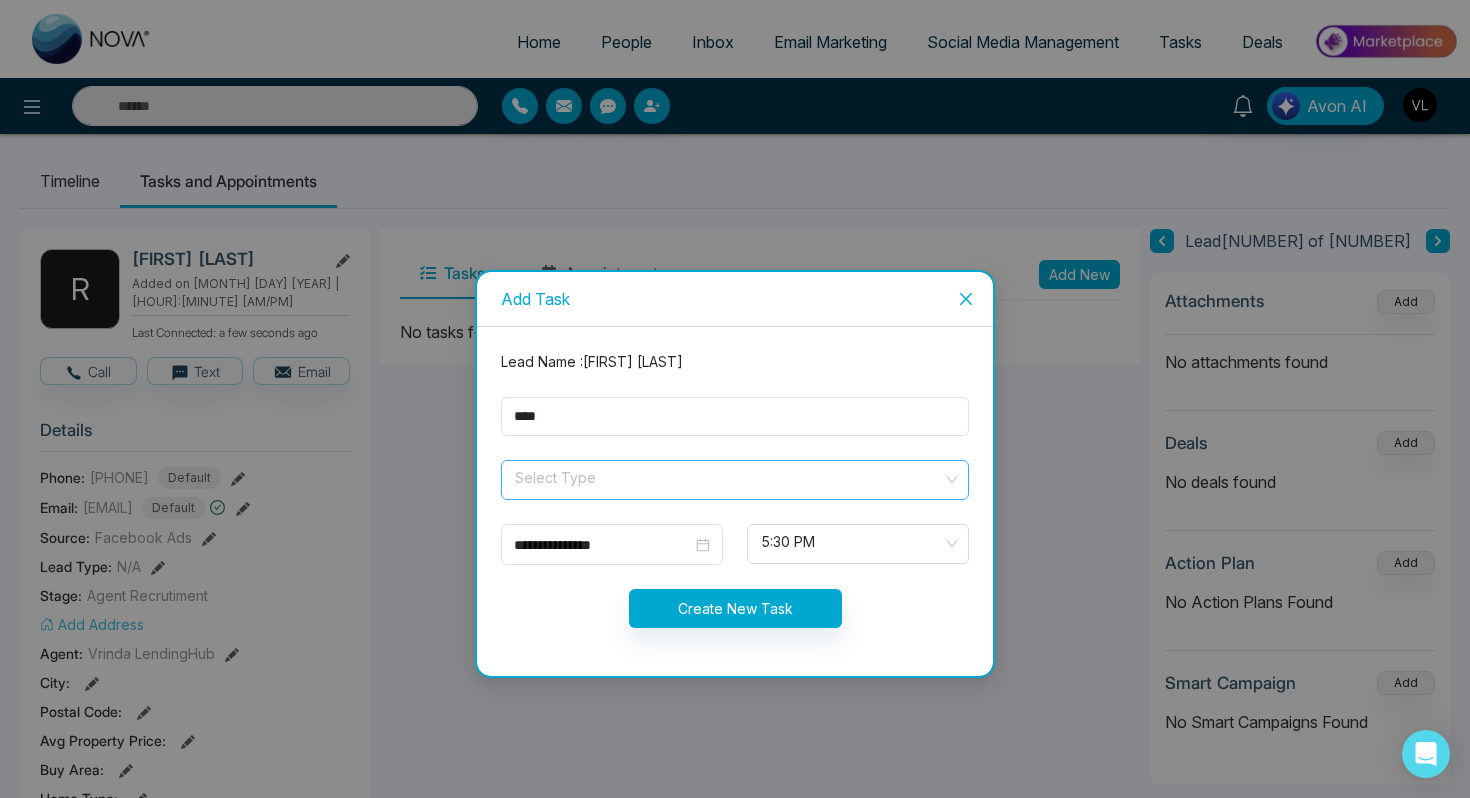 click at bounding box center [728, 476] 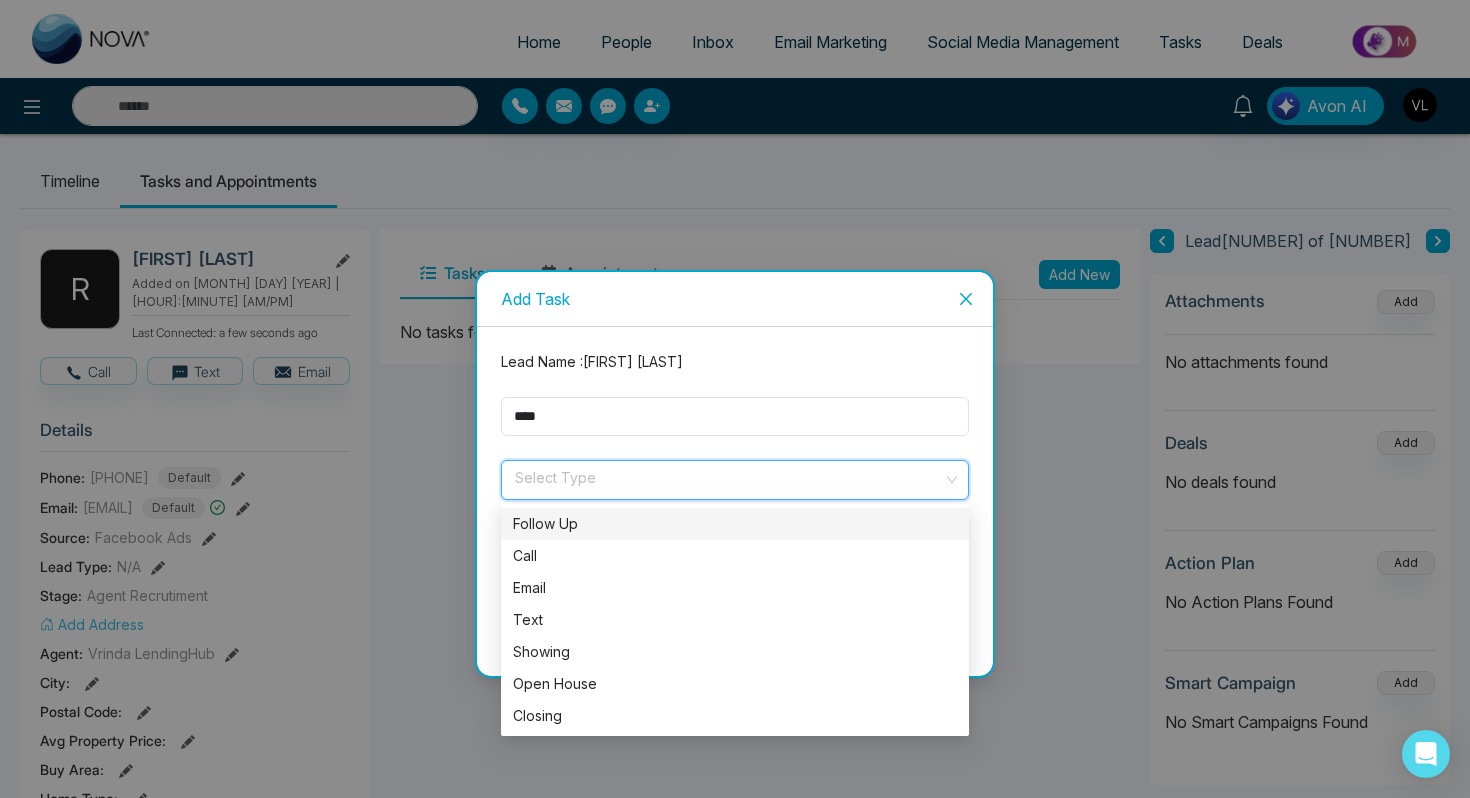 click on "Follow Up" at bounding box center (735, 524) 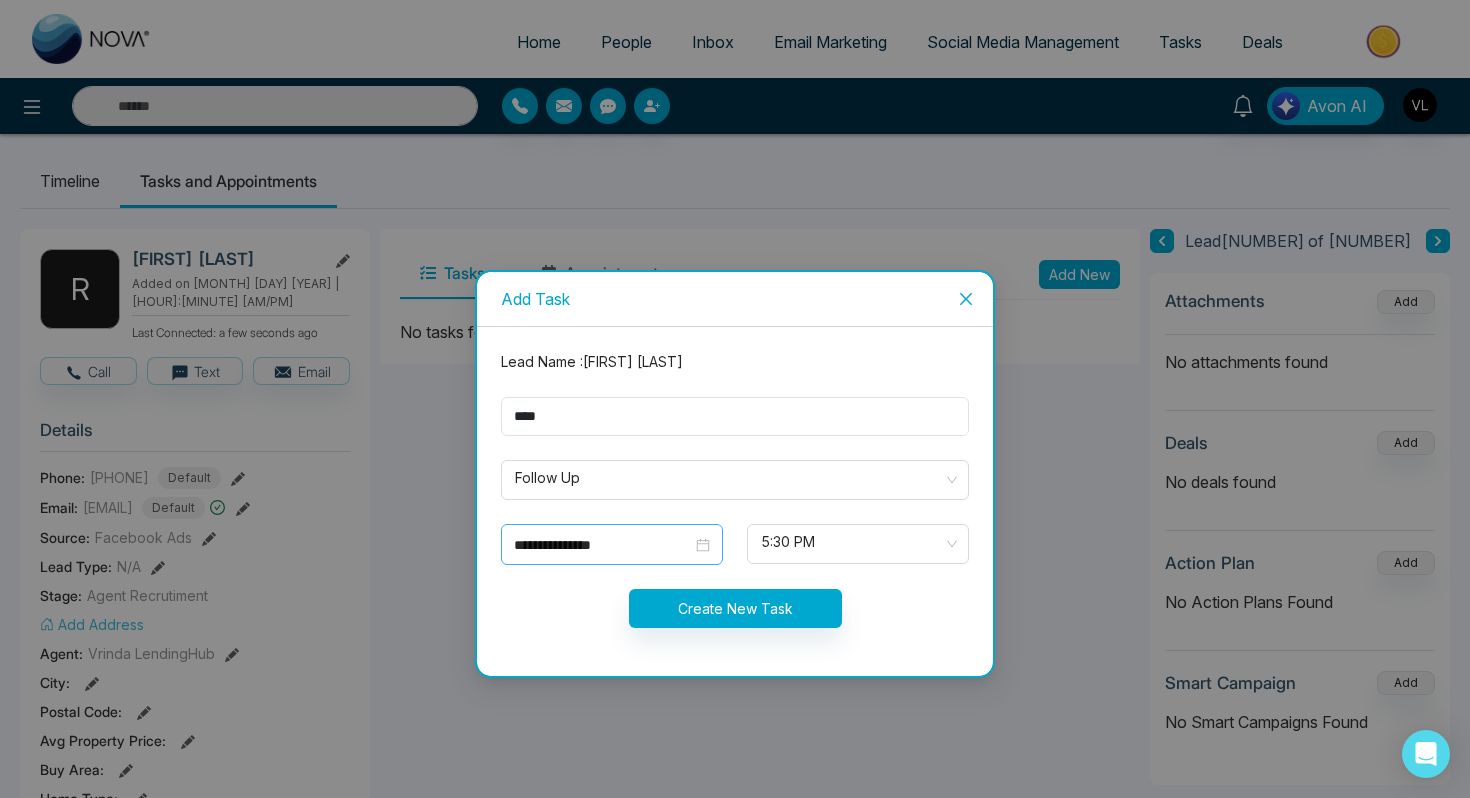 click on "**********" at bounding box center (612, 544) 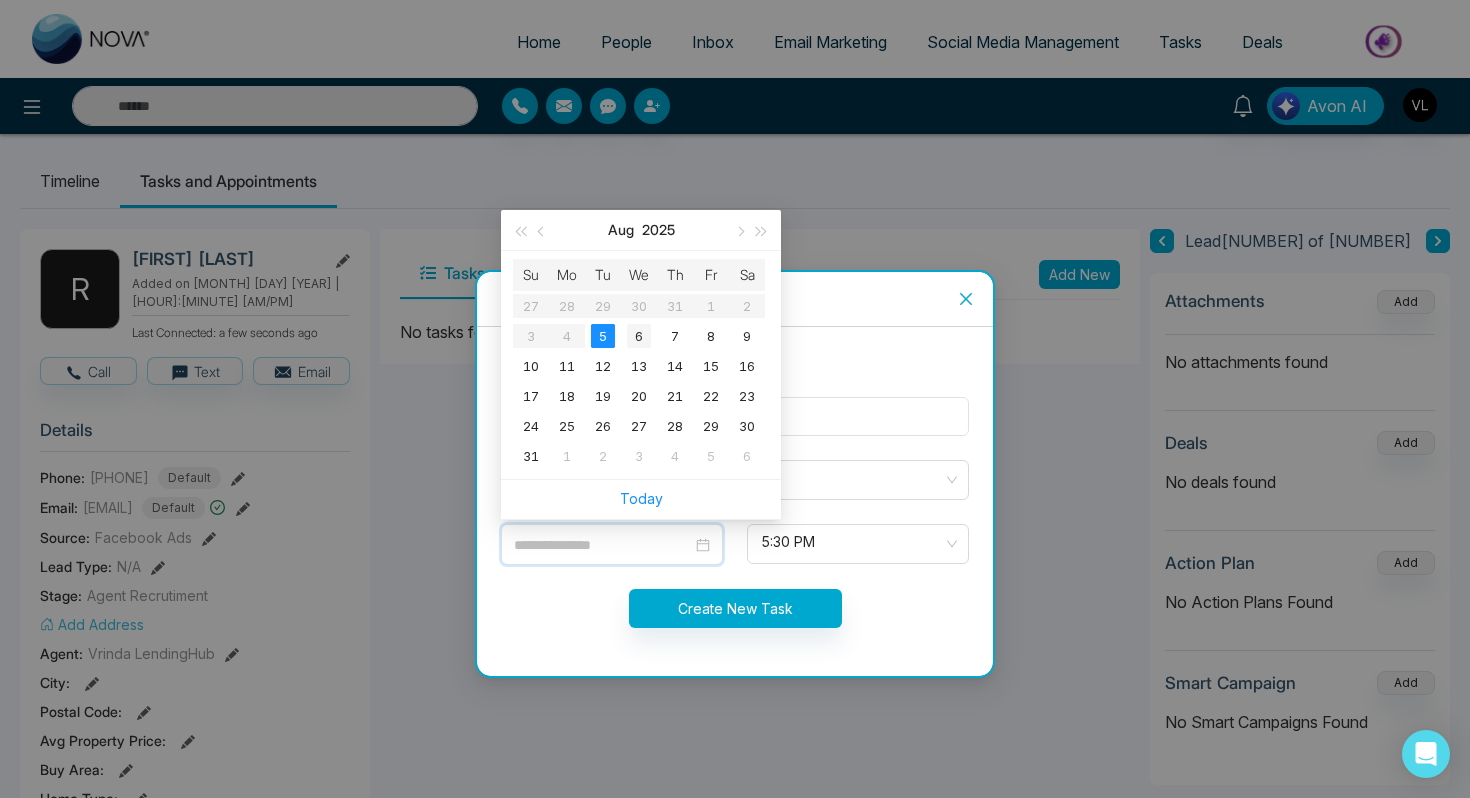 type on "**********" 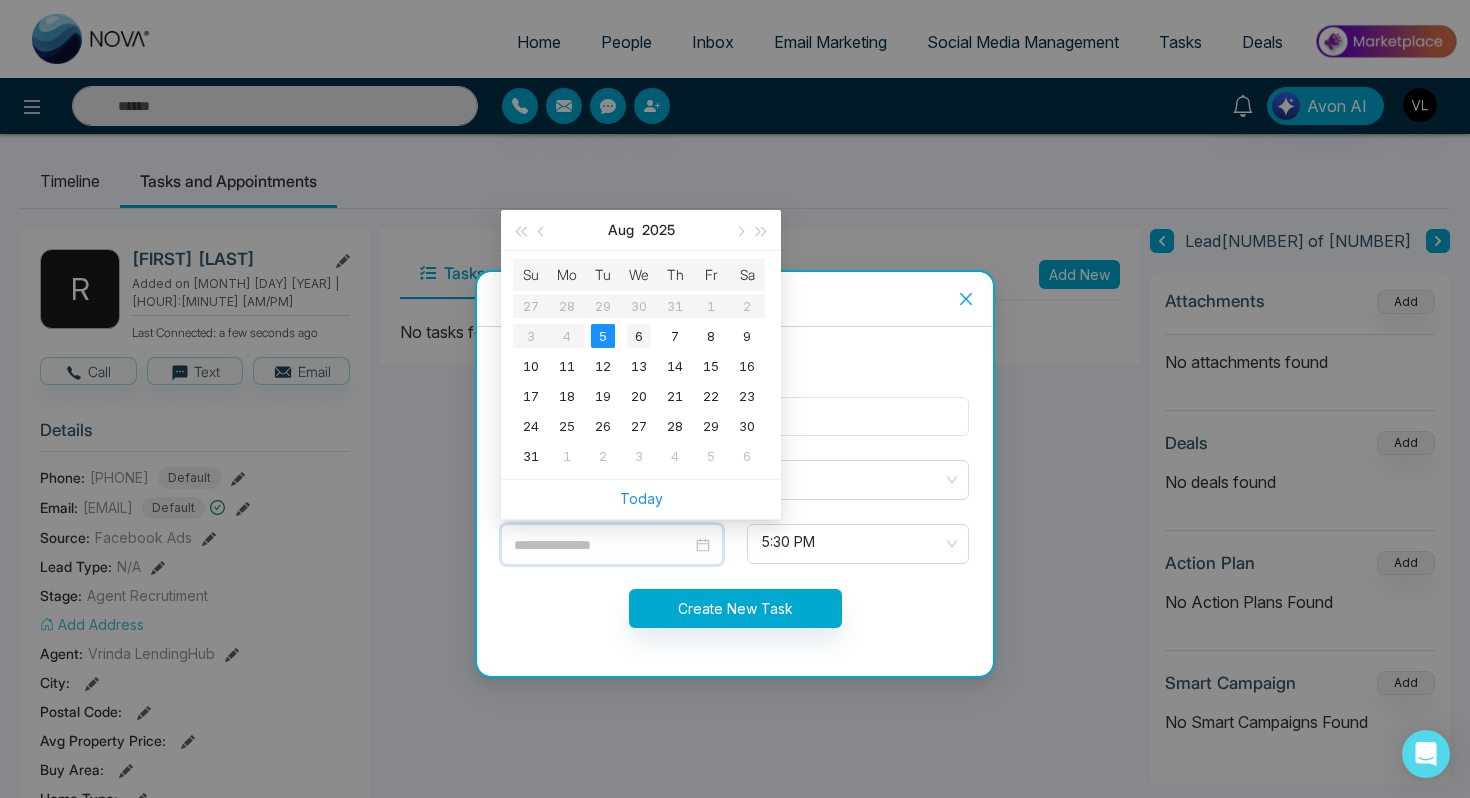click on "6" at bounding box center [639, 336] 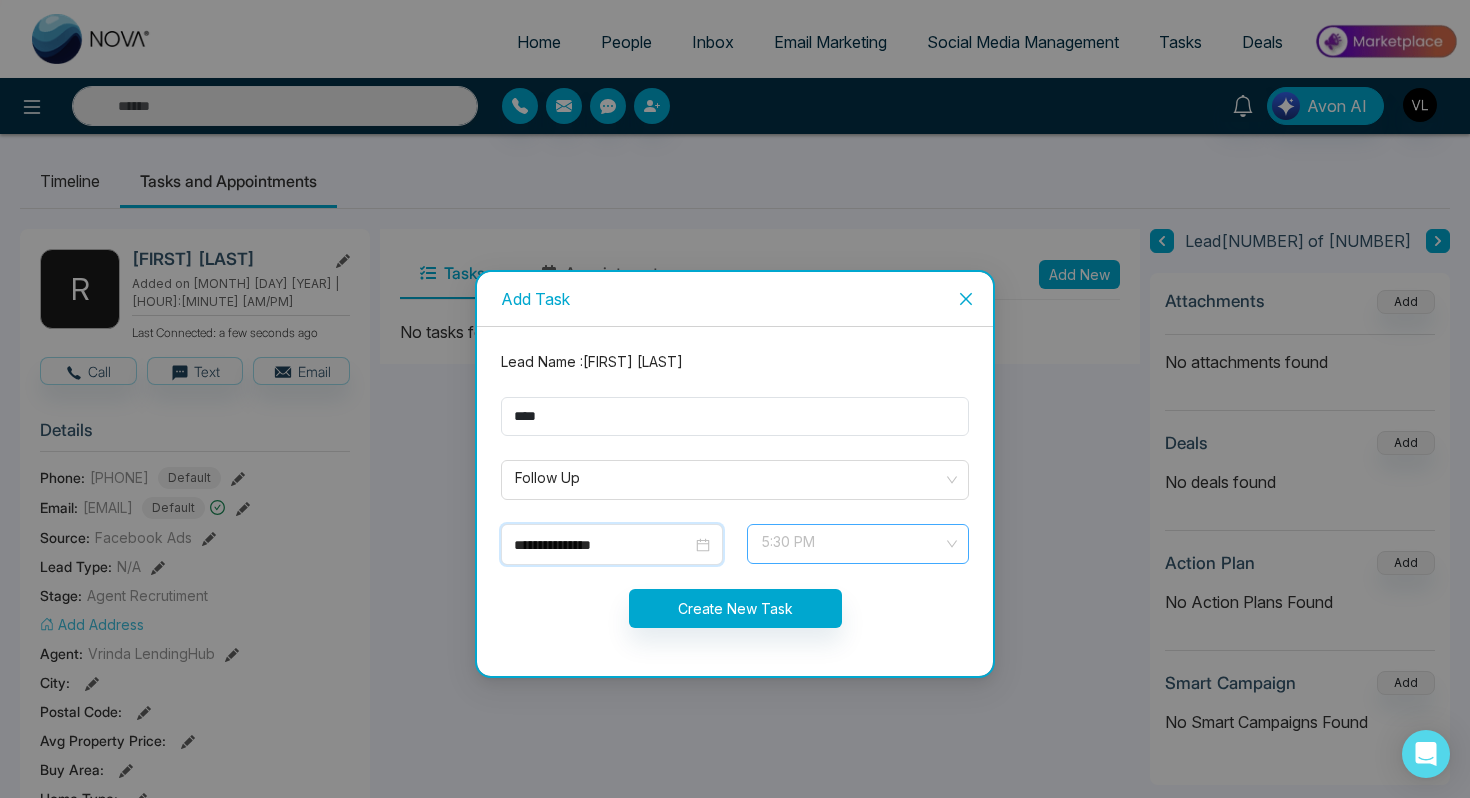 click on "5:30 PM" at bounding box center (858, 544) 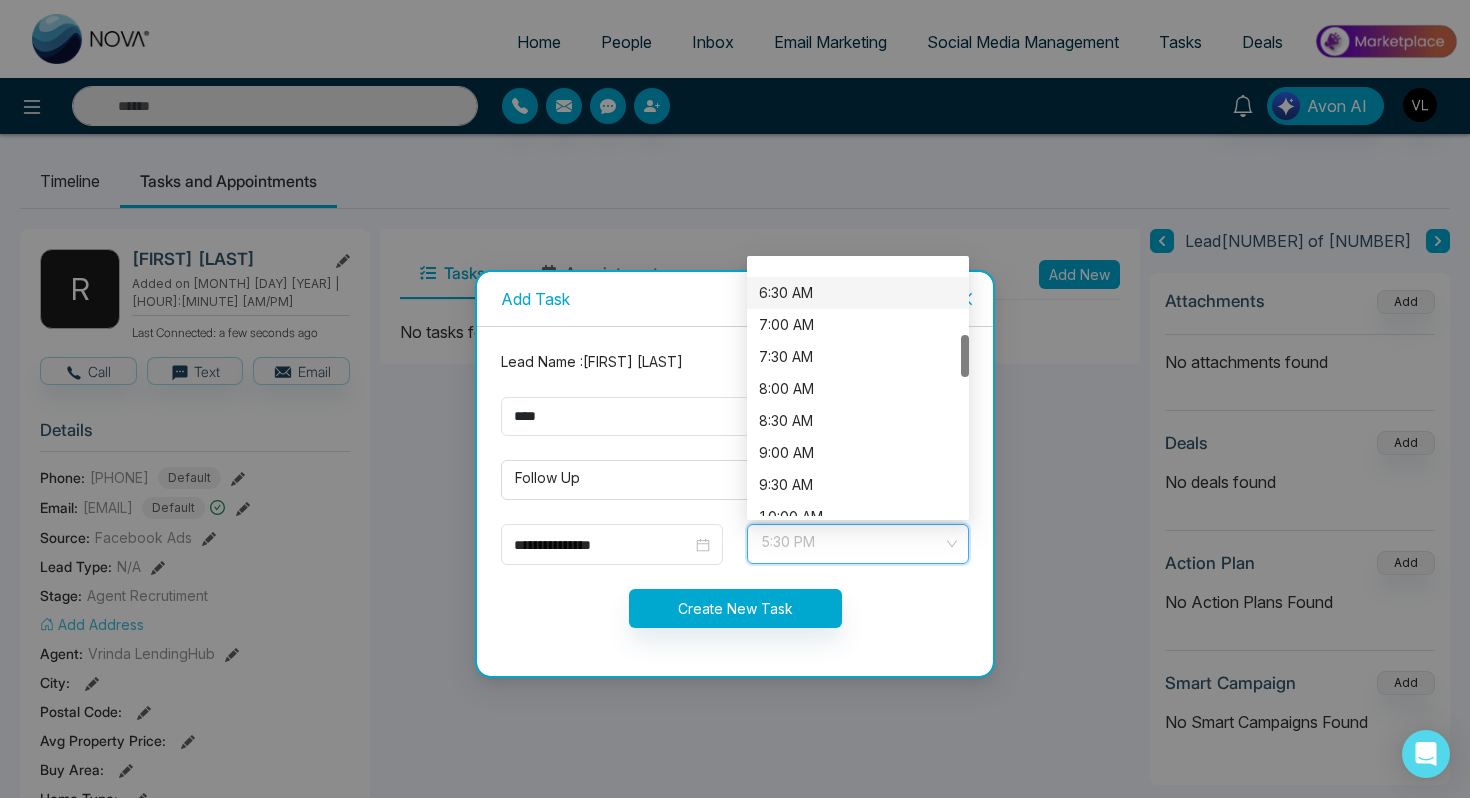 scroll, scrollTop: 546, scrollLeft: 0, axis: vertical 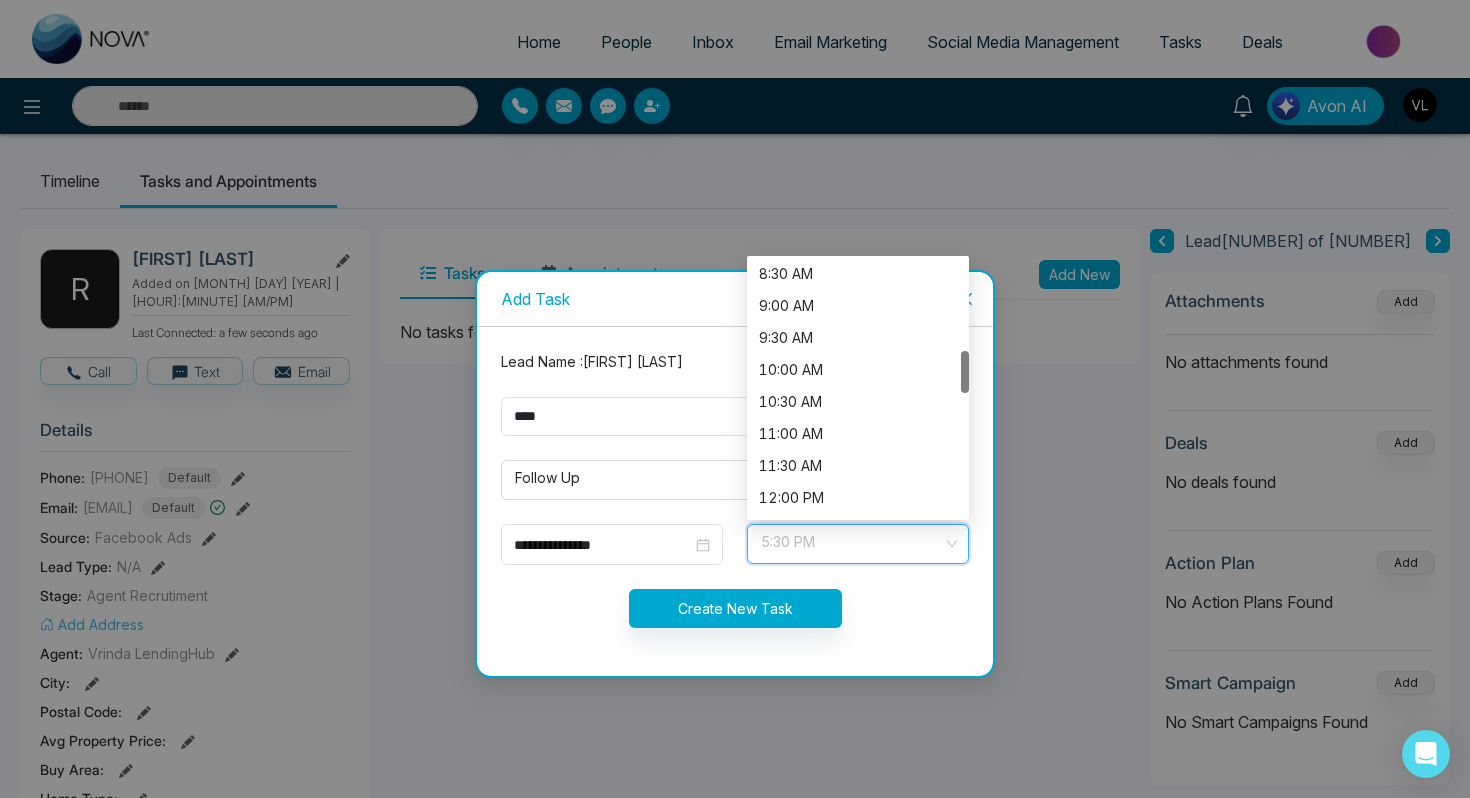 click on "11:30 AM" at bounding box center [858, 466] 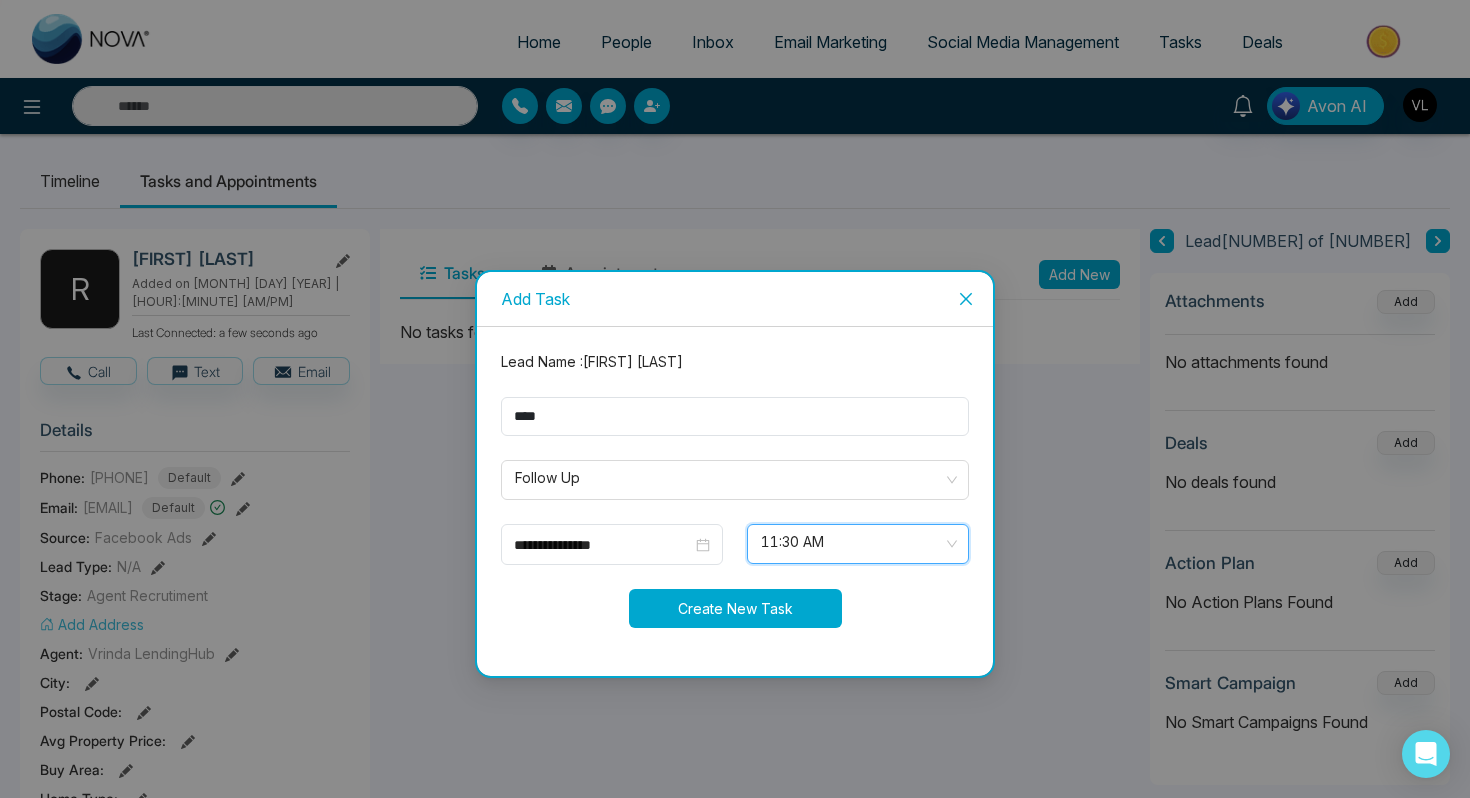 click on "Create New Task" at bounding box center (735, 608) 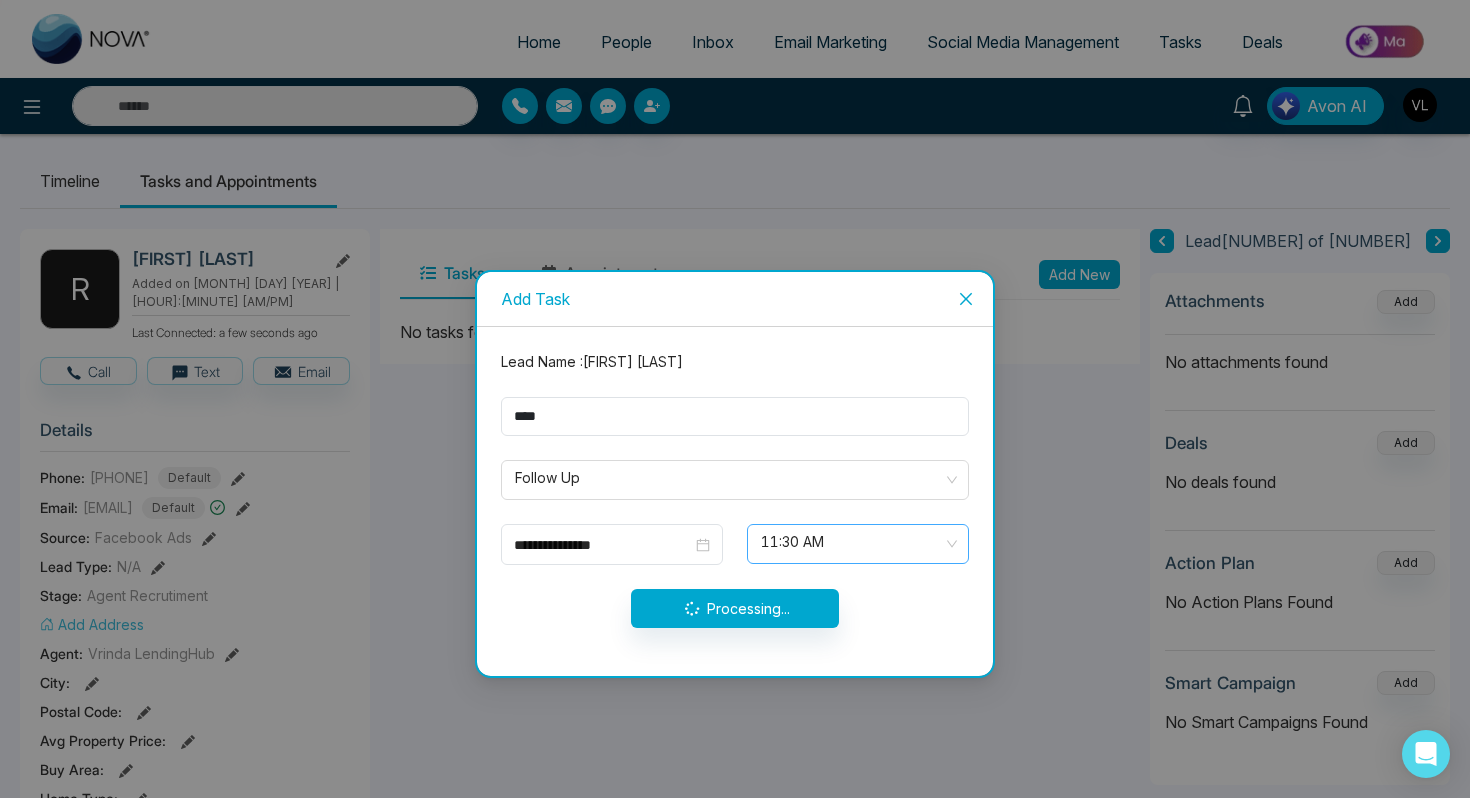 click on "Processing..." at bounding box center [735, 608] 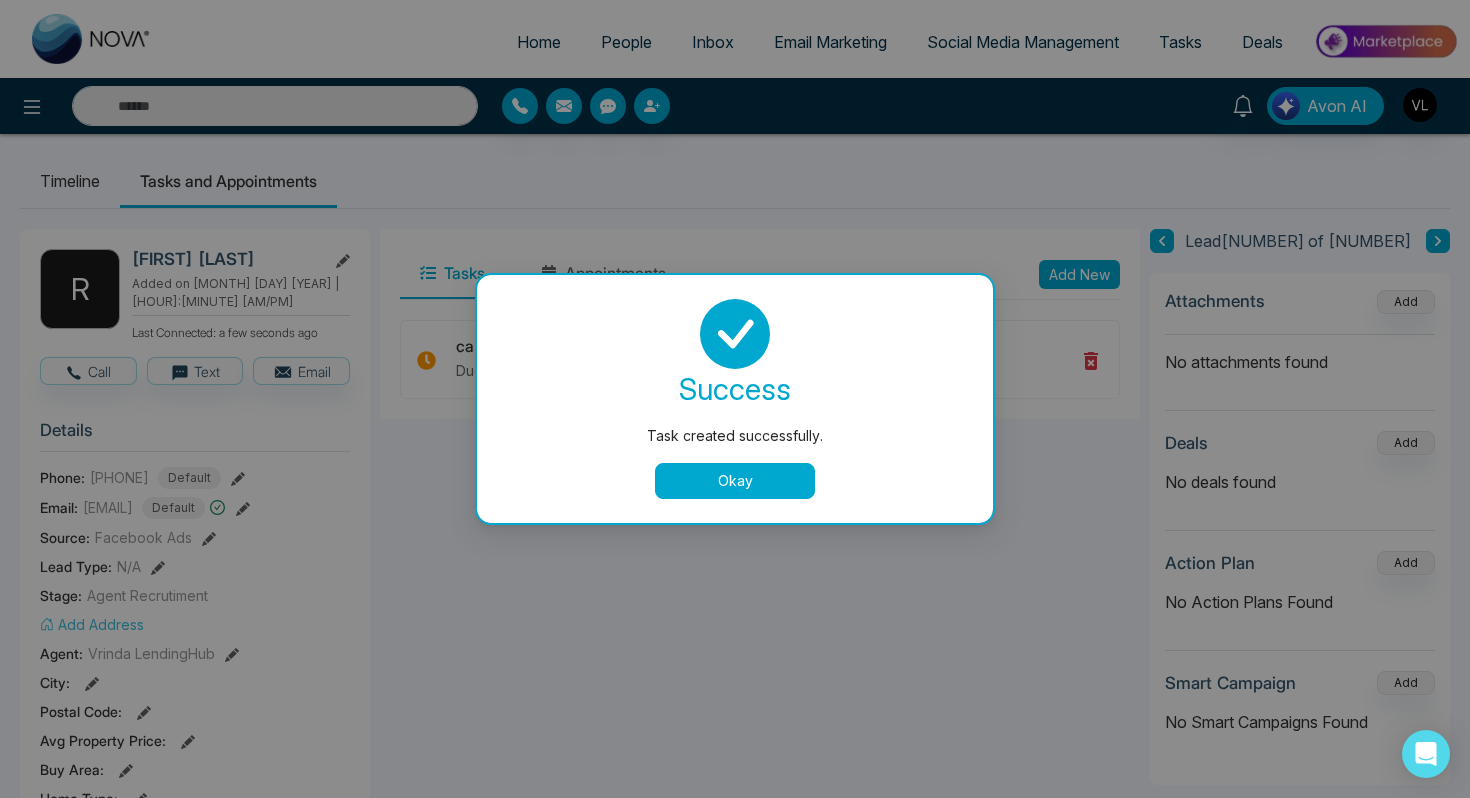 click on "Task created successfully. success Task created successfully.   Okay" at bounding box center [735, 399] 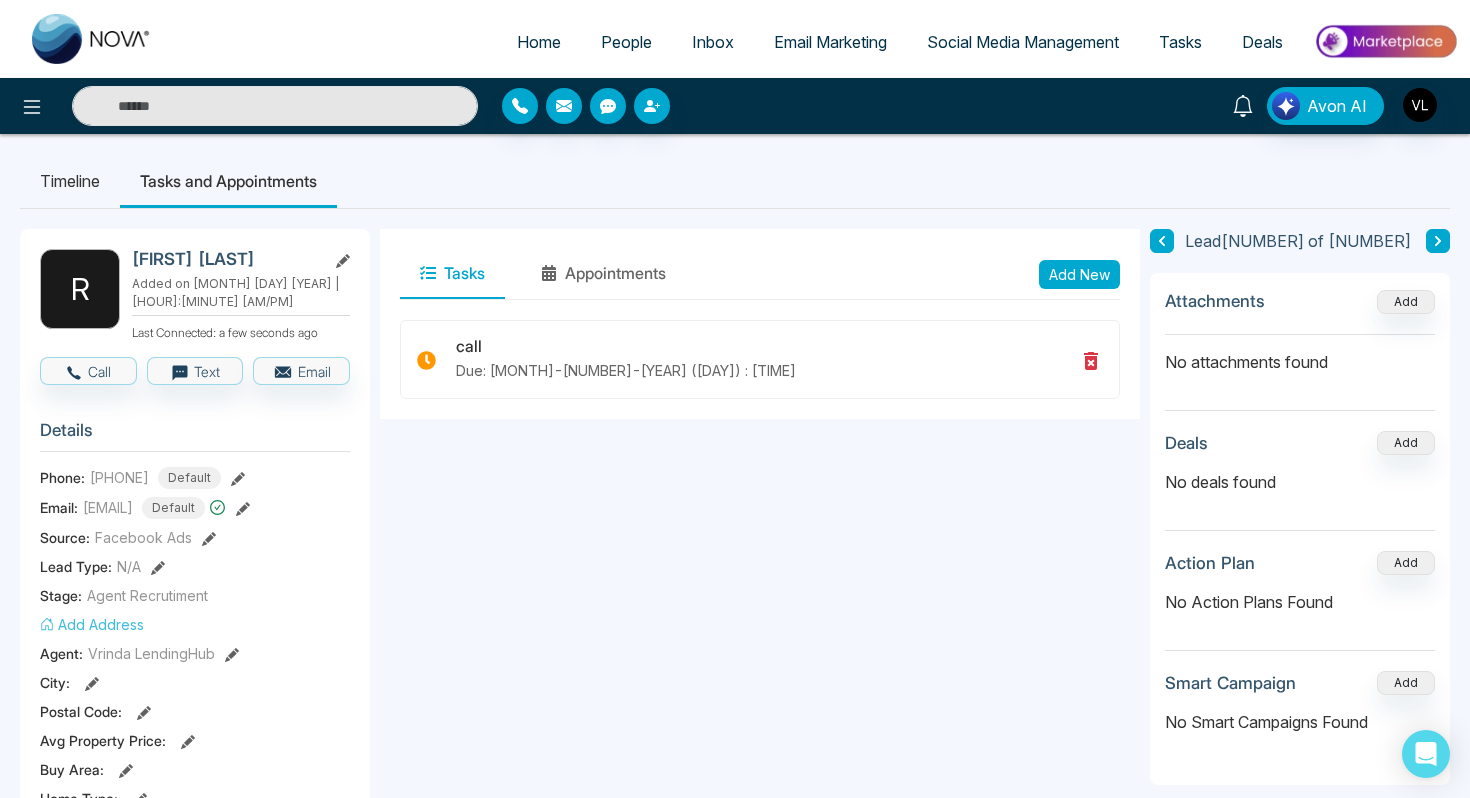 click 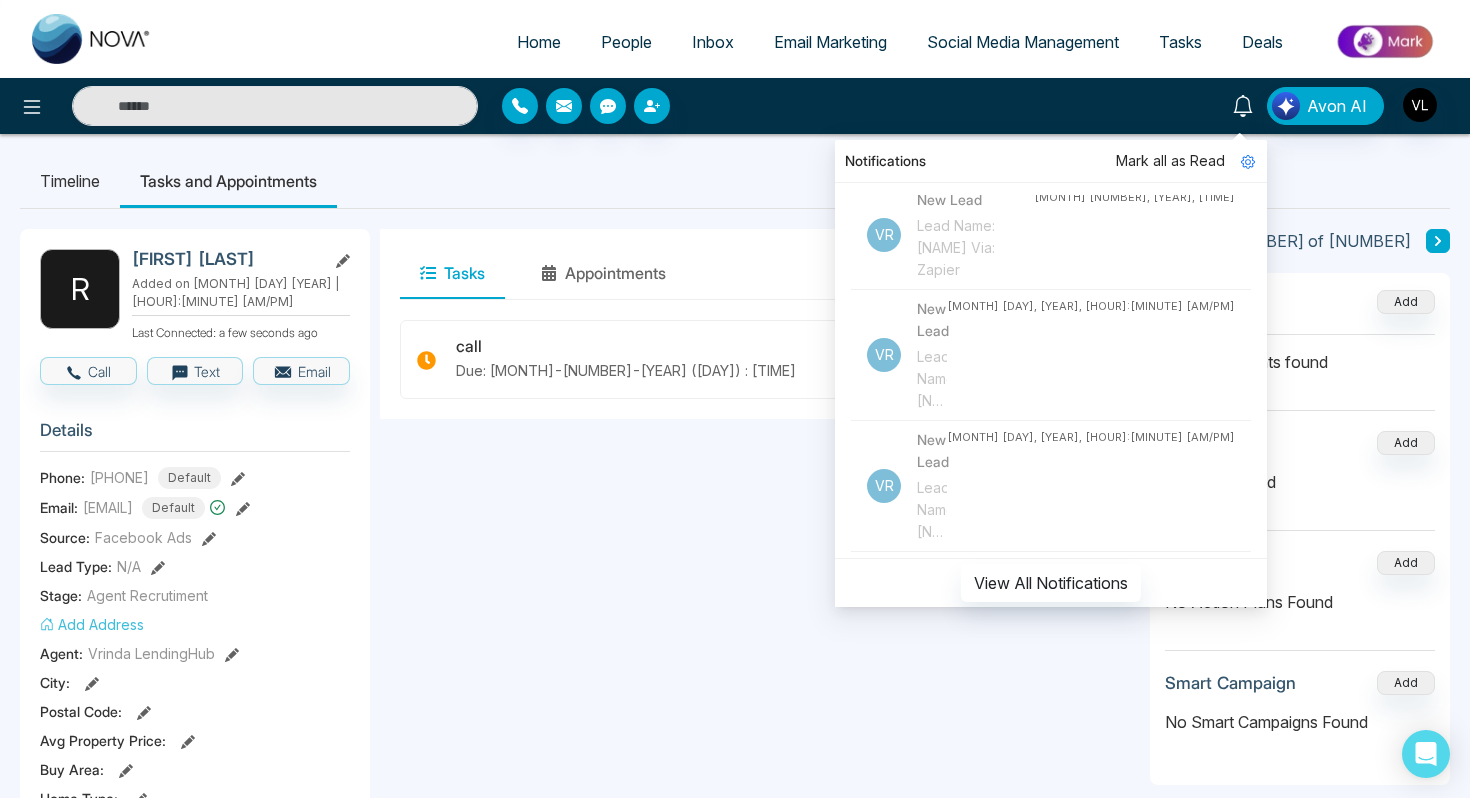 scroll, scrollTop: 696, scrollLeft: 0, axis: vertical 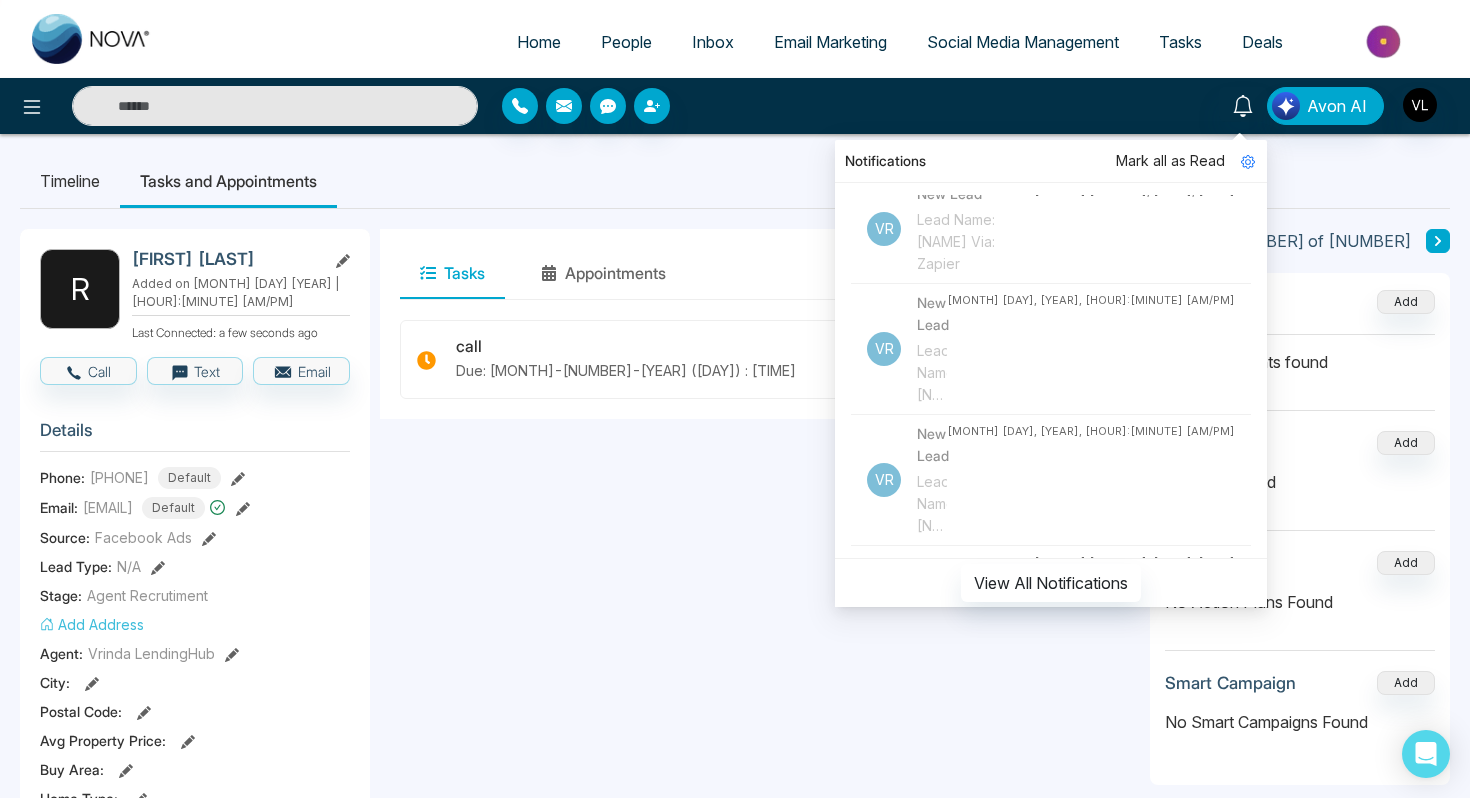 click at bounding box center (275, 106) 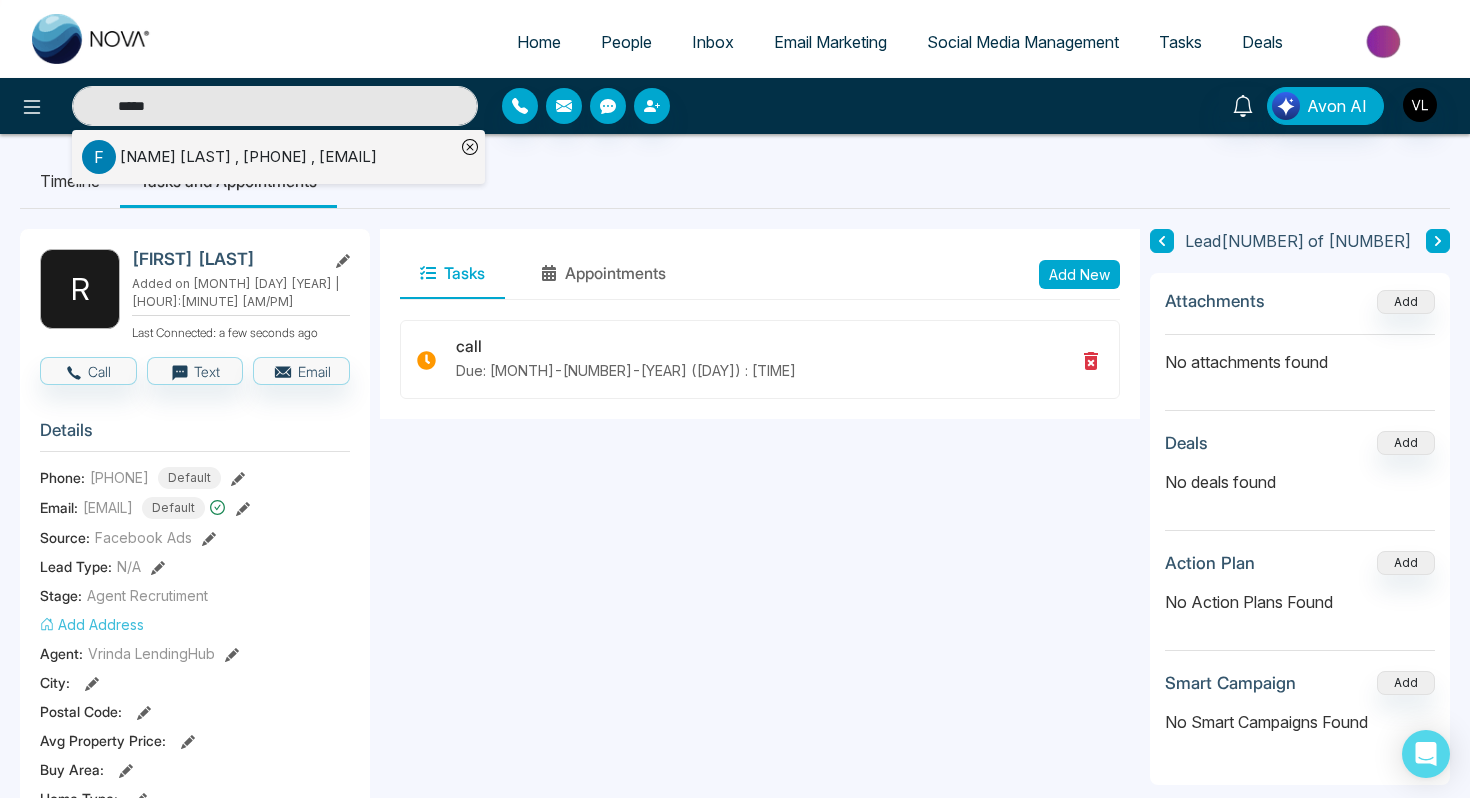 type on "*****" 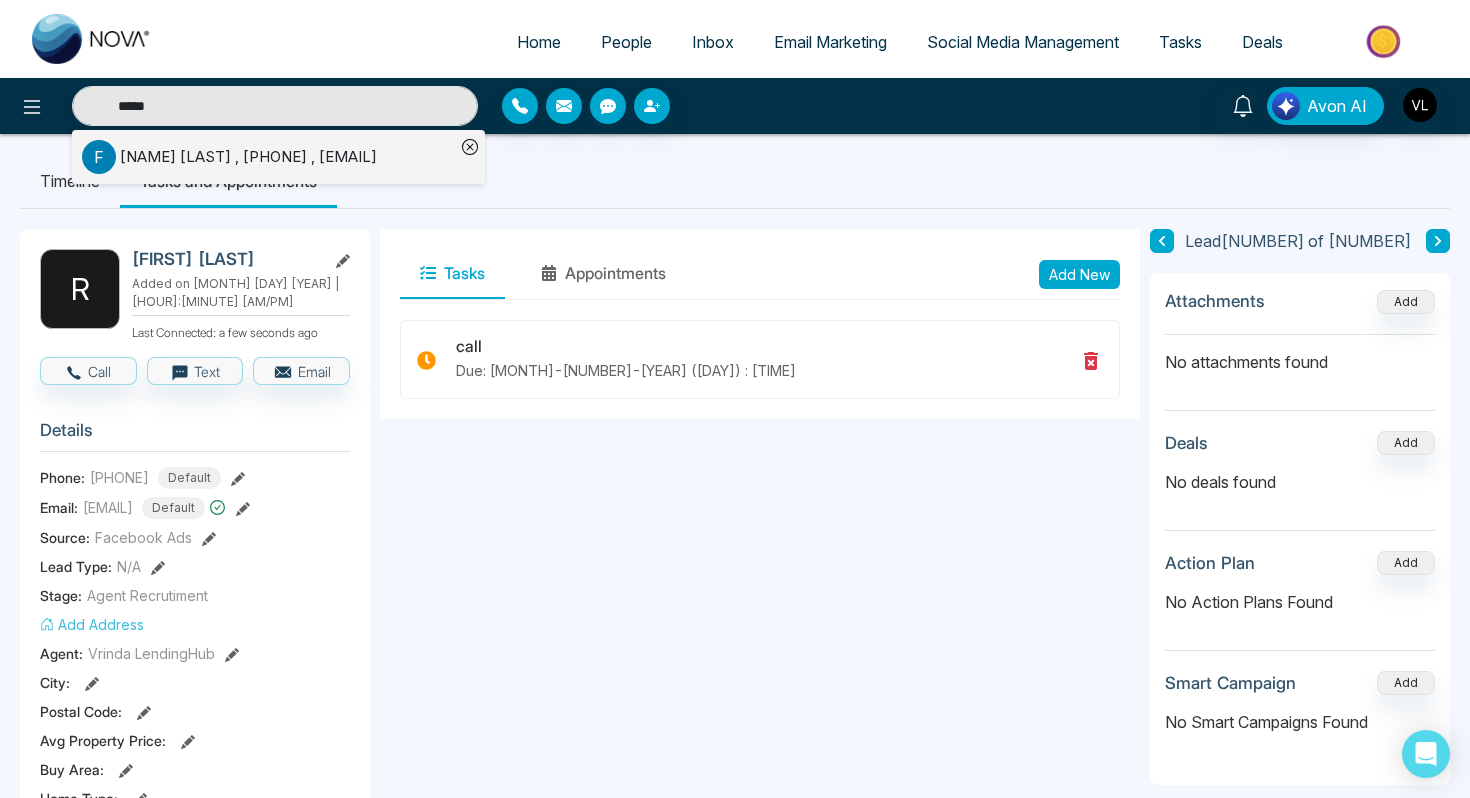 click on "[NAME] [LAST] , [PHONE] , [EMAIL]" at bounding box center (248, 157) 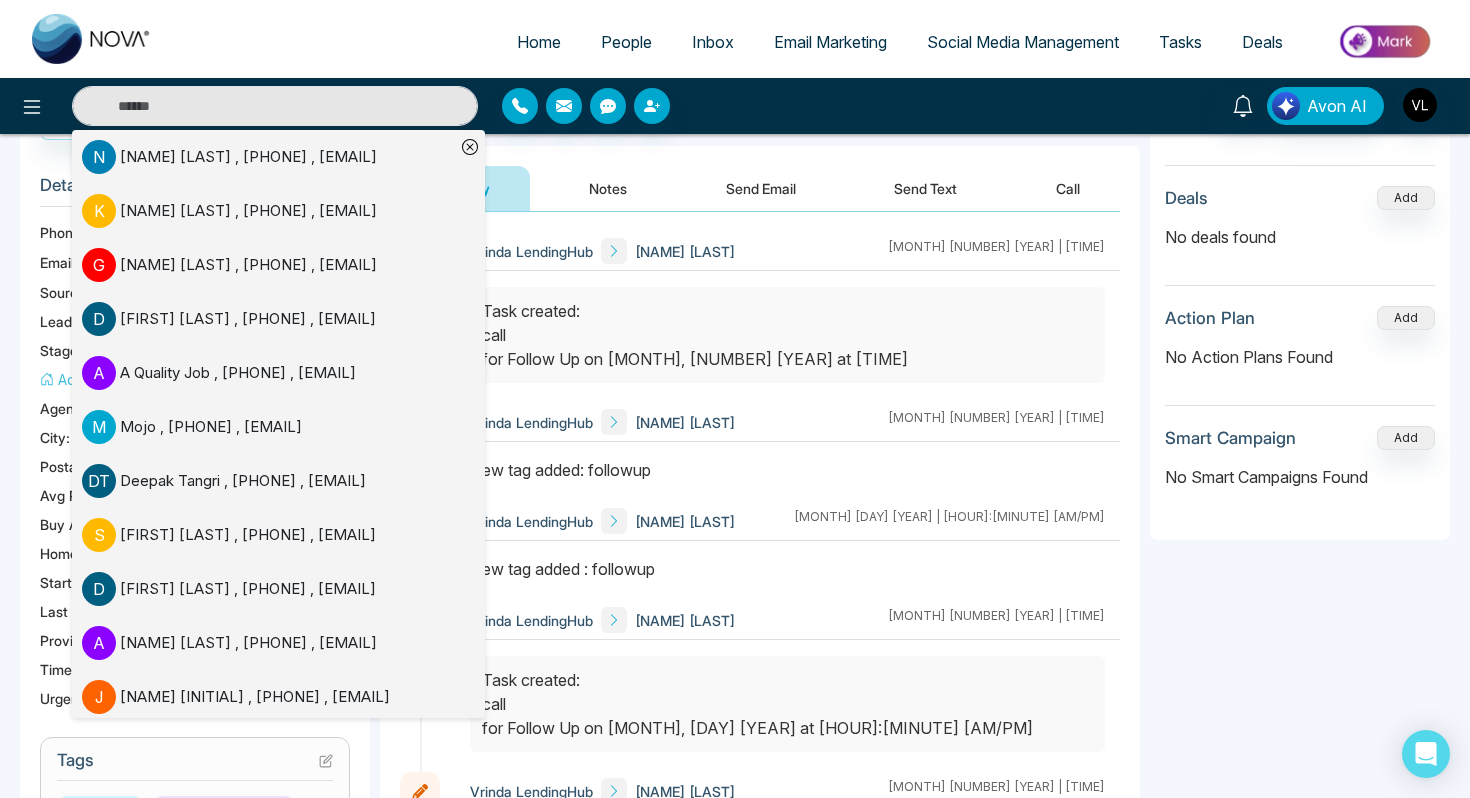 scroll, scrollTop: 247, scrollLeft: 0, axis: vertical 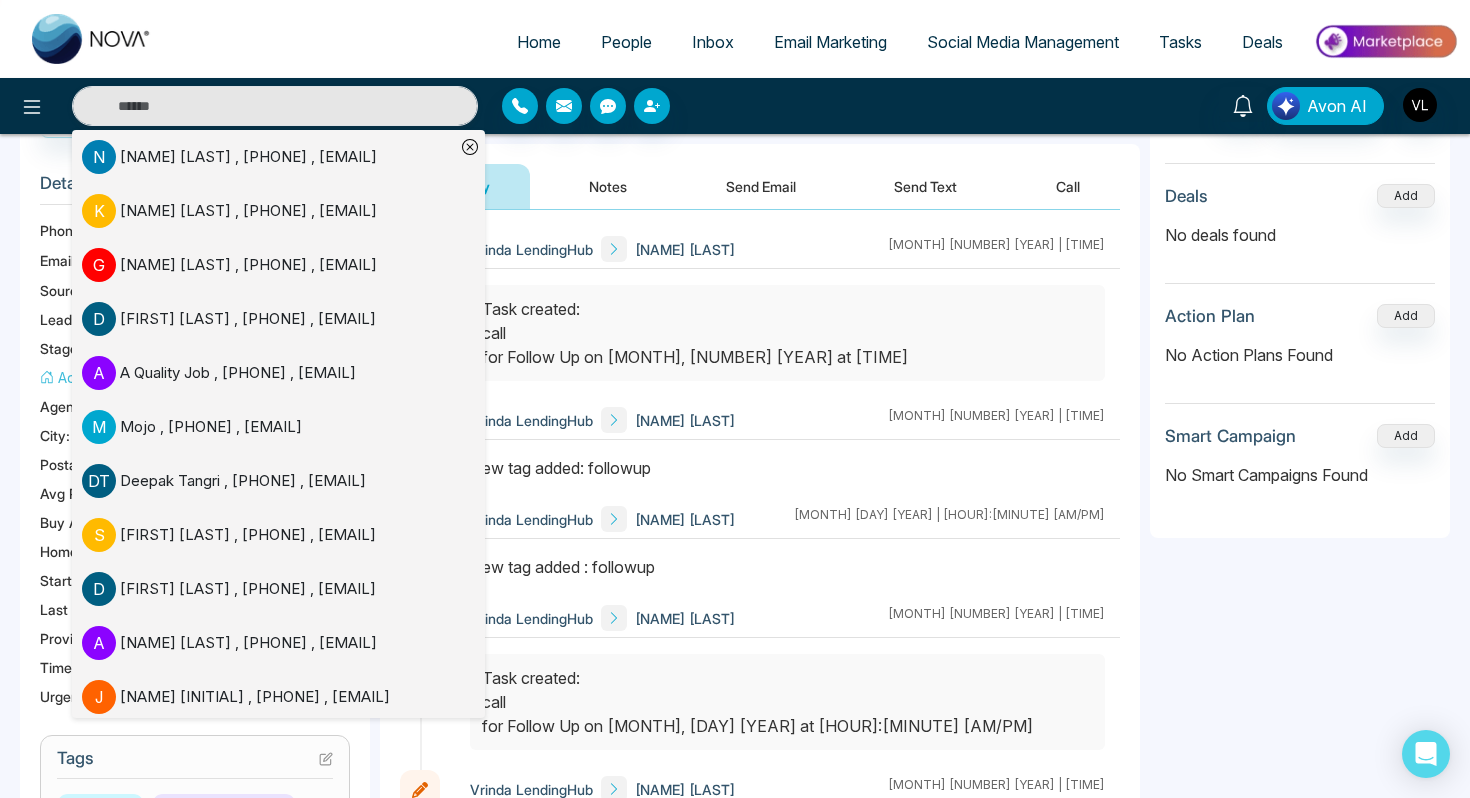 click on "New tag added: followup" at bounding box center (787, 468) 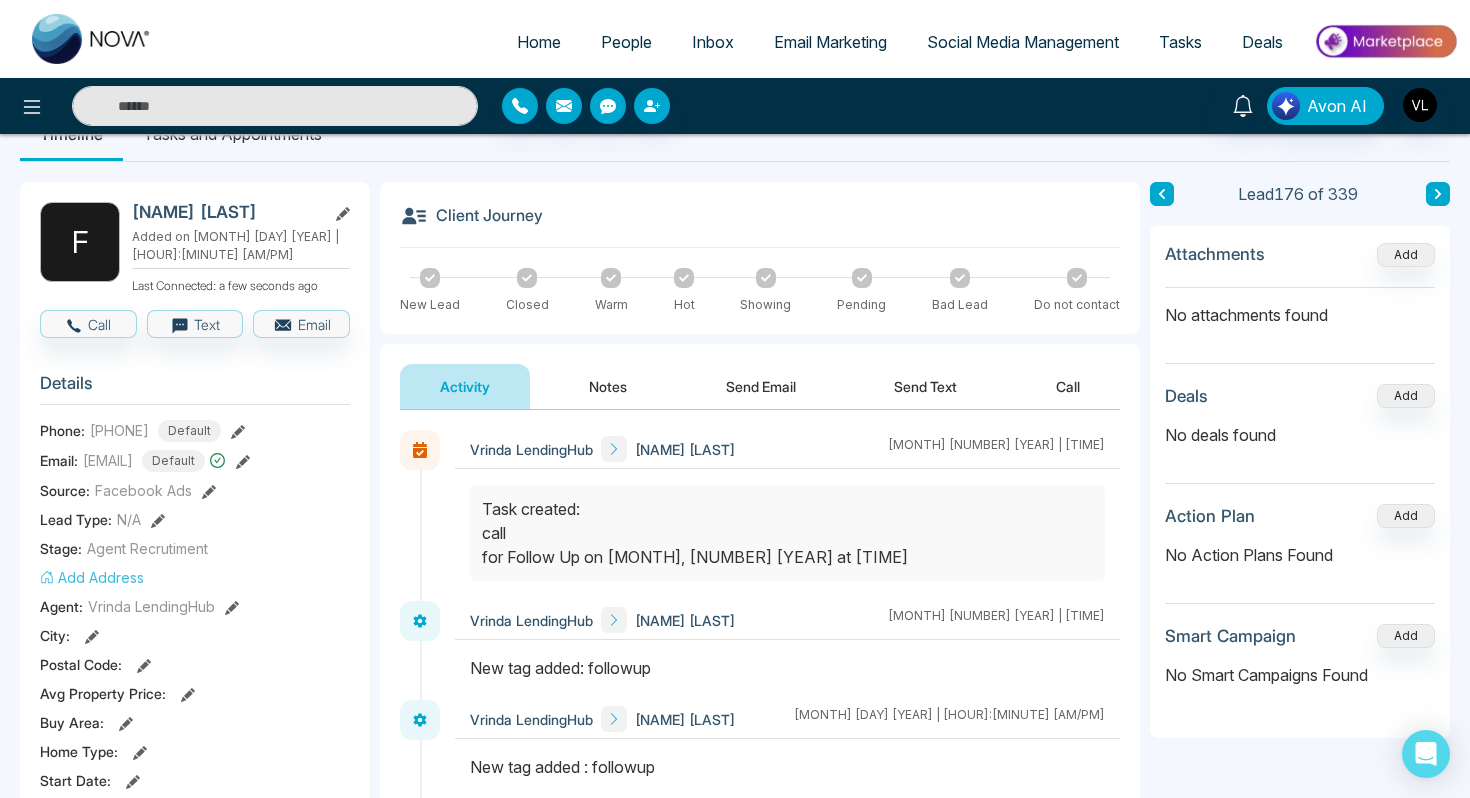 scroll, scrollTop: 0, scrollLeft: 0, axis: both 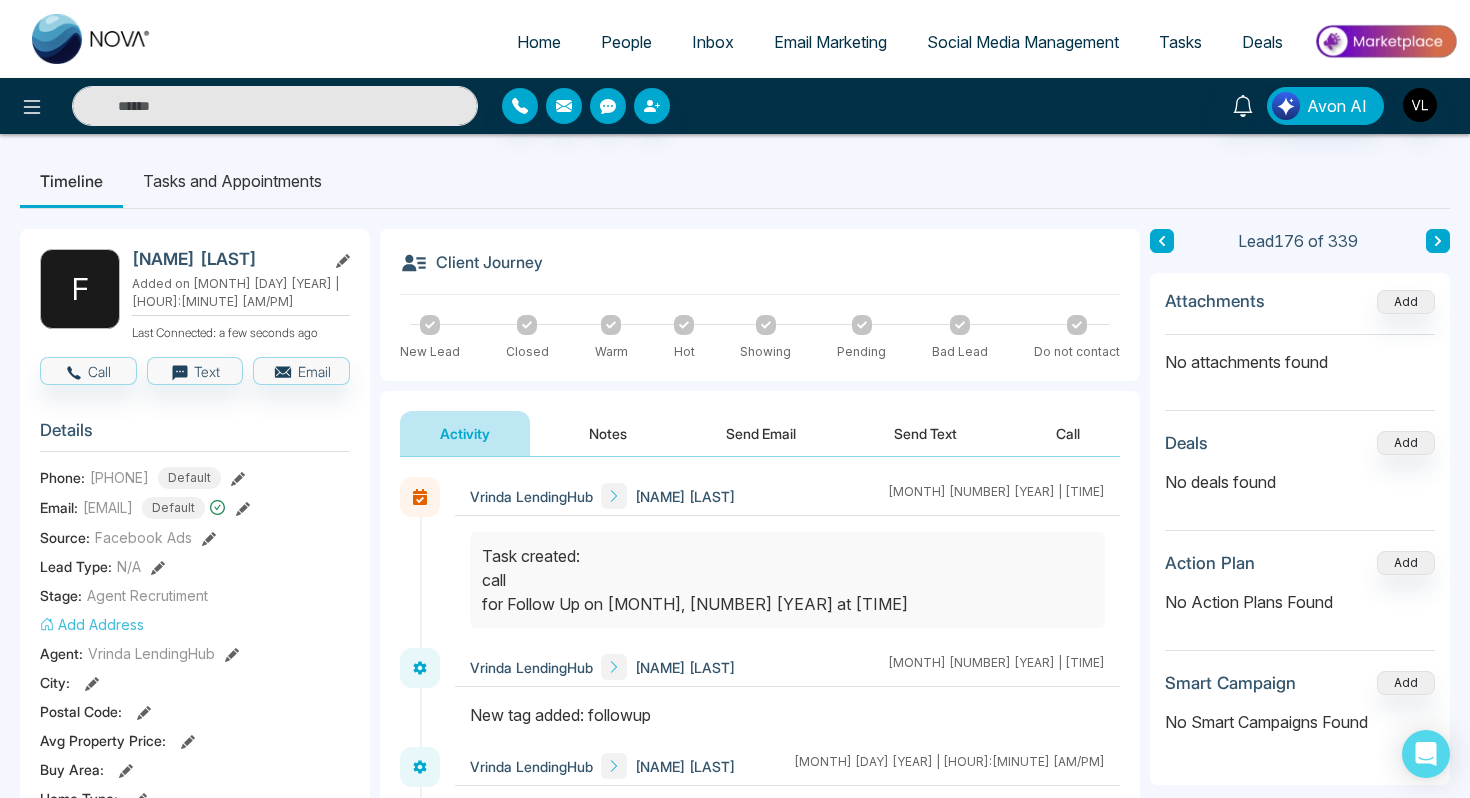 click at bounding box center (275, 106) 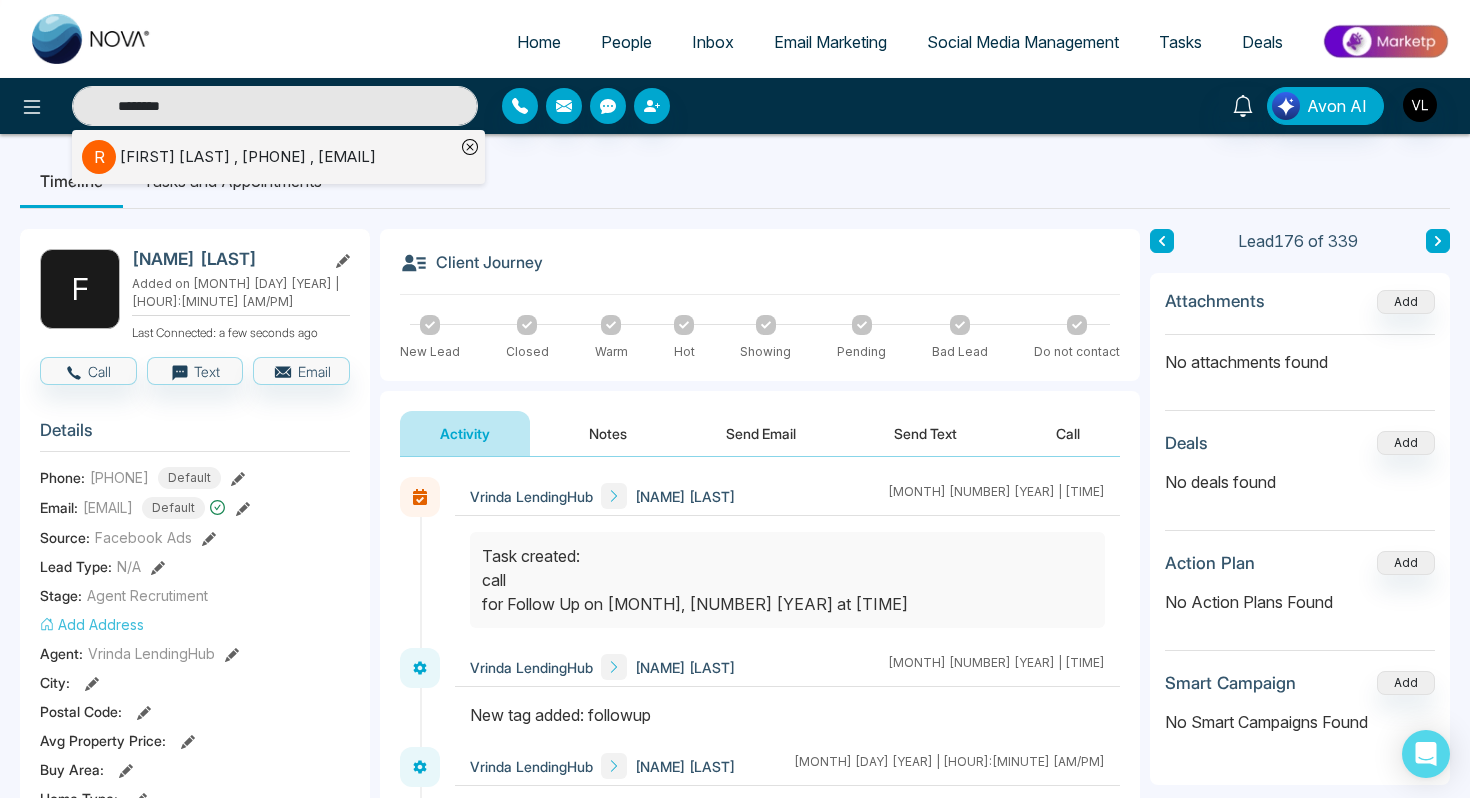 type on "********" 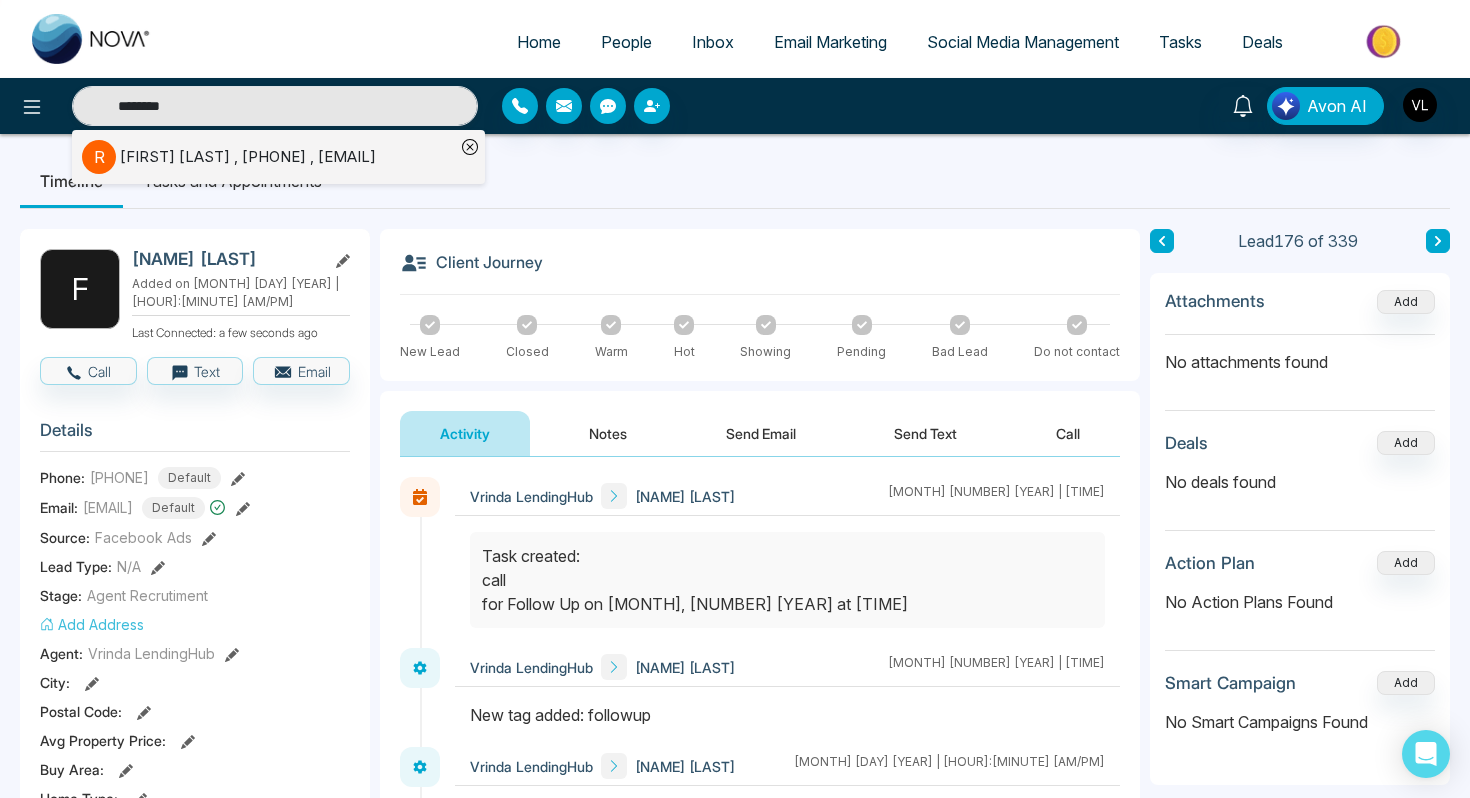 click on "[NAME] [LAST] , [PHONE] , [EMAIL]" at bounding box center (248, 157) 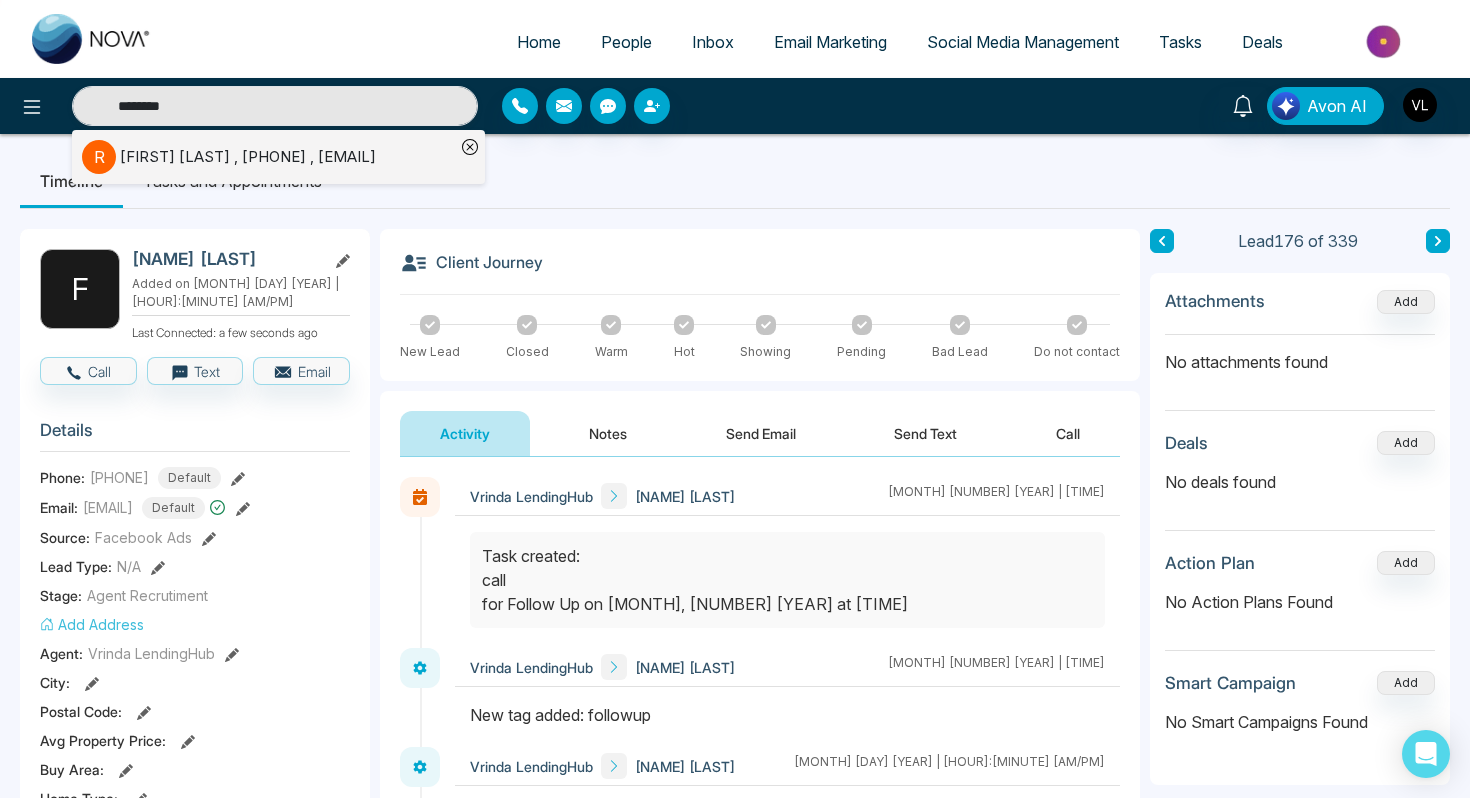type 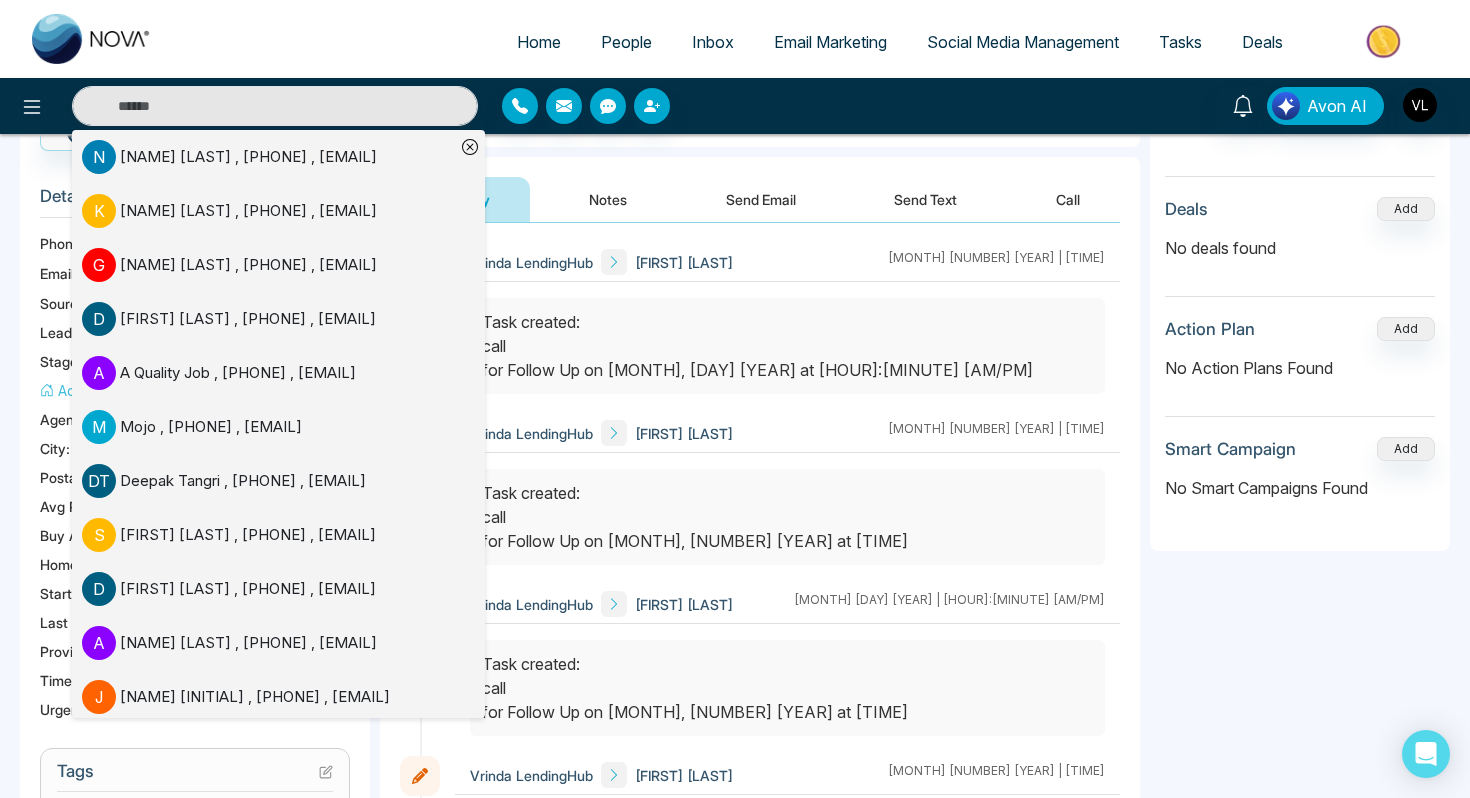 scroll, scrollTop: 245, scrollLeft: 0, axis: vertical 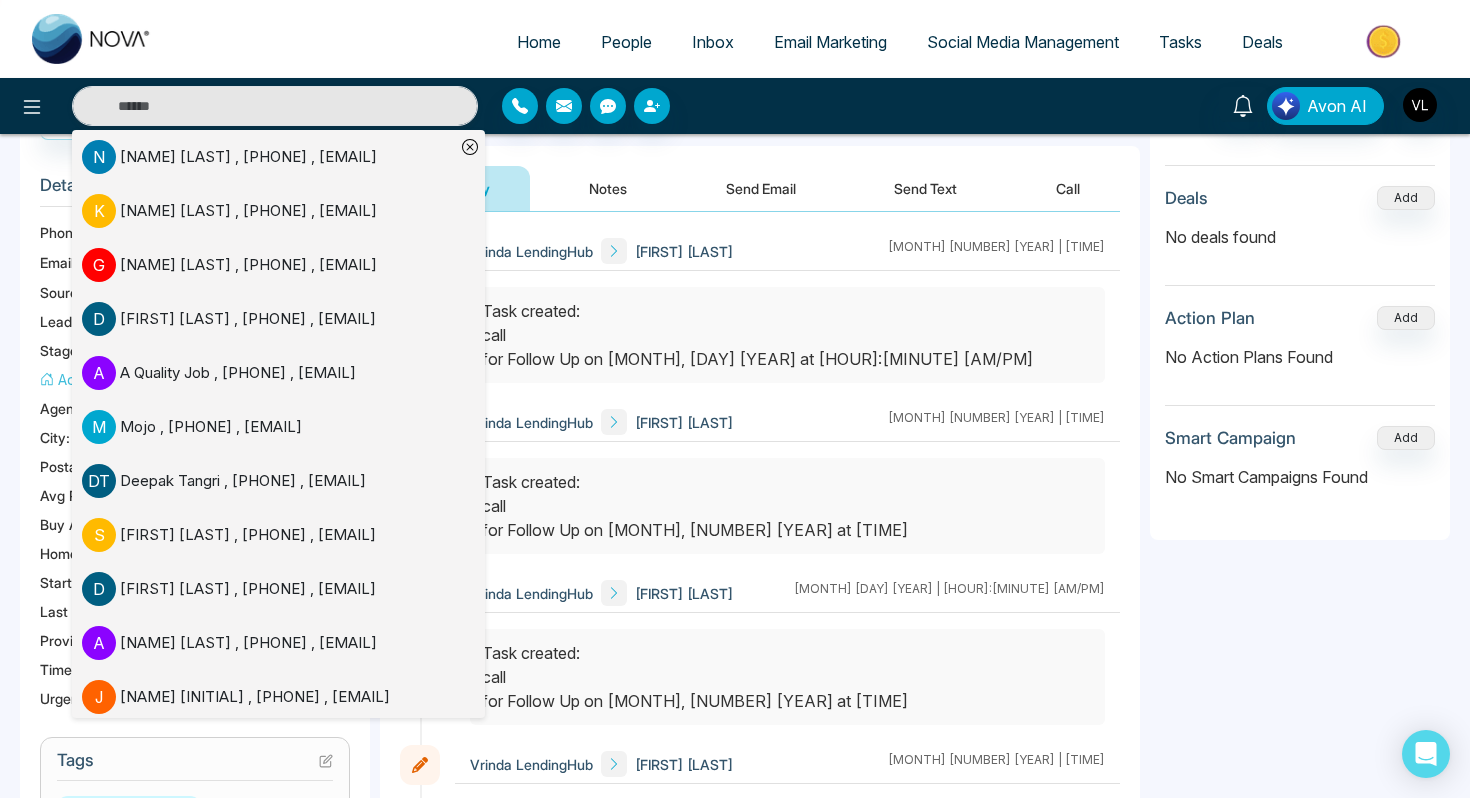 click on "Task created:   call   for Follow Up on [MONTH], [DAY] [YEAR] at [HOUR]:[MINUTE] [AM/PM]" at bounding box center [787, 506] 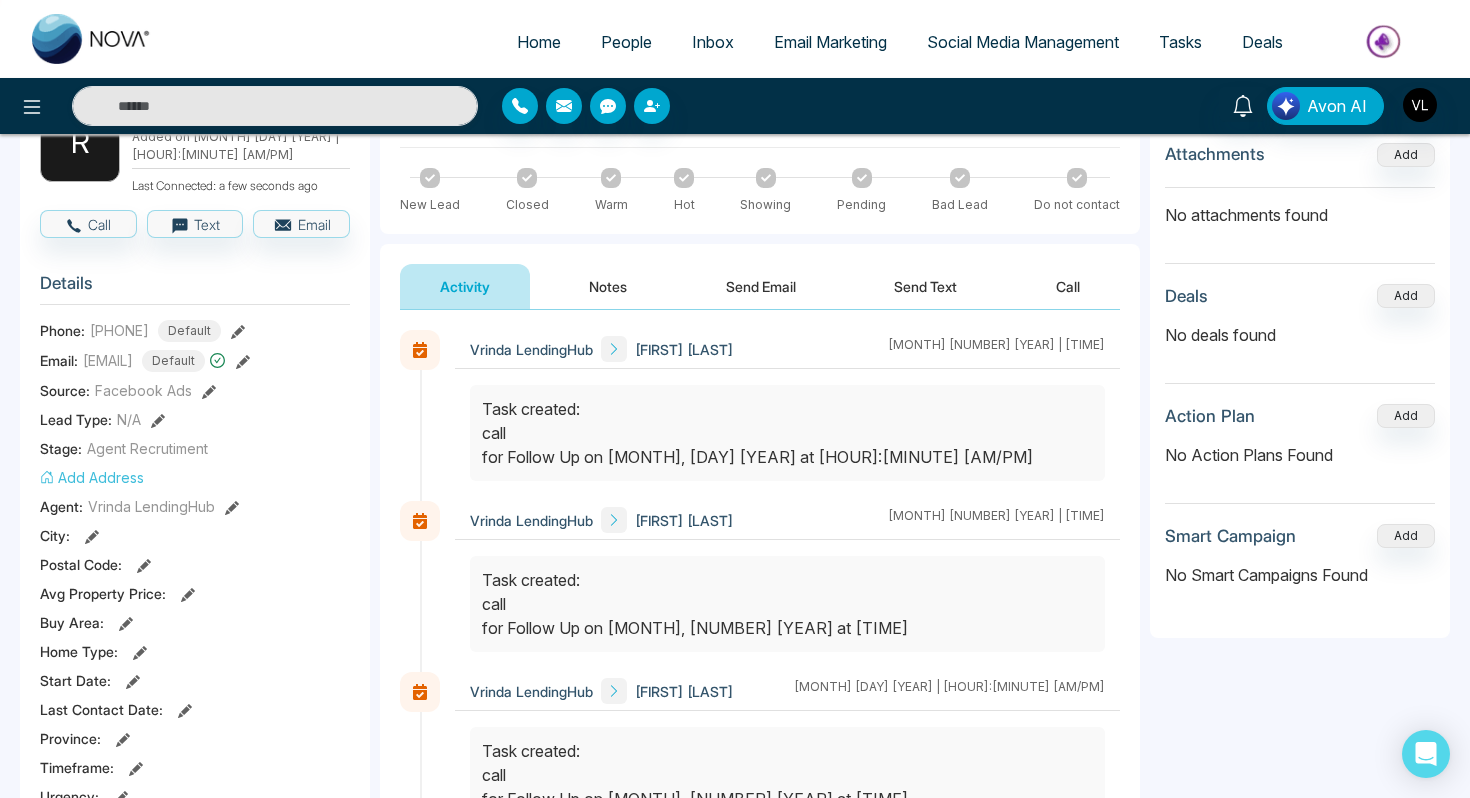 scroll, scrollTop: 0, scrollLeft: 0, axis: both 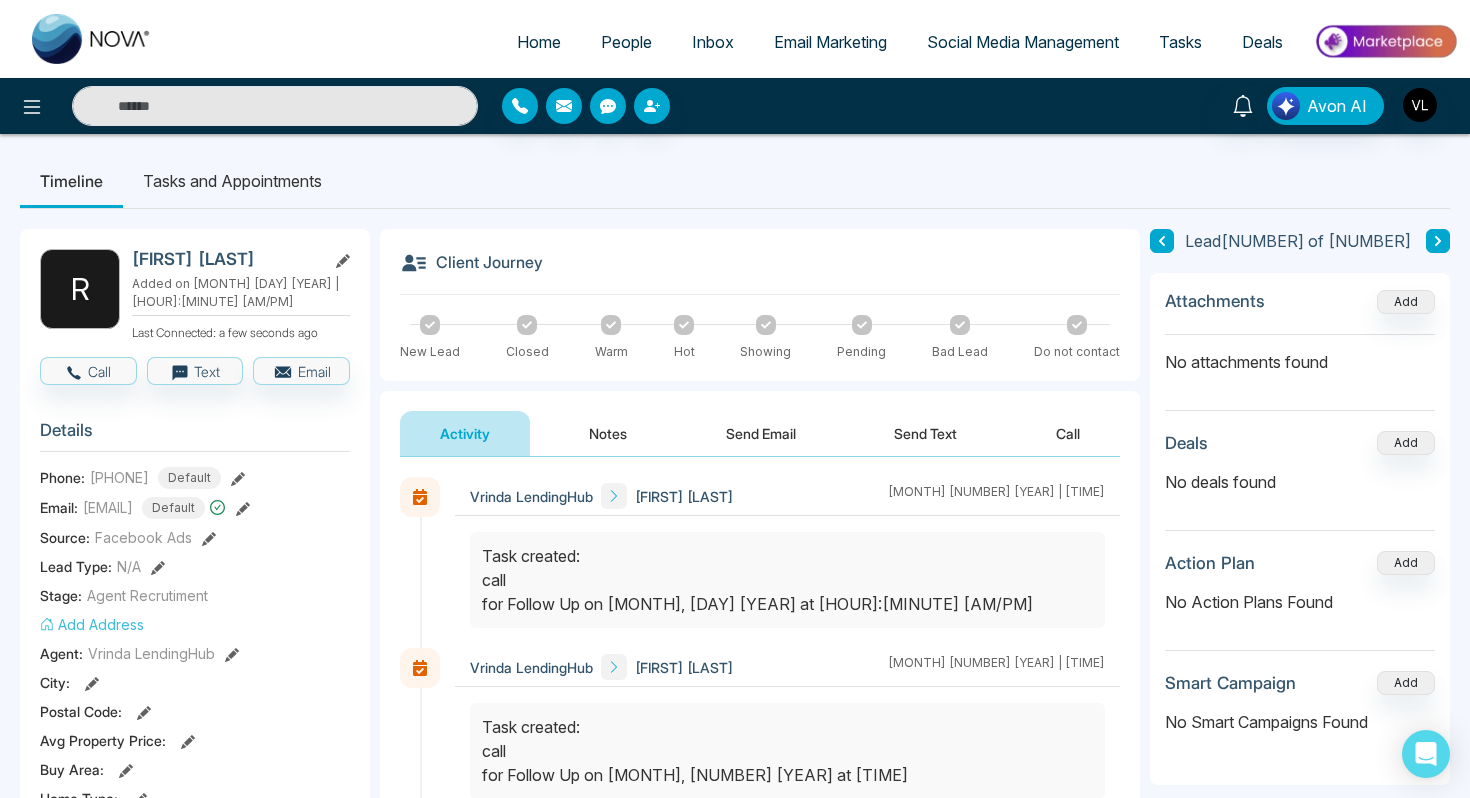 click on "Tasks and Appointments" at bounding box center (232, 181) 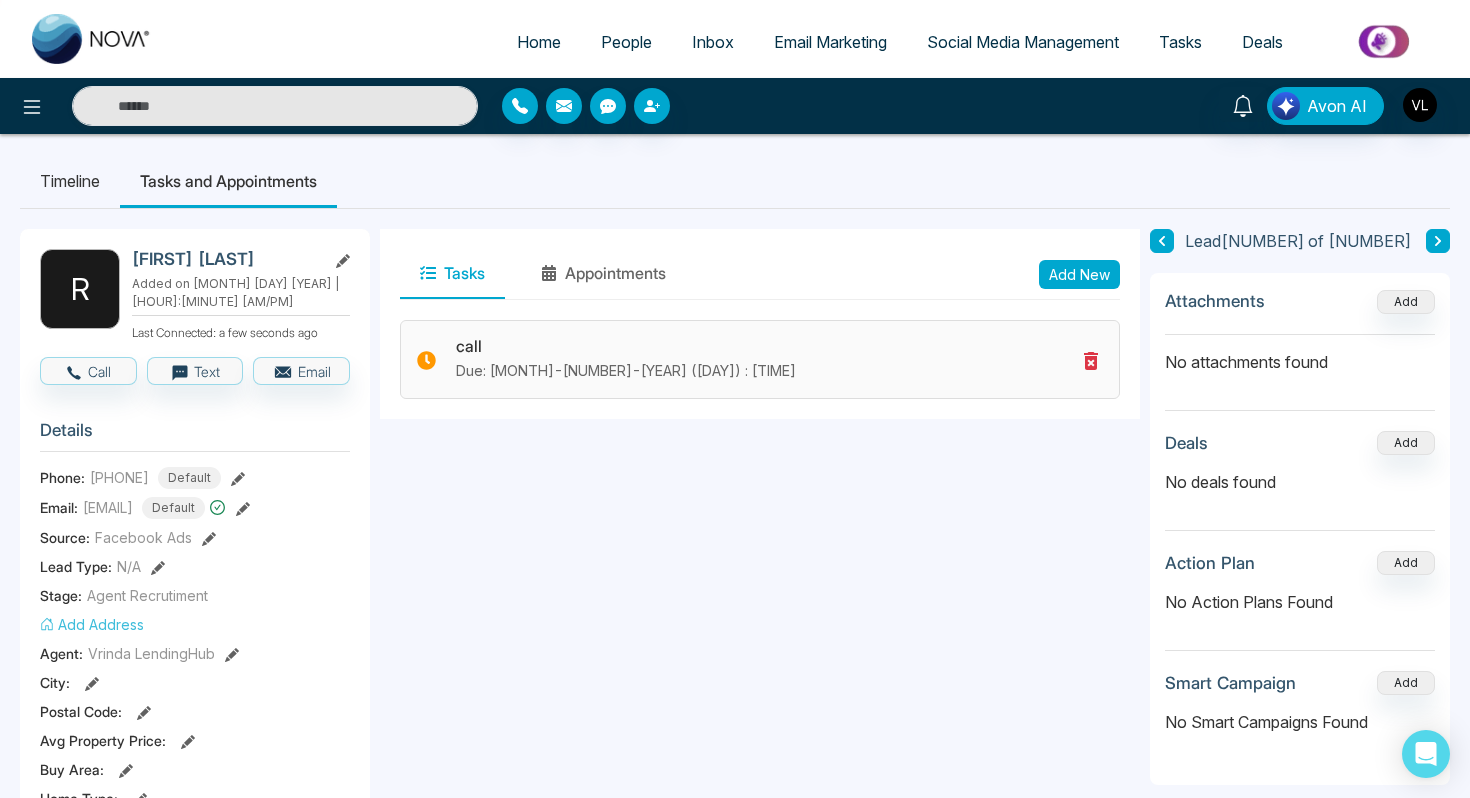 click 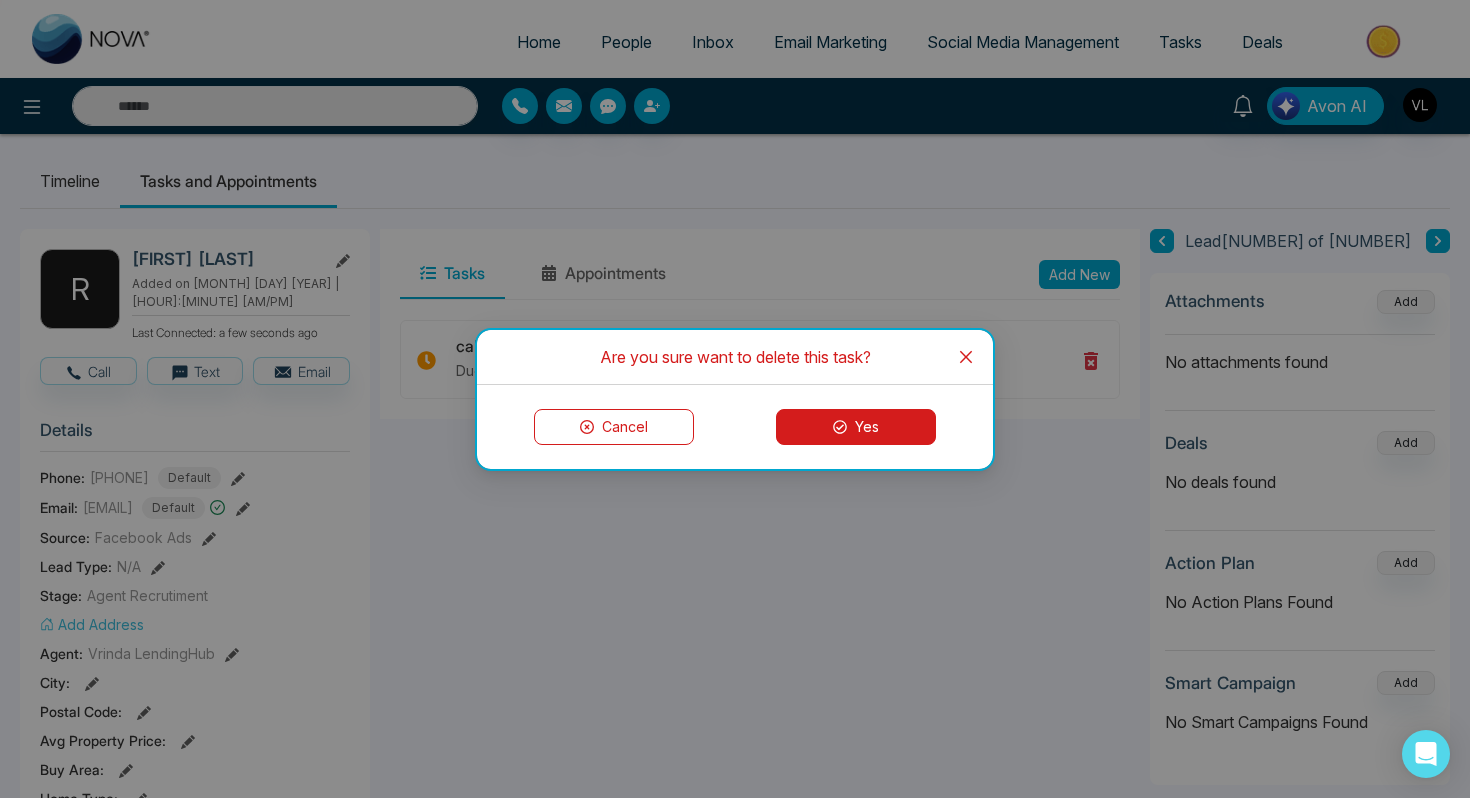 click on "Yes" at bounding box center [856, 427] 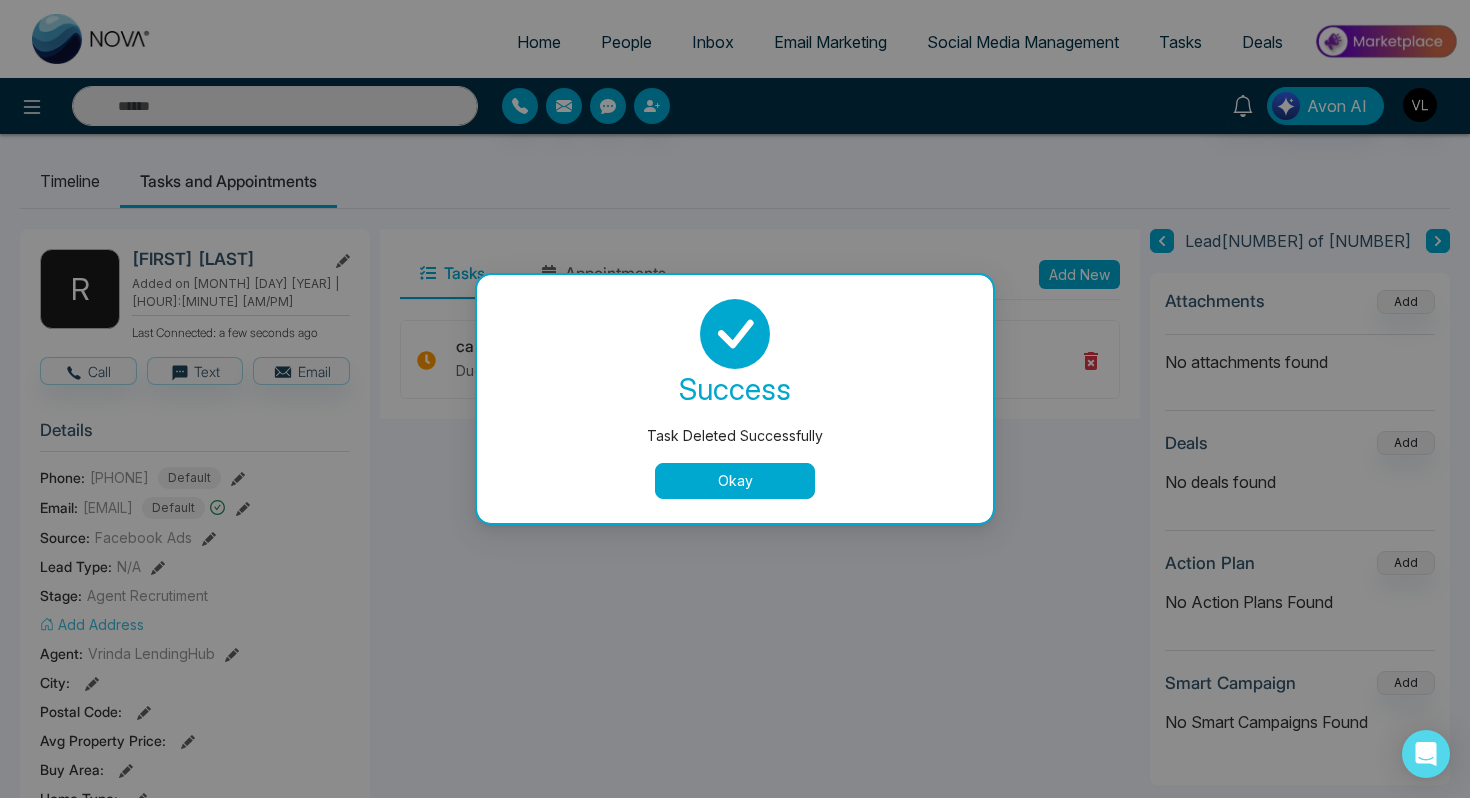 click on "Task Deleted Successfully success Task Deleted Successfully   Okay" at bounding box center [735, 399] 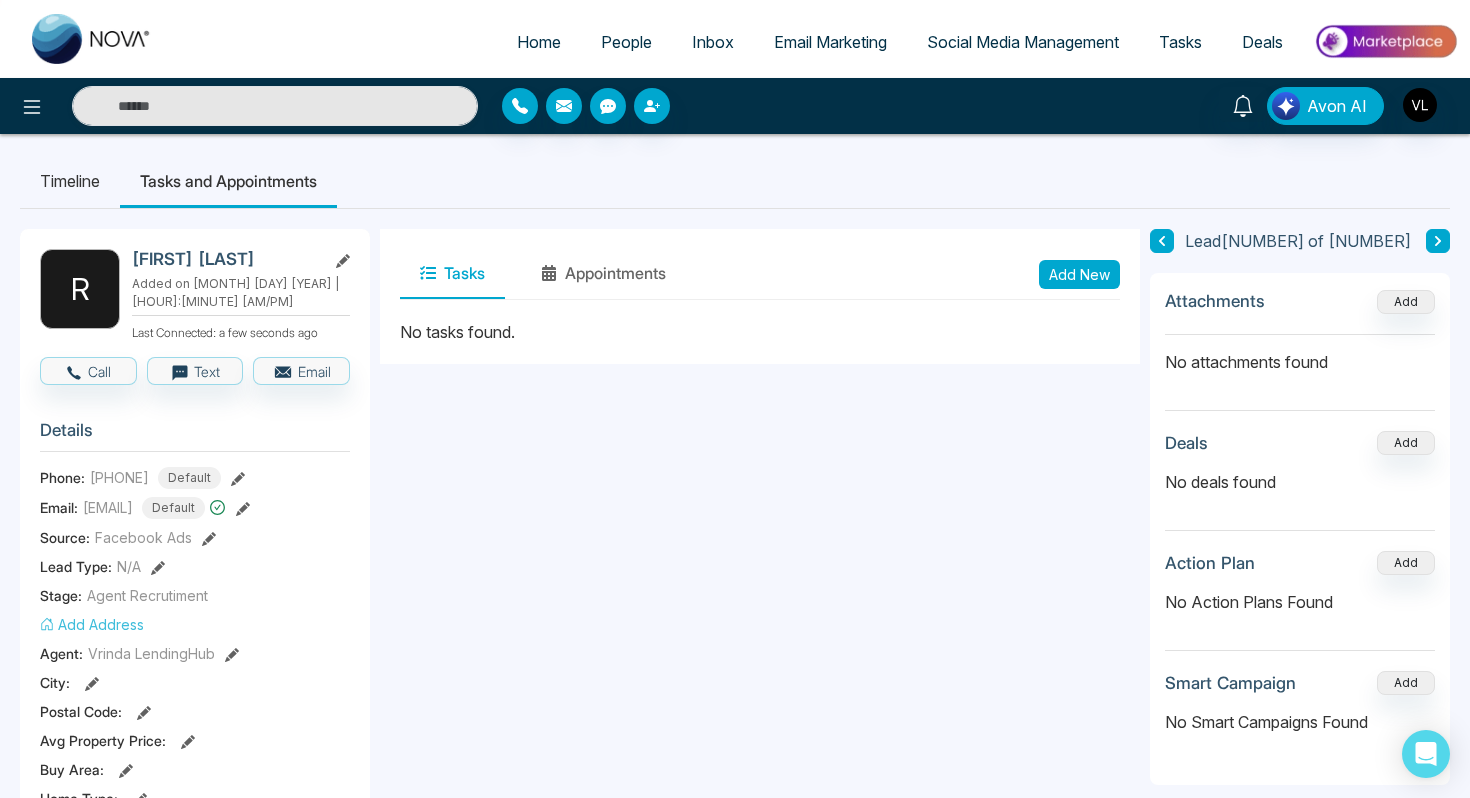click on "Add New" at bounding box center (1079, 274) 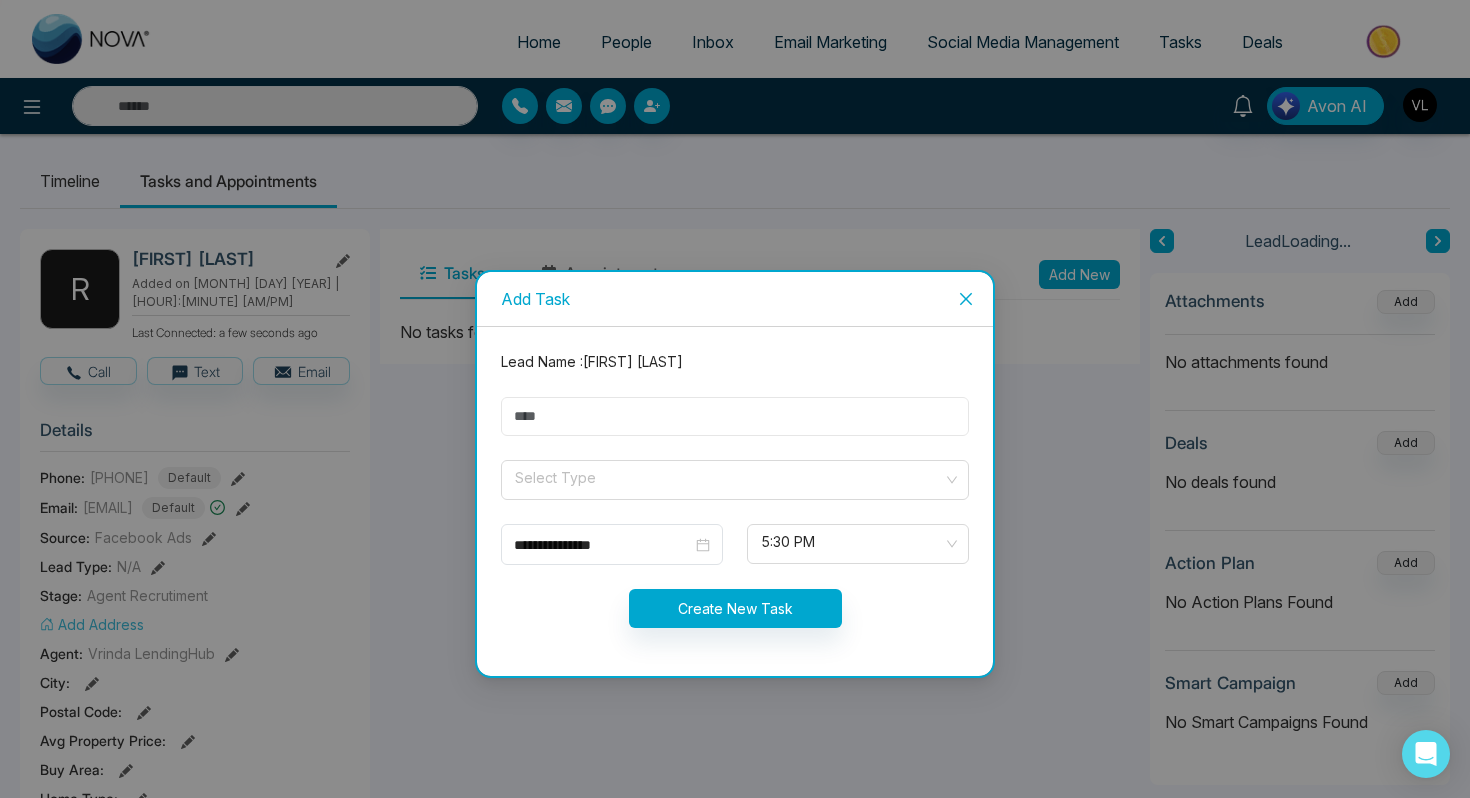 click at bounding box center [735, 416] 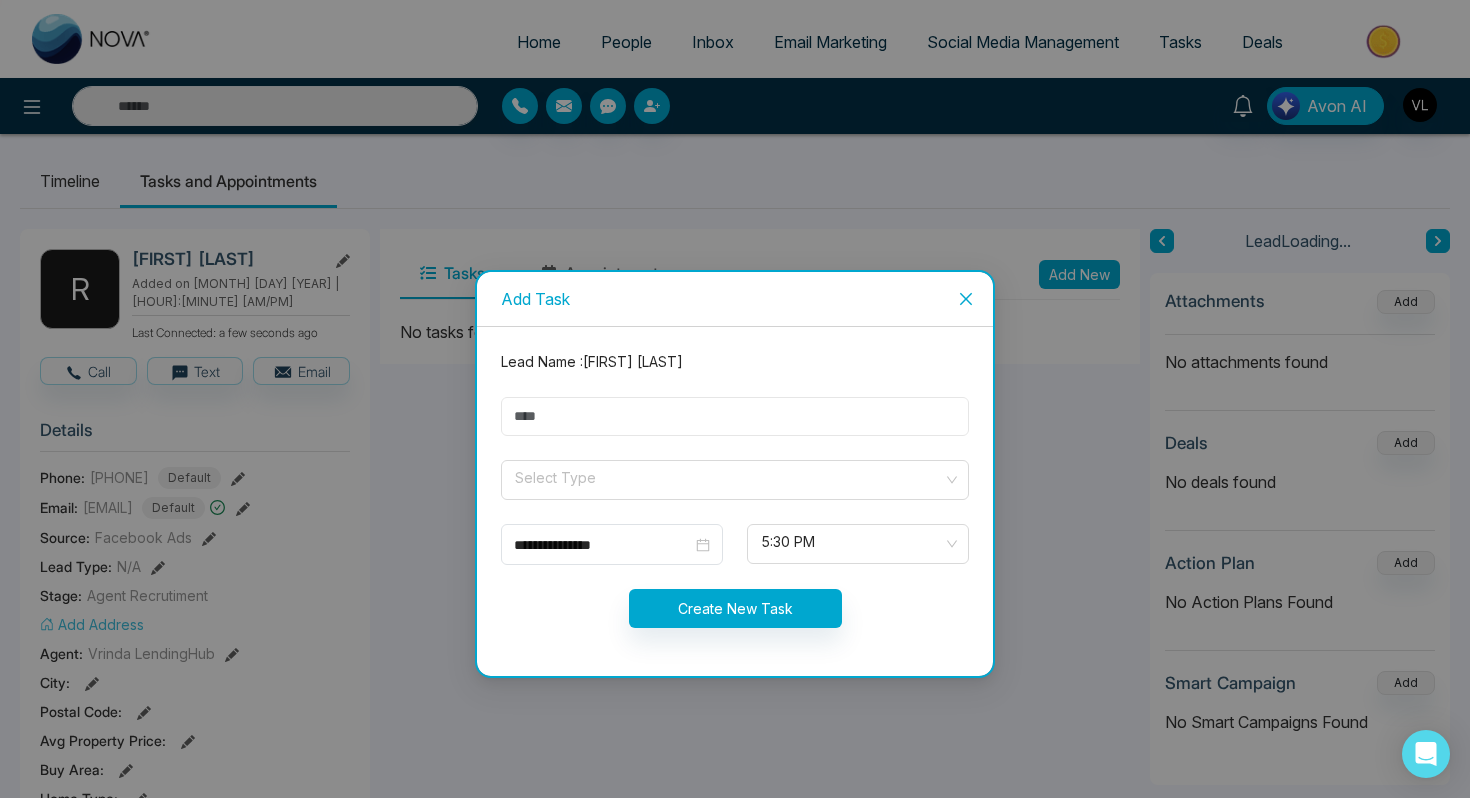 type on "****" 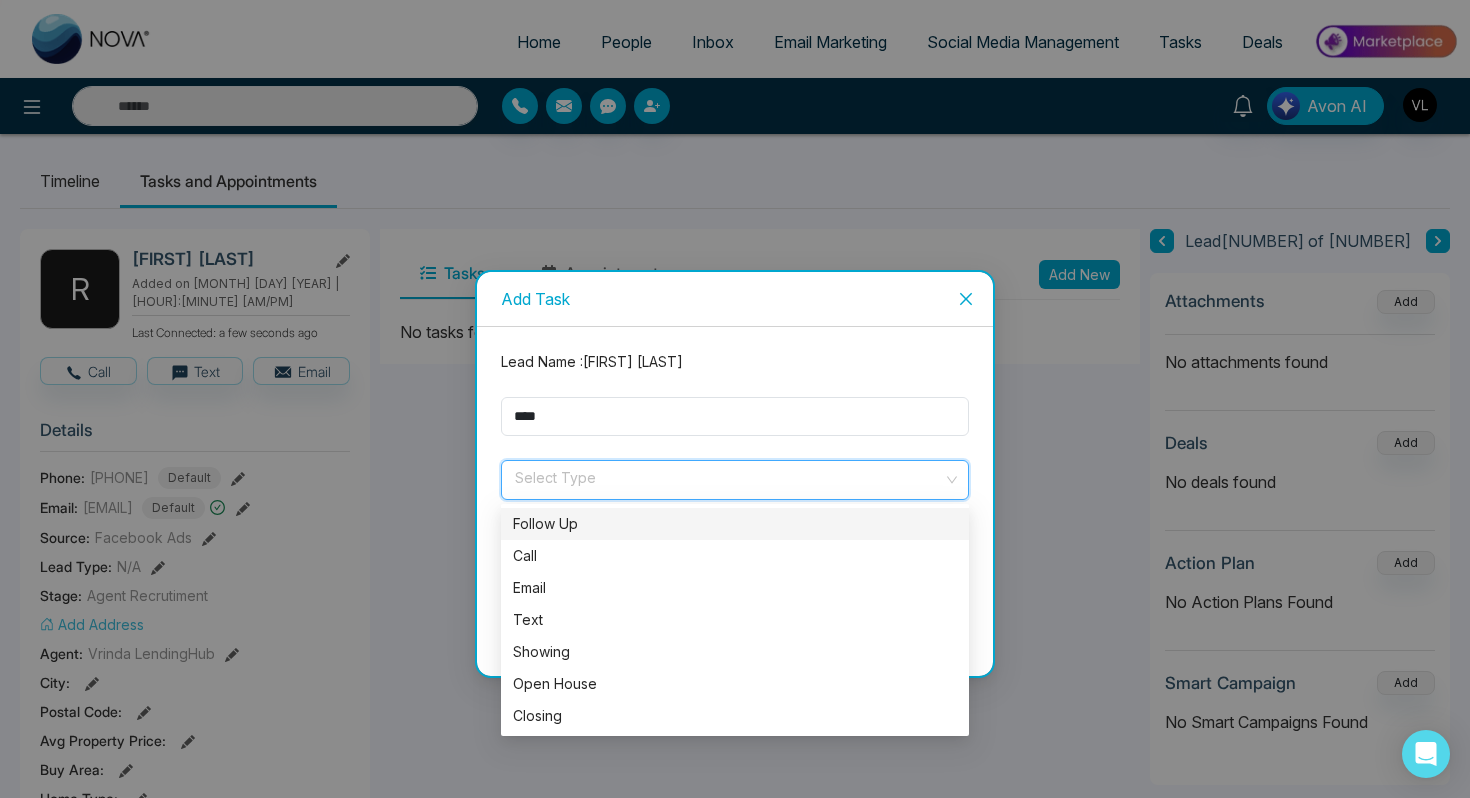 click at bounding box center [728, 476] 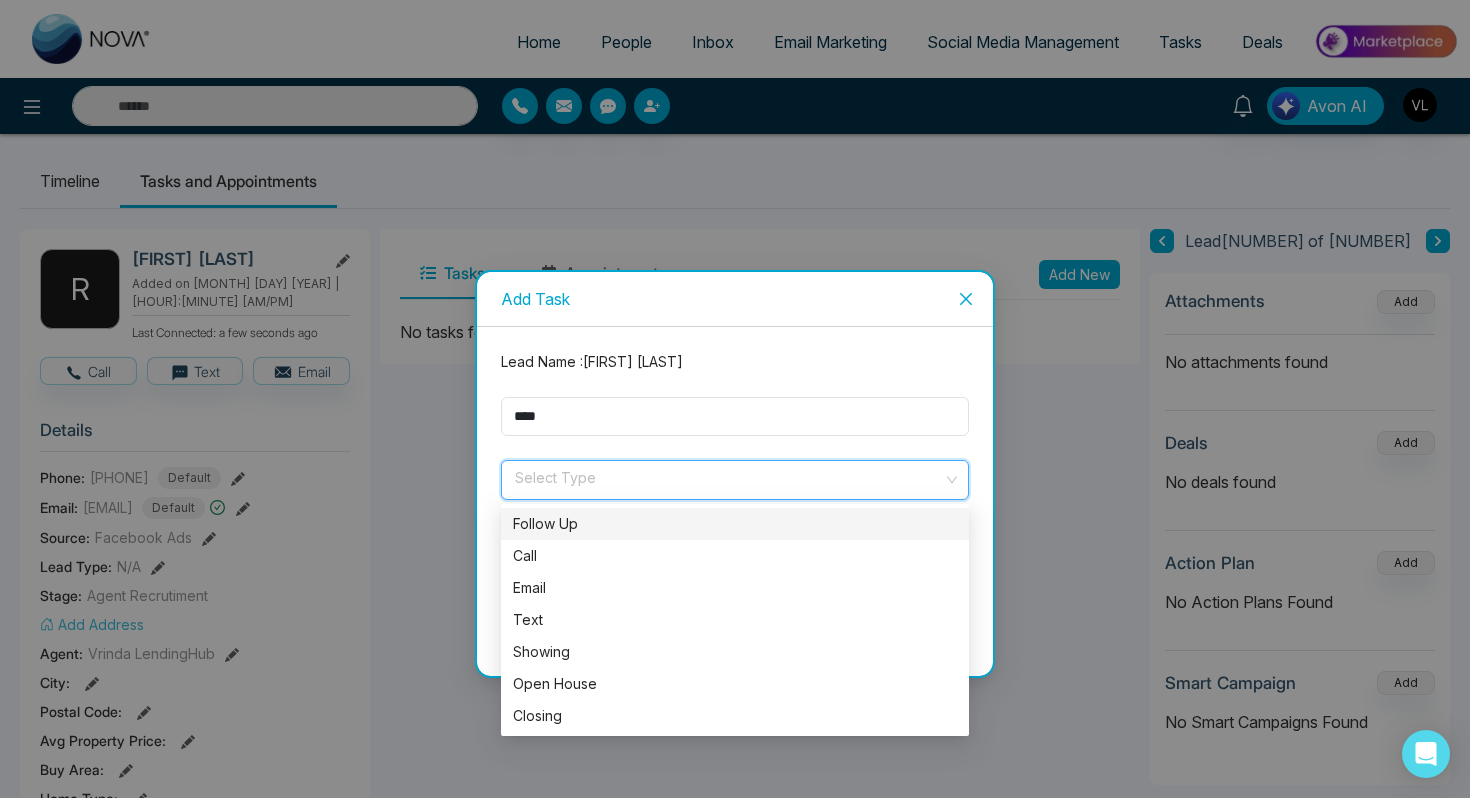 click on "Follow Up" at bounding box center (735, 524) 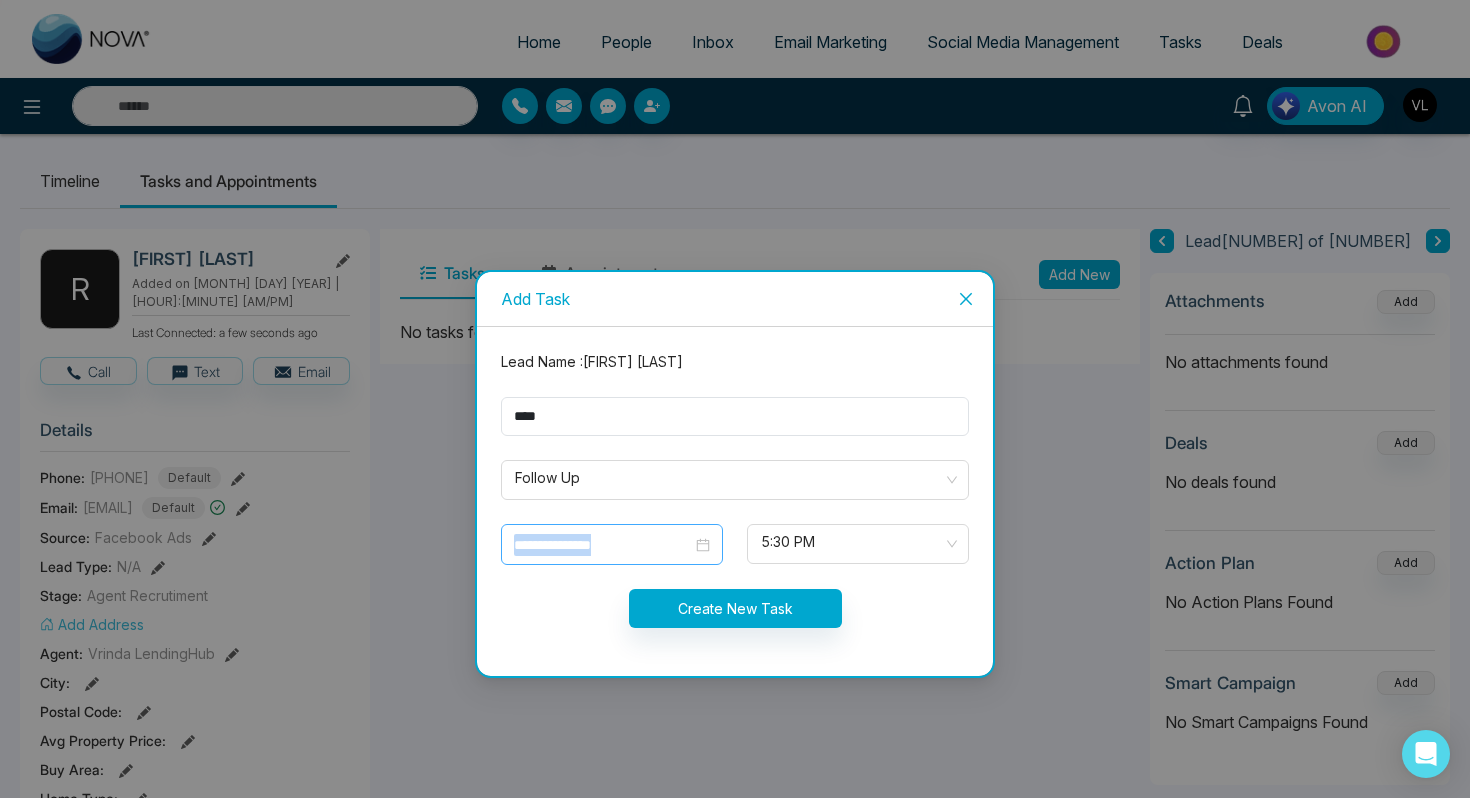 click on "**********" at bounding box center [612, 544] 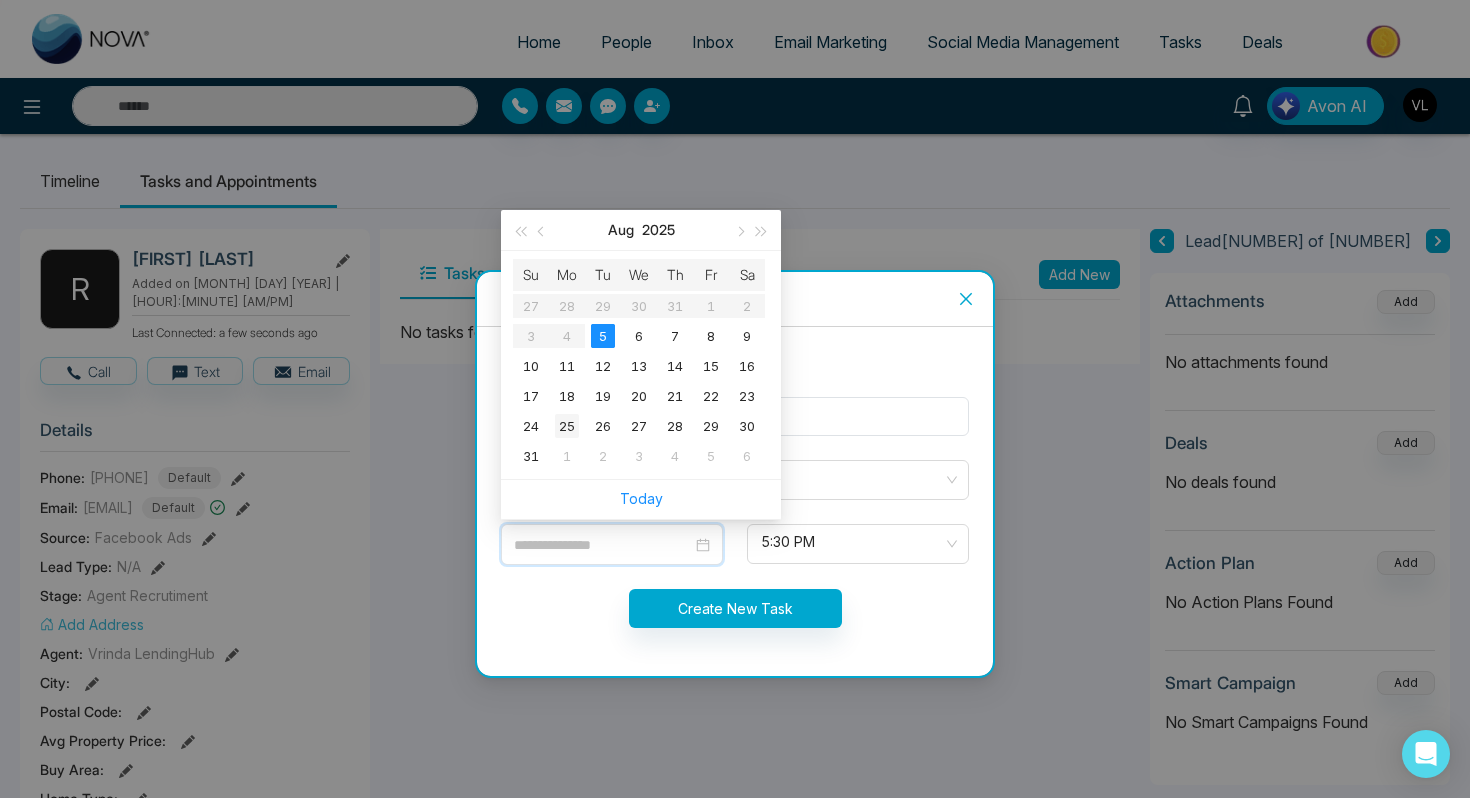 type on "**********" 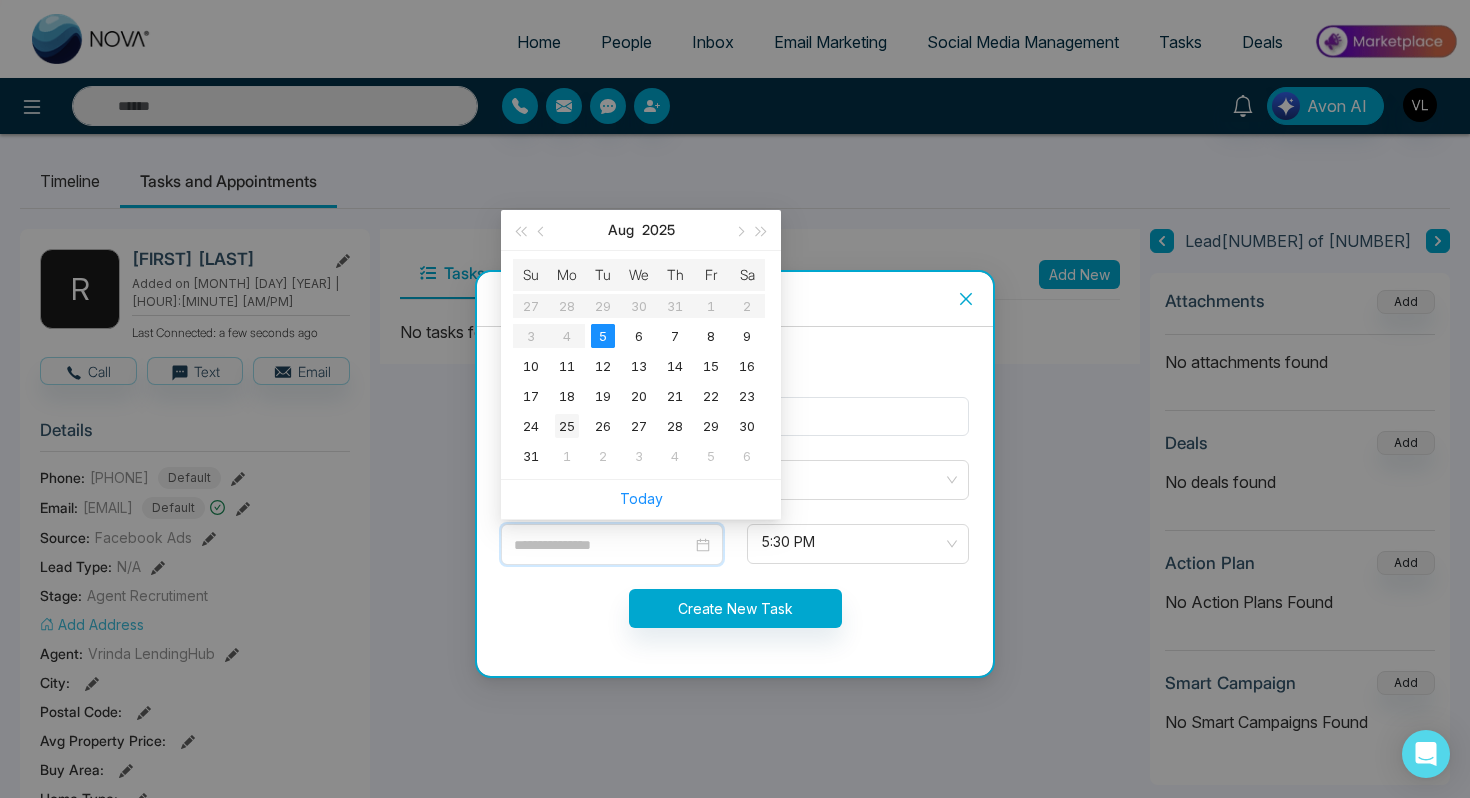 click on "25" at bounding box center (567, 426) 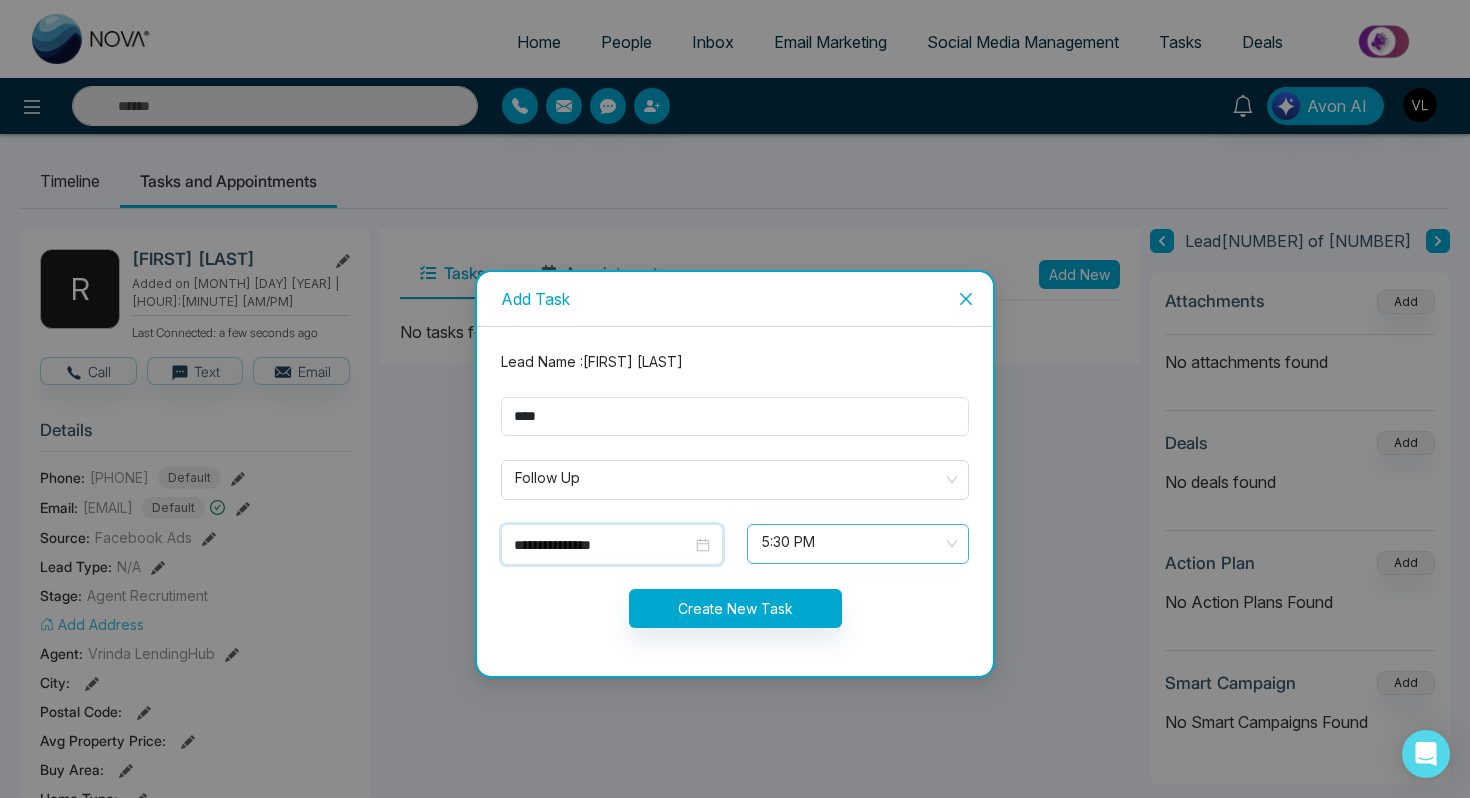 click on "5:30 PM" at bounding box center (858, 544) 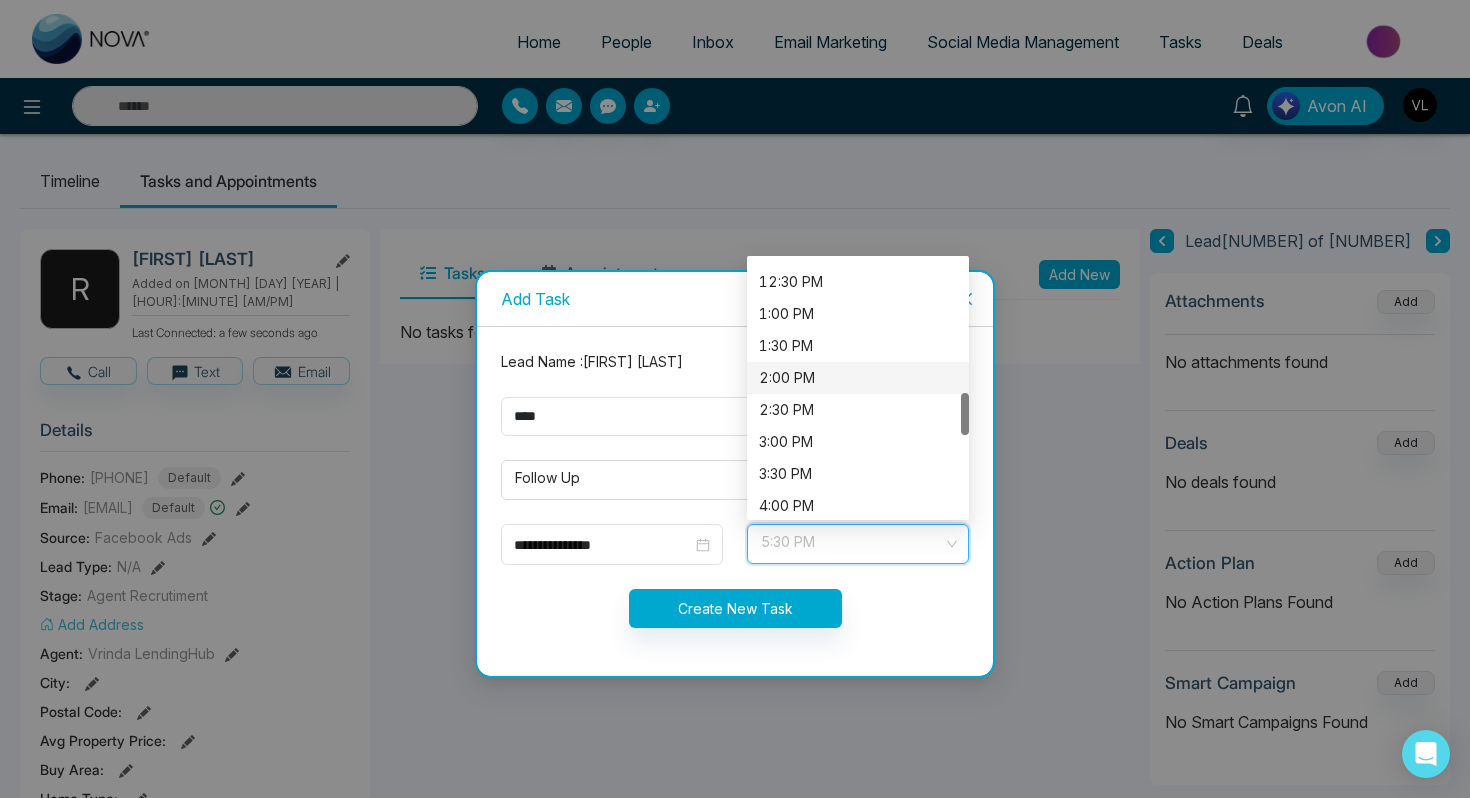 scroll, scrollTop: 797, scrollLeft: 0, axis: vertical 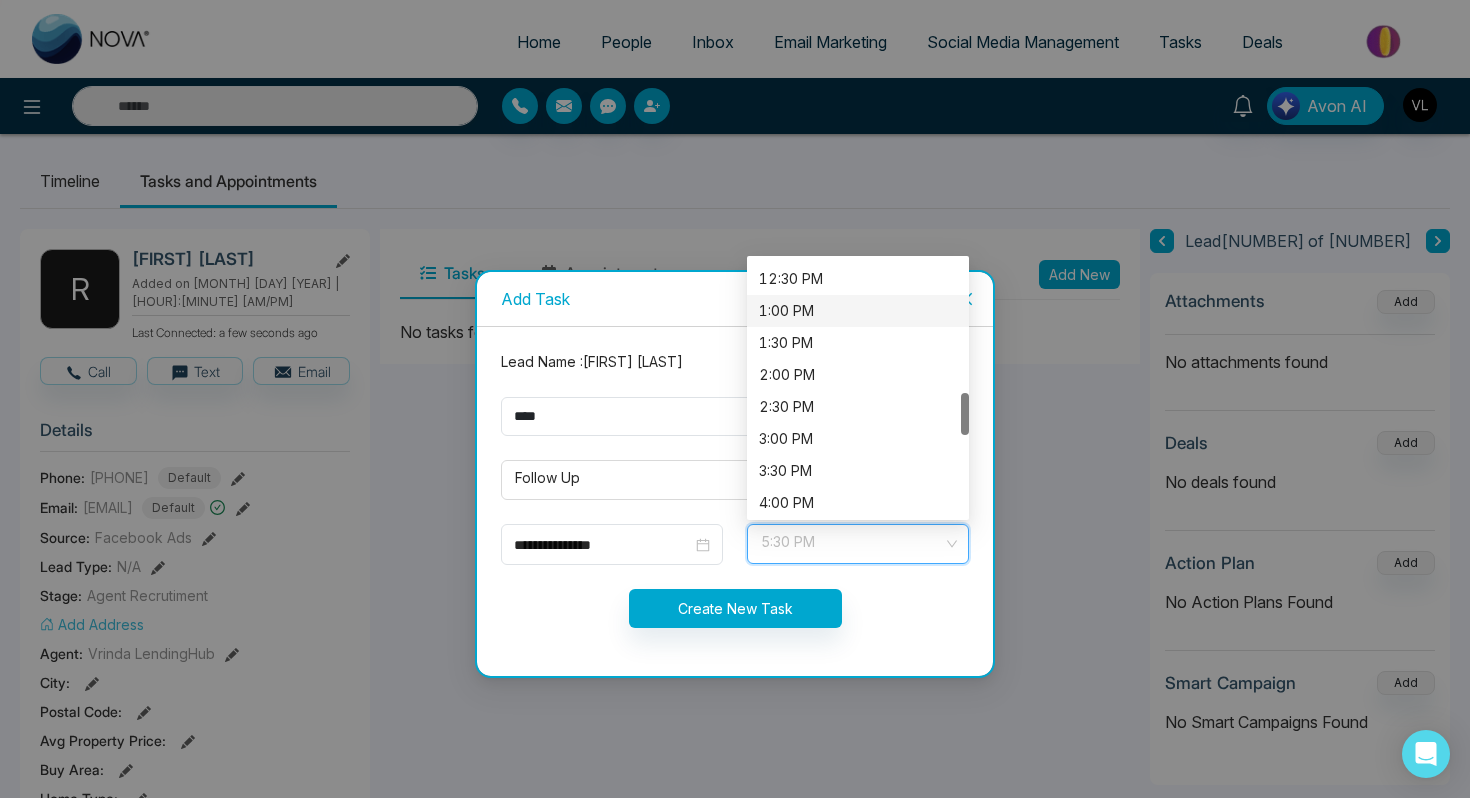 click on "1:00 PM" at bounding box center (858, 311) 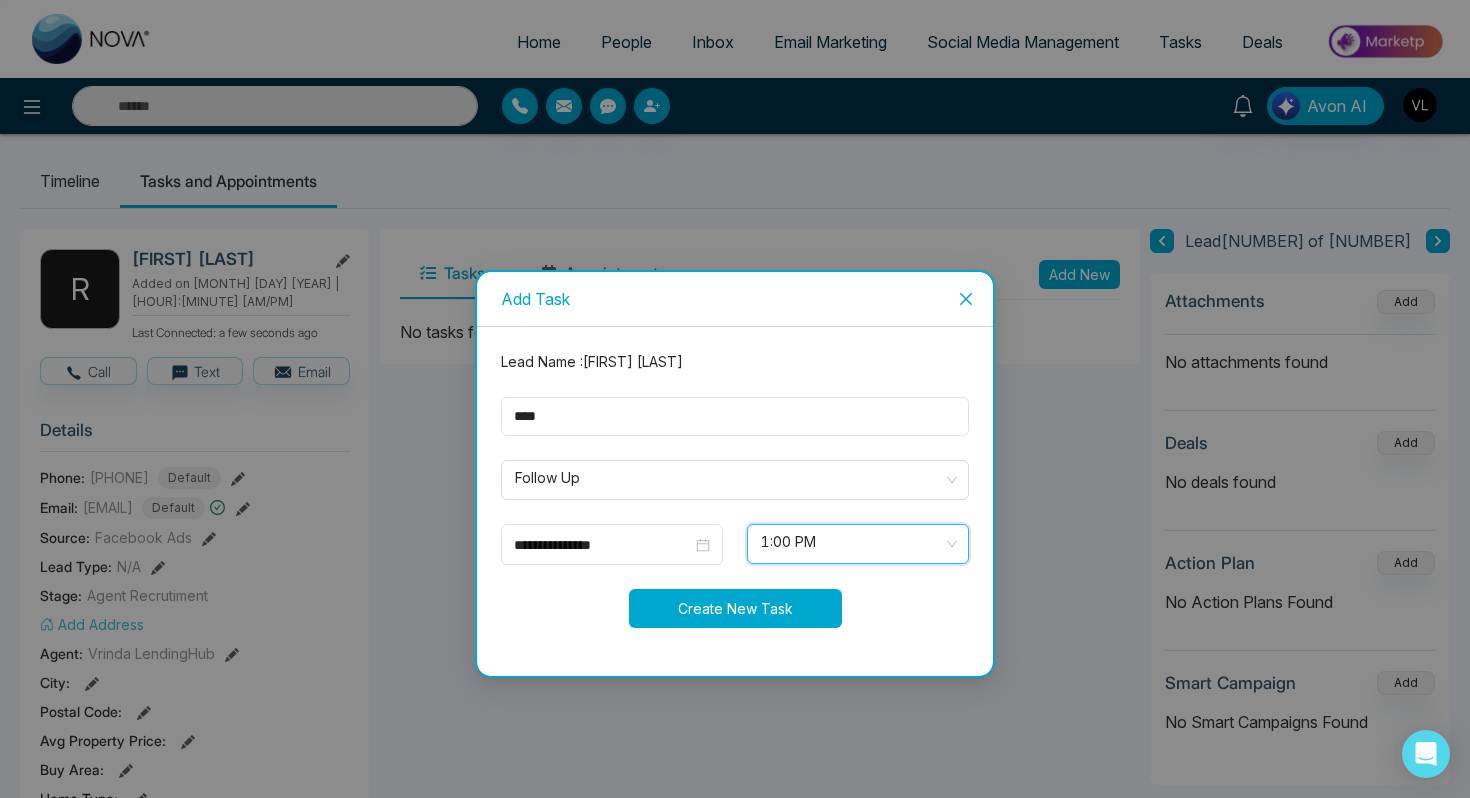click on "Create New Task" at bounding box center (735, 608) 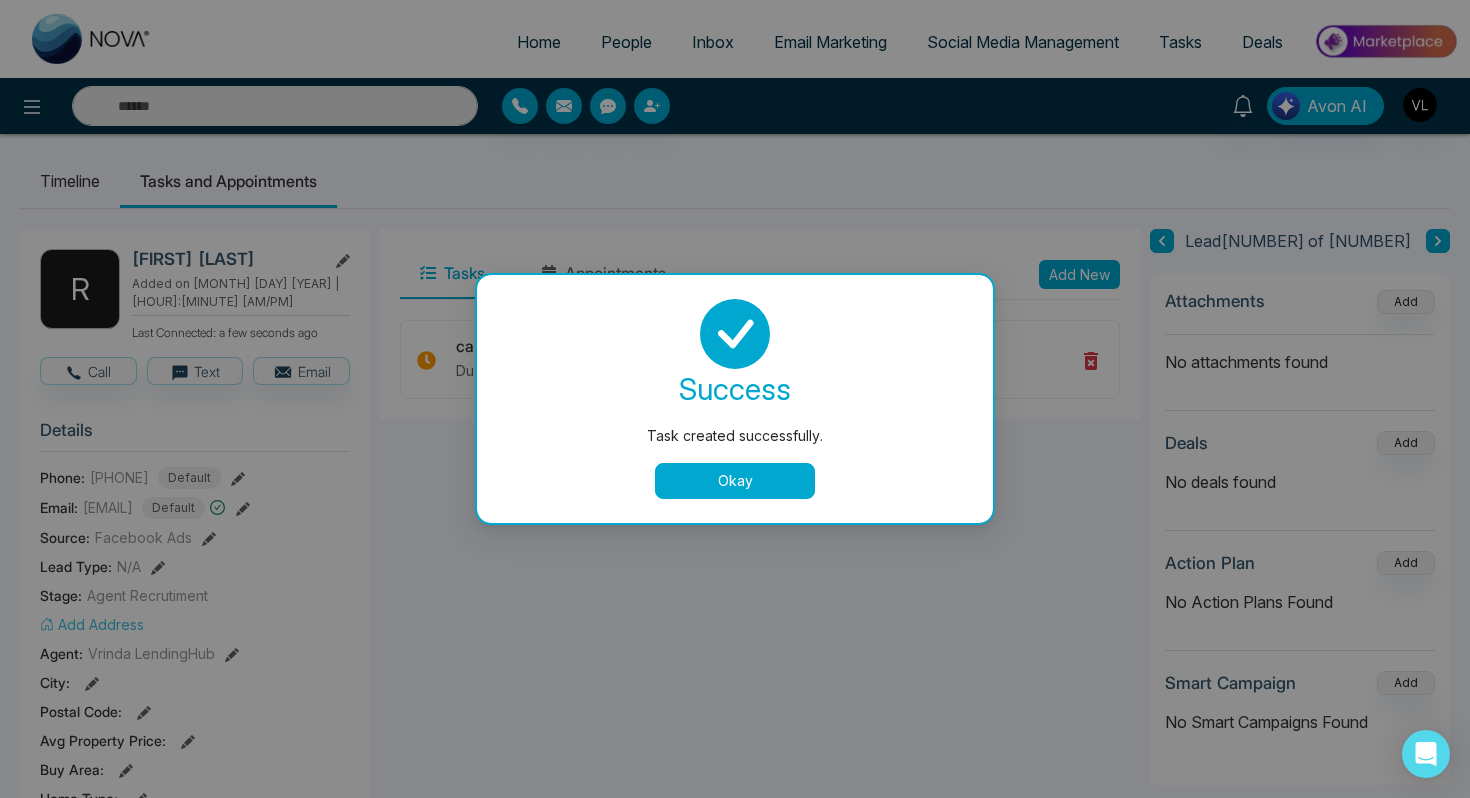 click on "Okay" at bounding box center [735, 481] 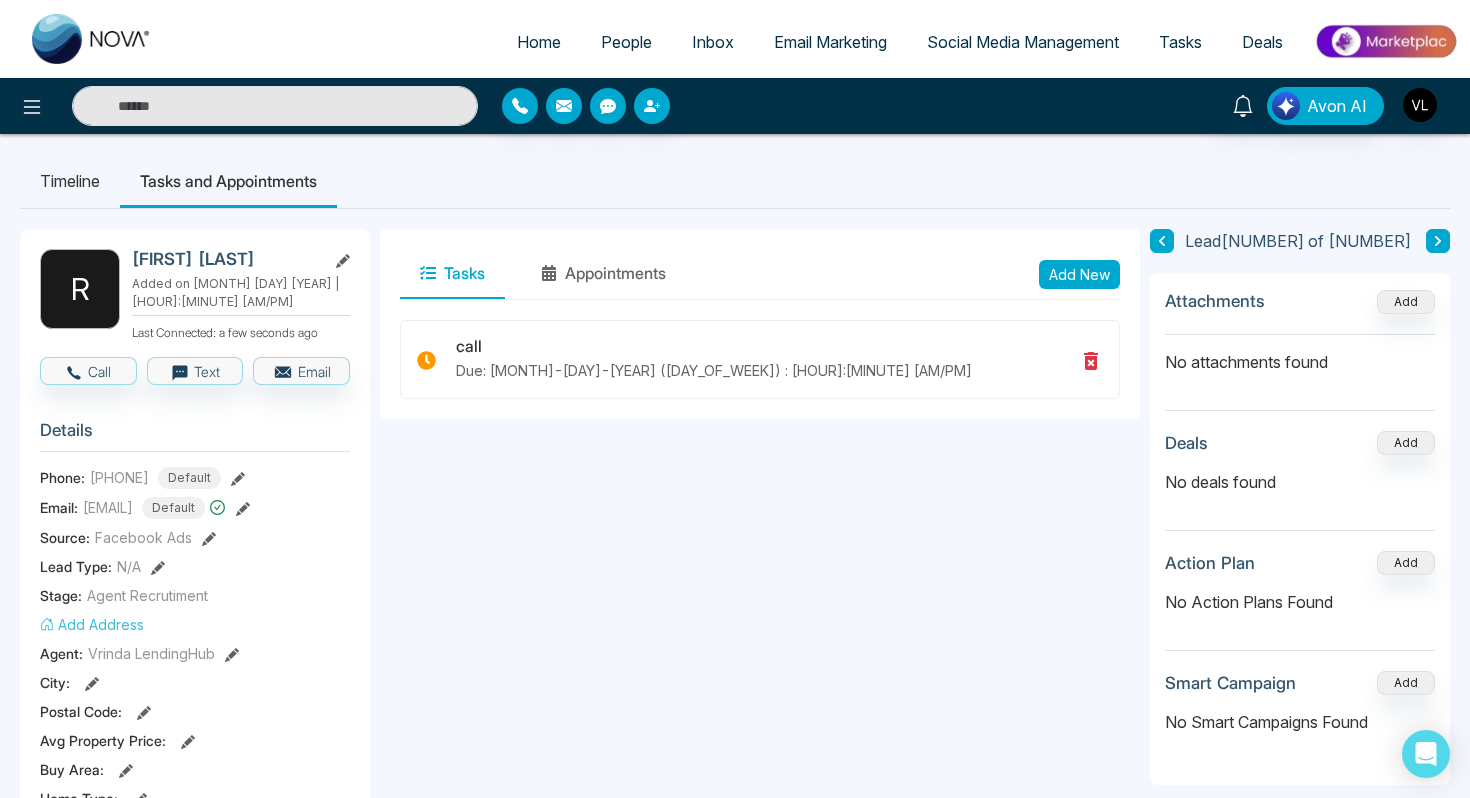 click on "People" at bounding box center (626, 42) 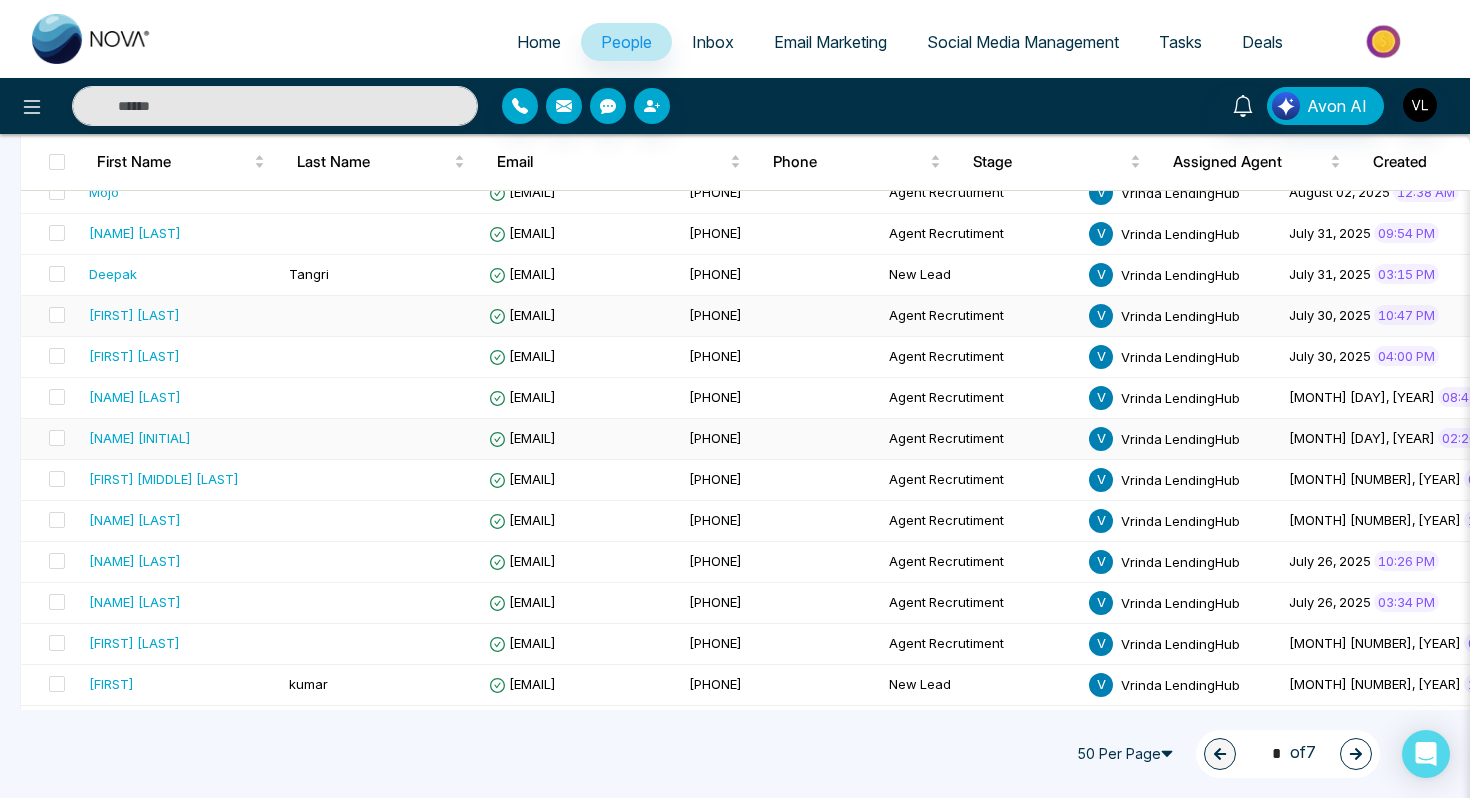 scroll, scrollTop: 361, scrollLeft: 0, axis: vertical 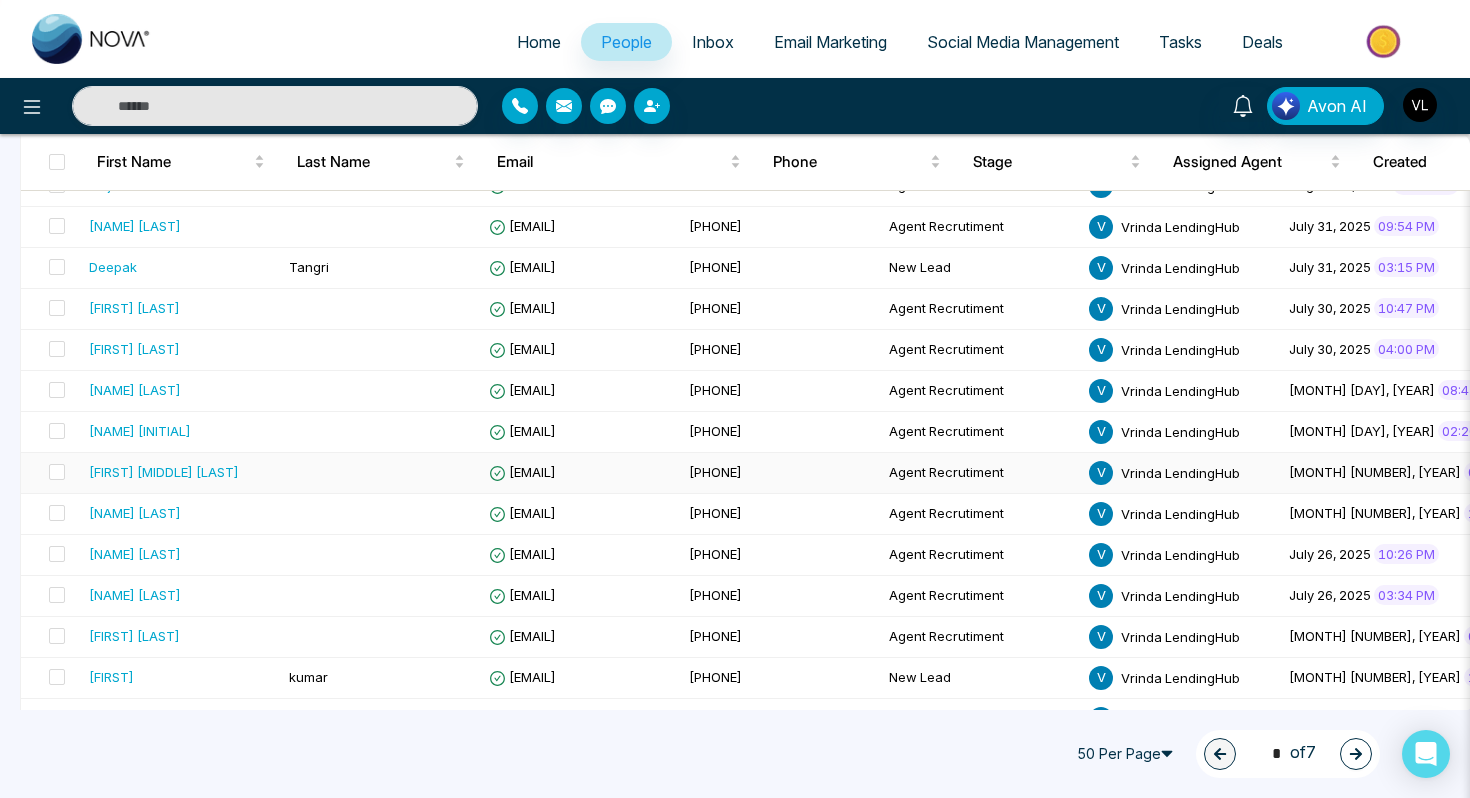 click on "[FIRST] [MIDDLE] [LAST]" at bounding box center (181, 472) 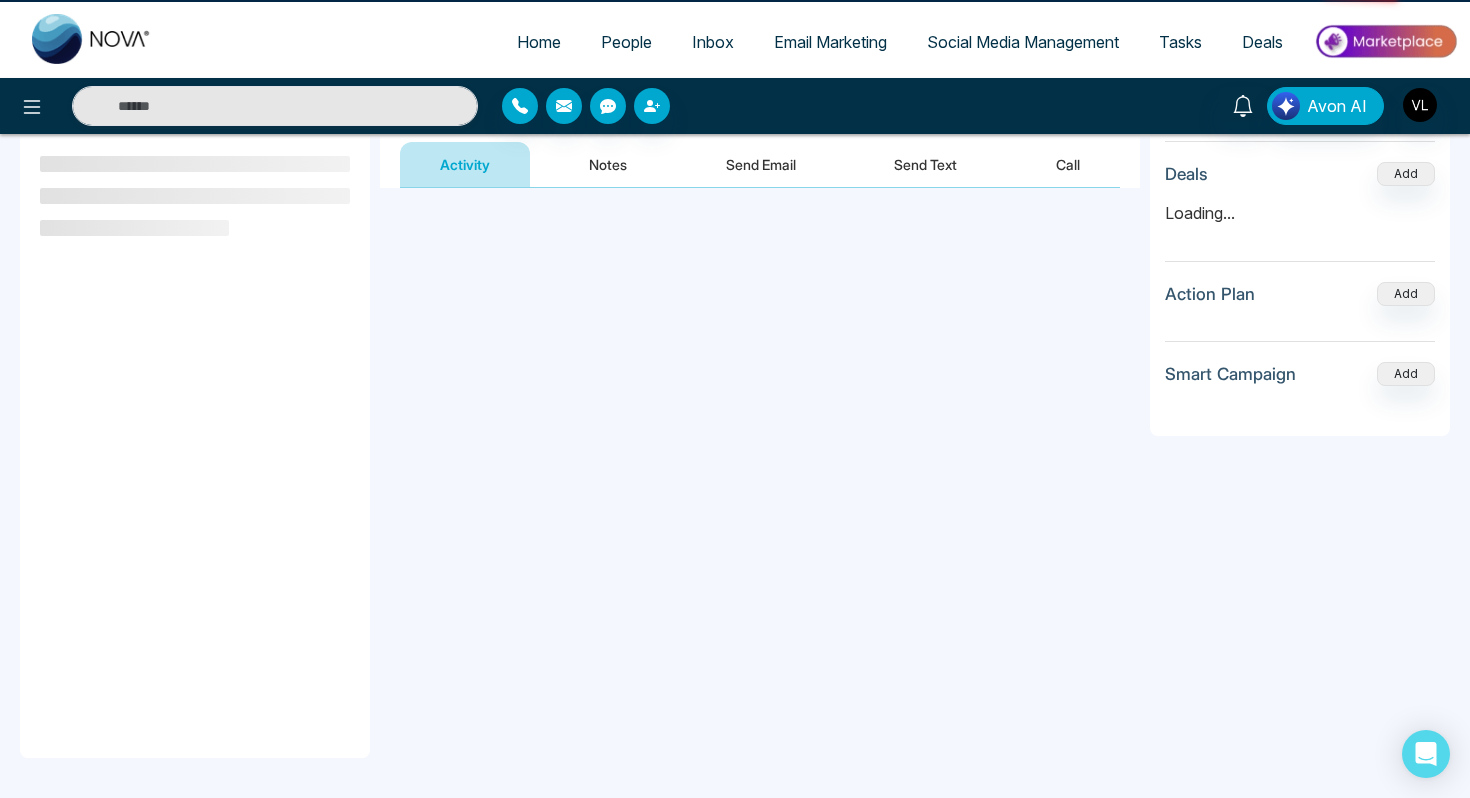 scroll, scrollTop: 0, scrollLeft: 0, axis: both 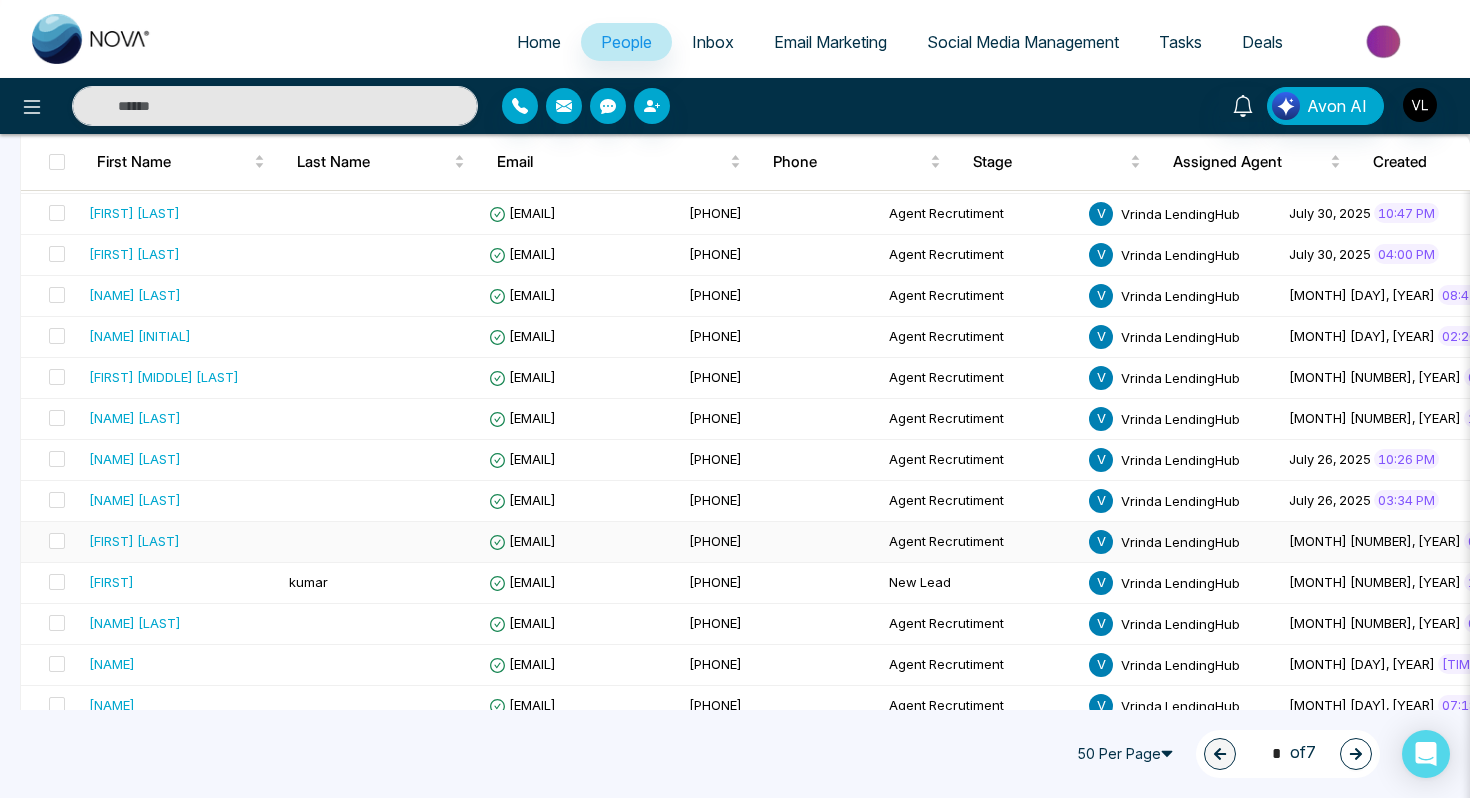 click on "[FIRST] [LAST]" at bounding box center [134, 541] 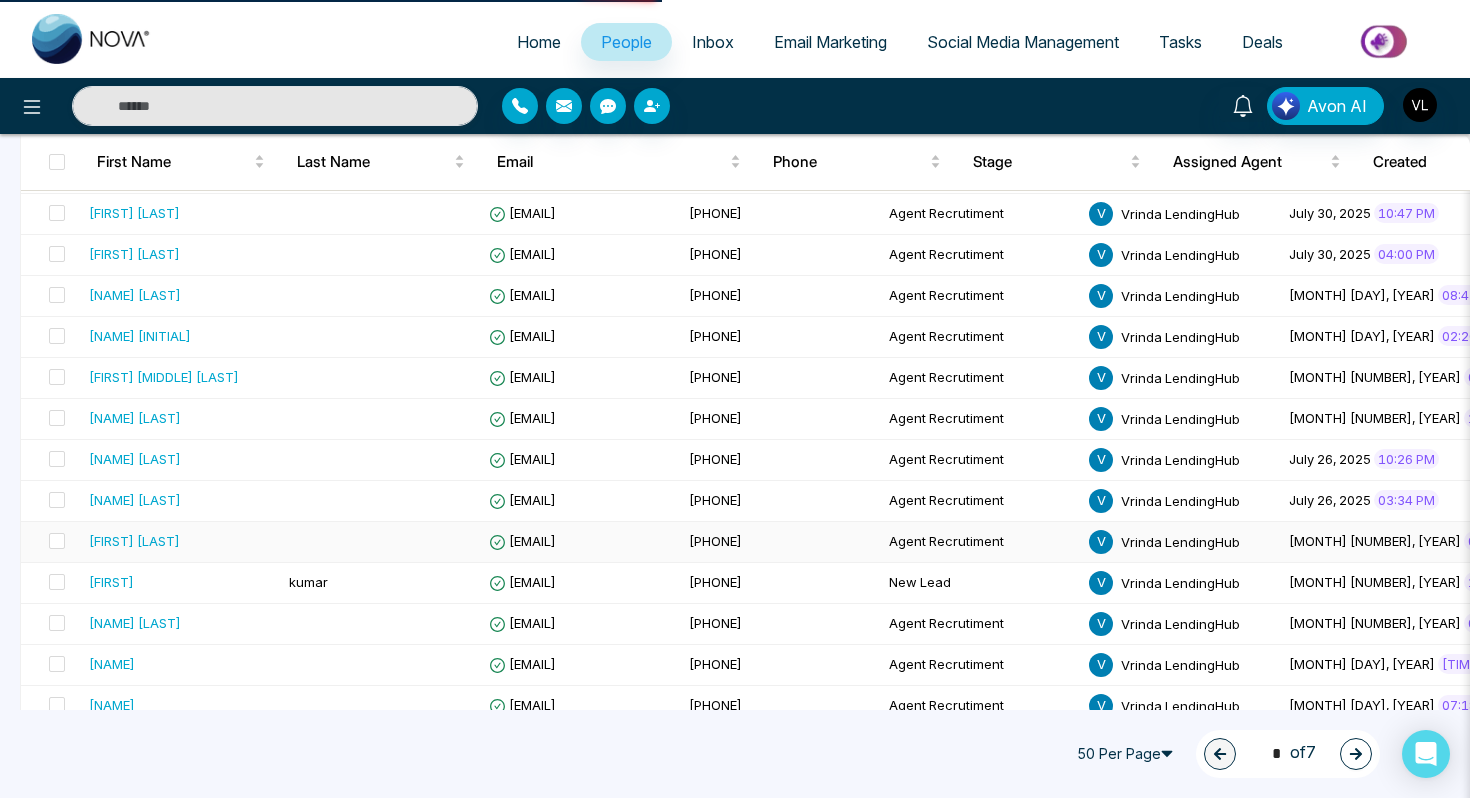 scroll, scrollTop: 0, scrollLeft: 0, axis: both 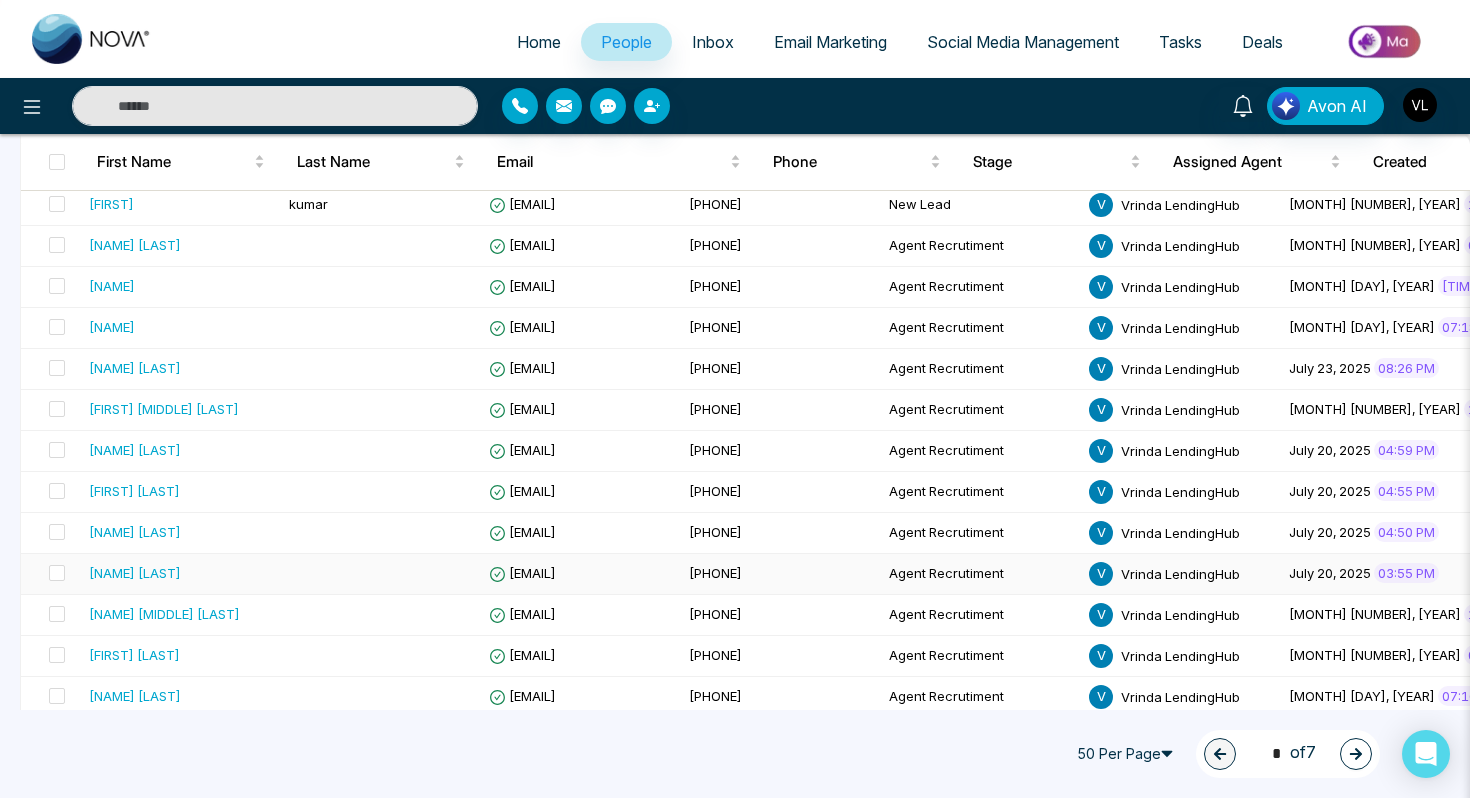 click on "[NAME] [LAST]" at bounding box center [181, 573] 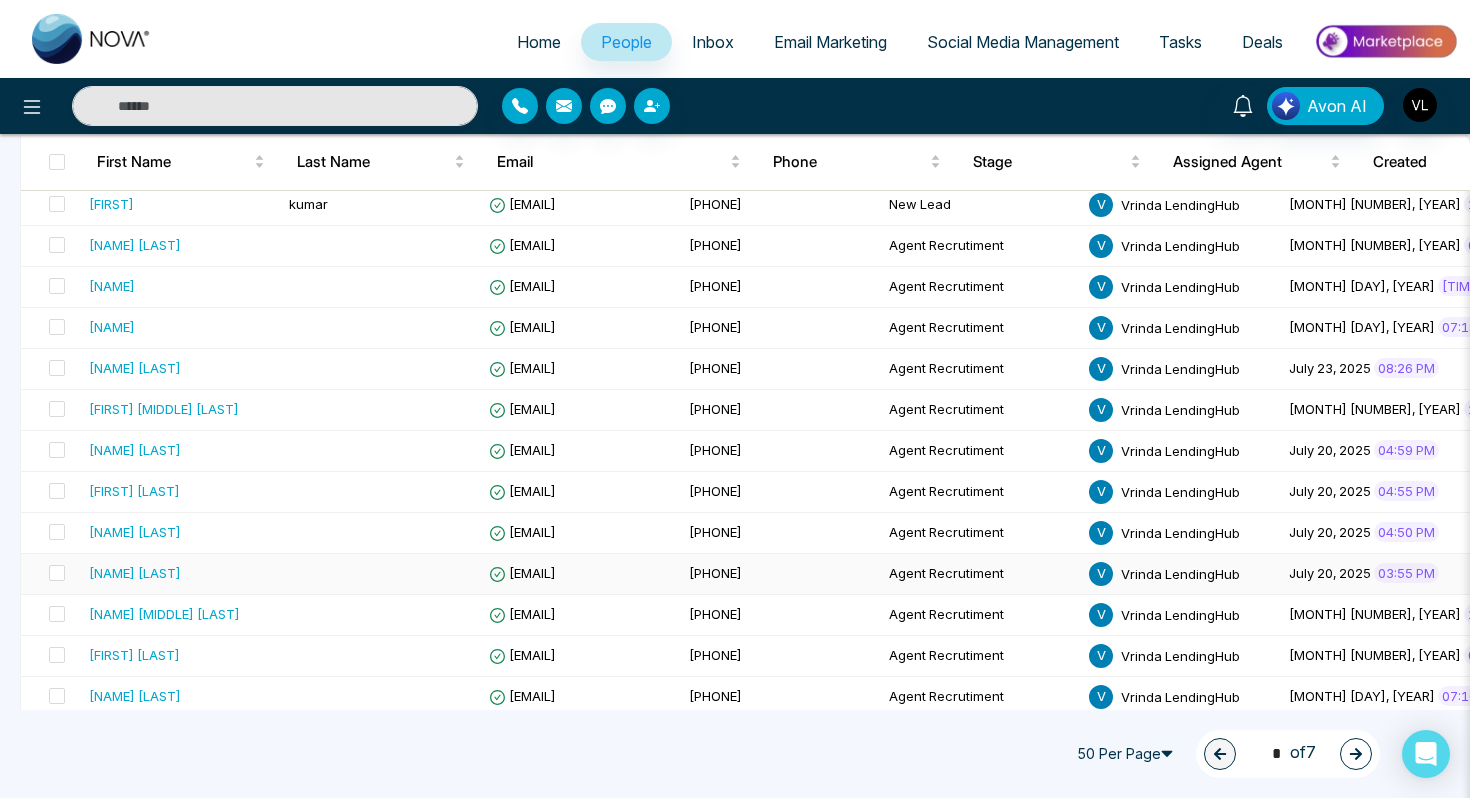 scroll, scrollTop: 0, scrollLeft: 0, axis: both 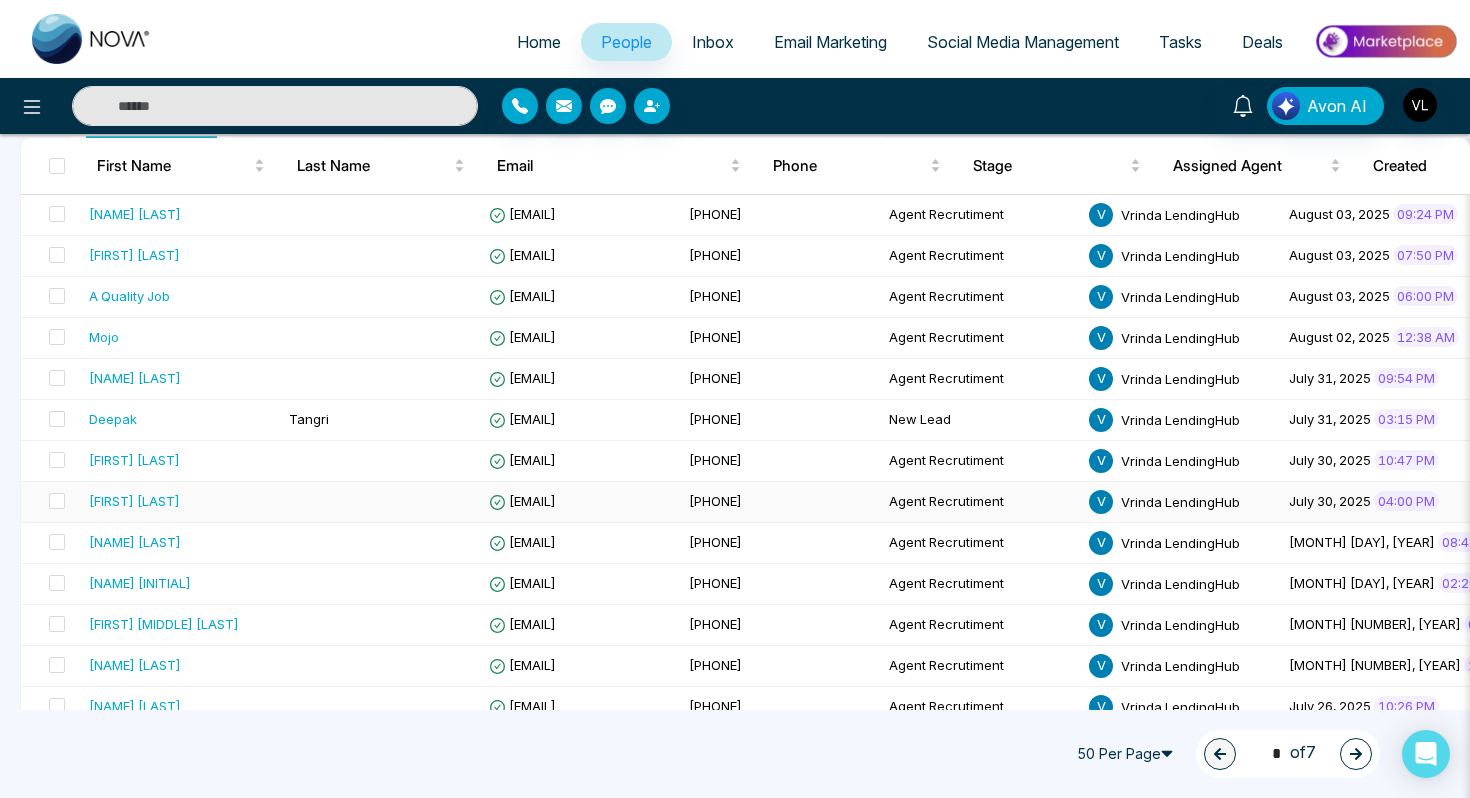 click on "[FIRST] [LAST]" at bounding box center (134, 501) 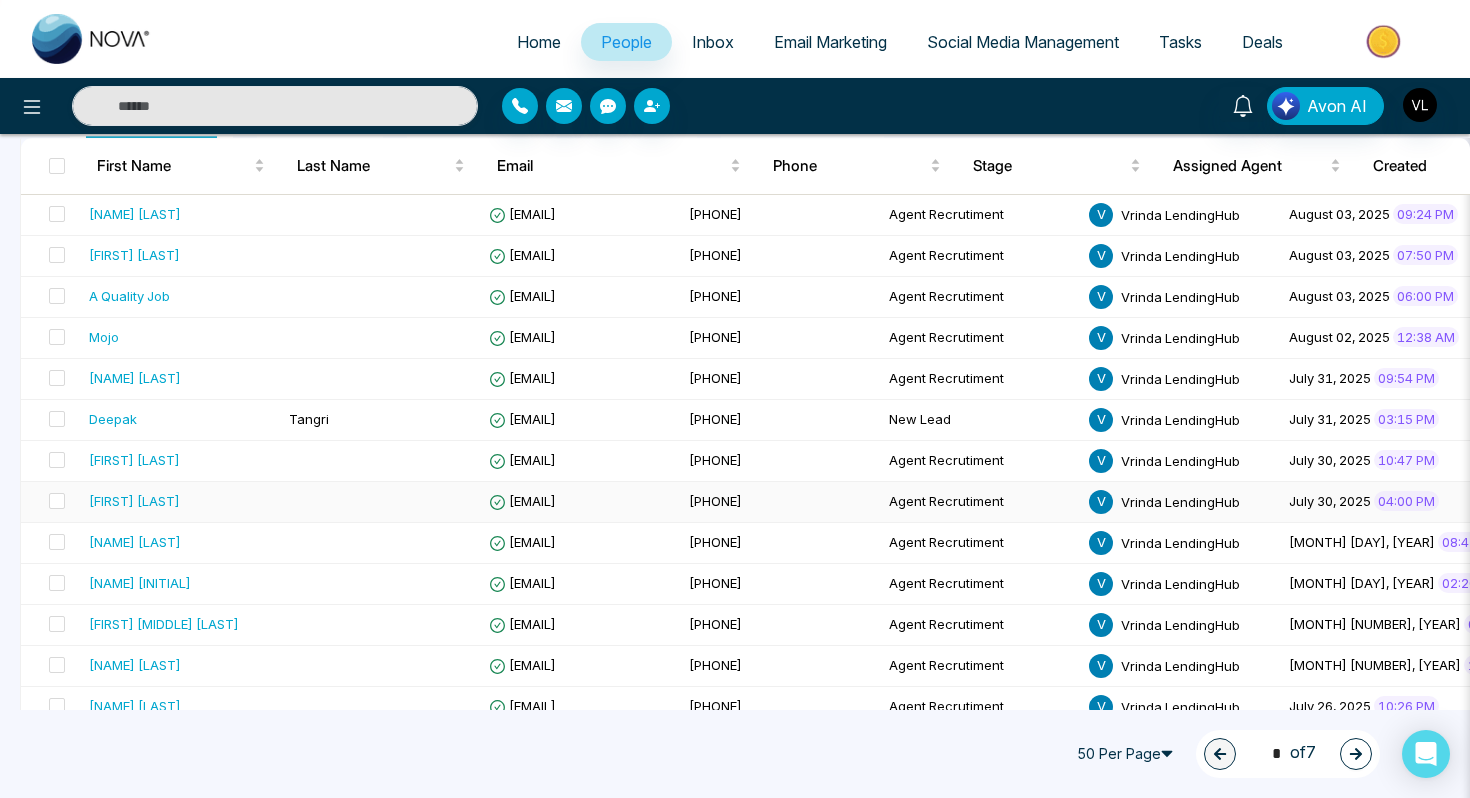 scroll, scrollTop: 0, scrollLeft: 0, axis: both 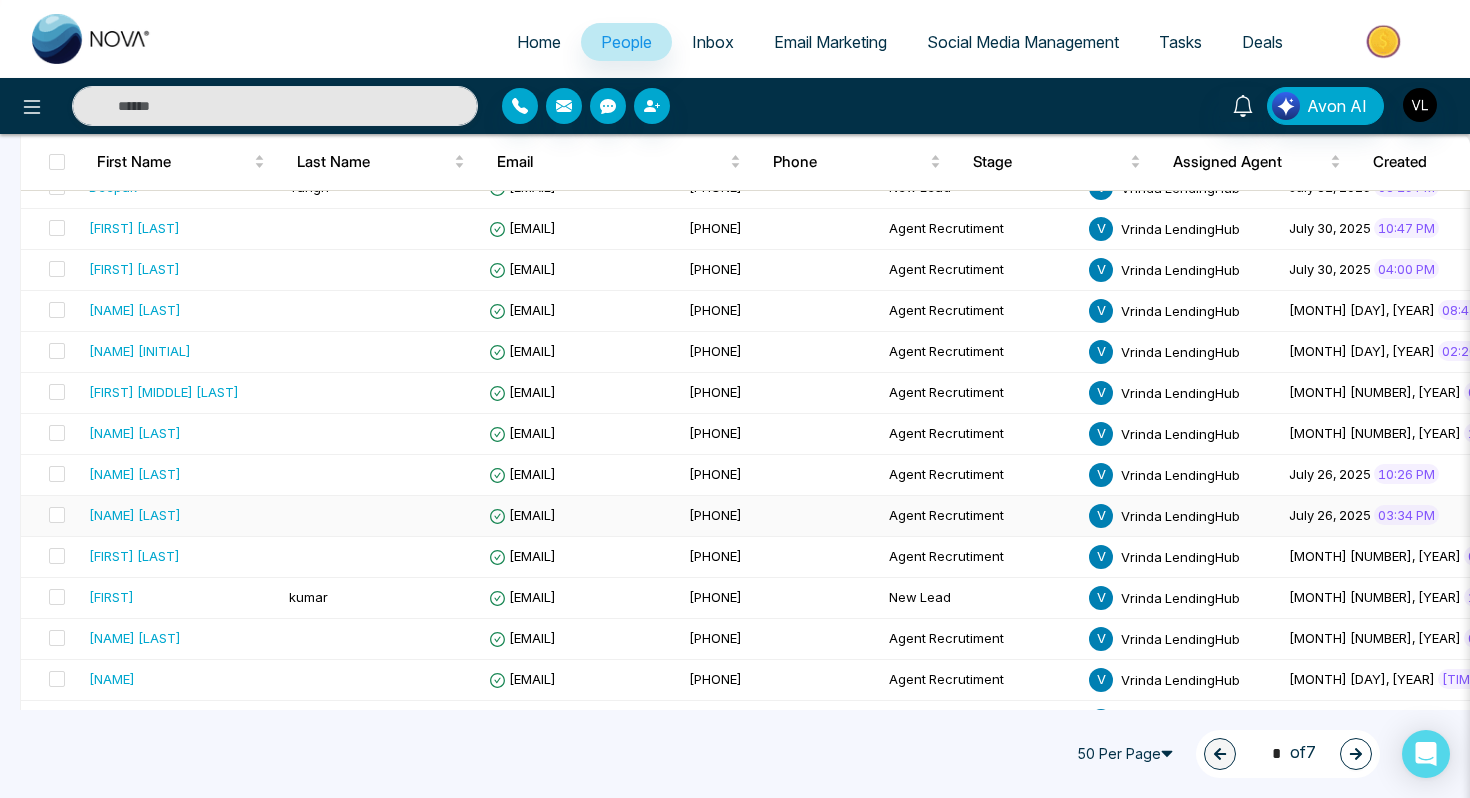 click on "[NAME] [LAST]" at bounding box center [181, 516] 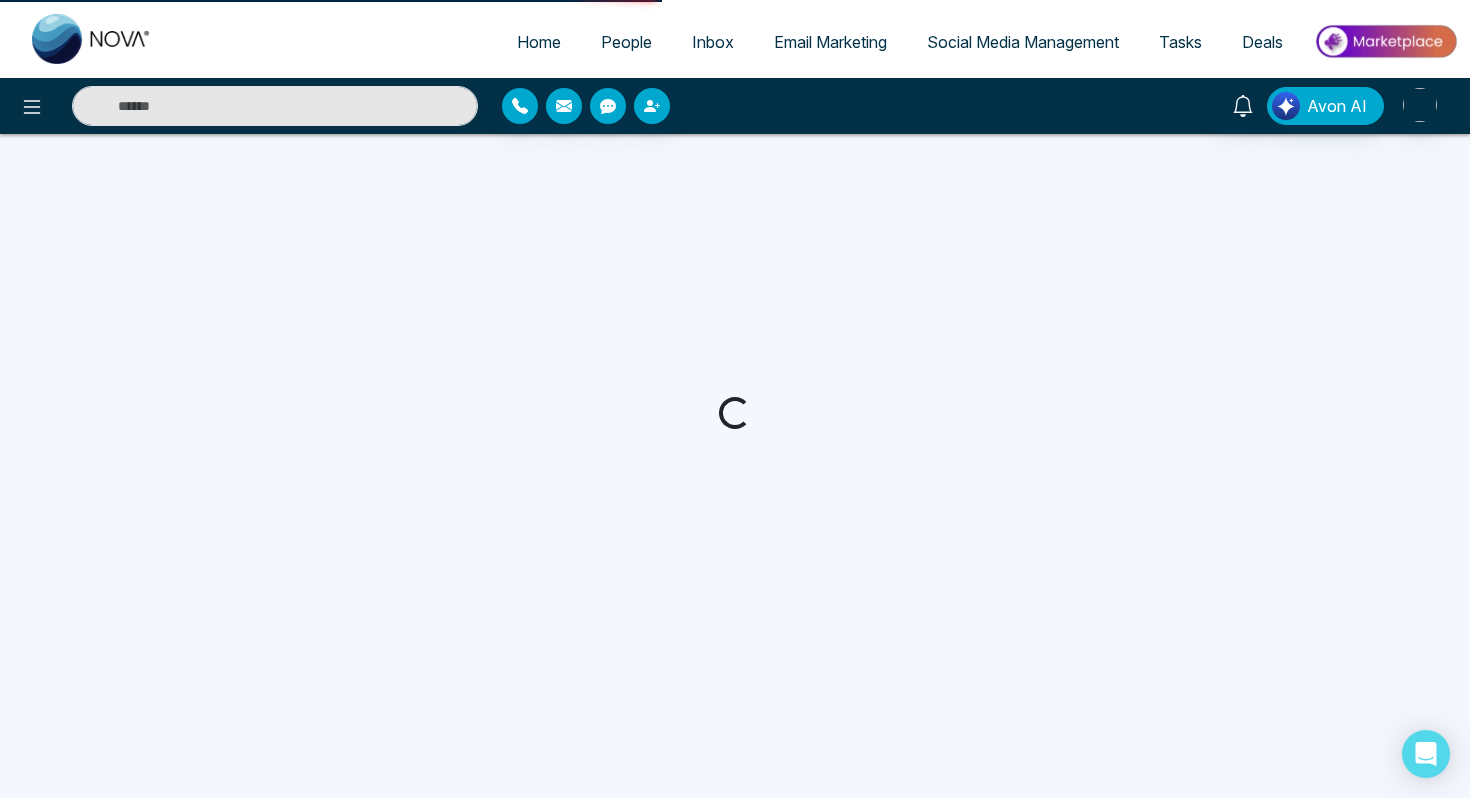 scroll, scrollTop: 0, scrollLeft: 0, axis: both 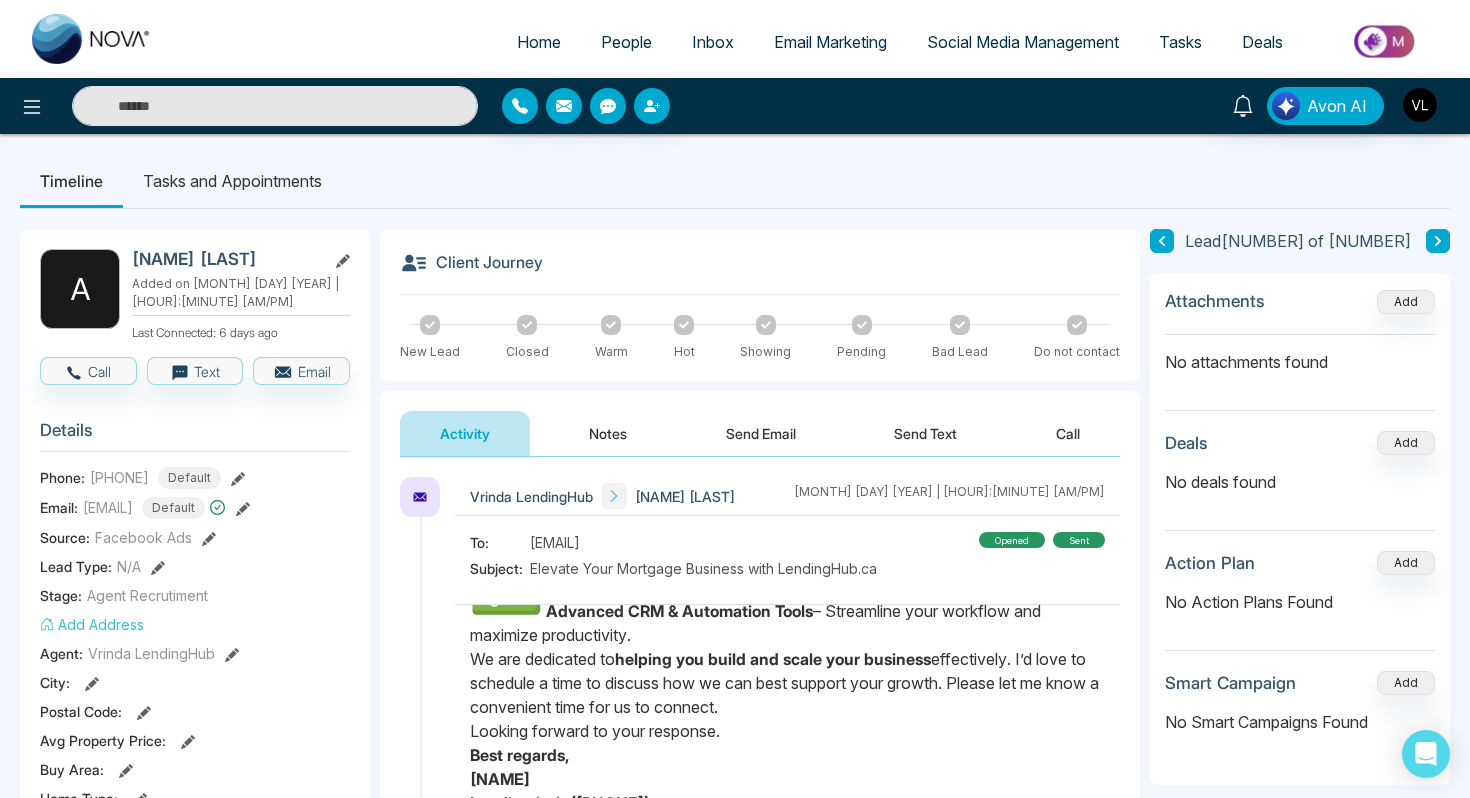 click on "Tasks and Appointments" at bounding box center (232, 181) 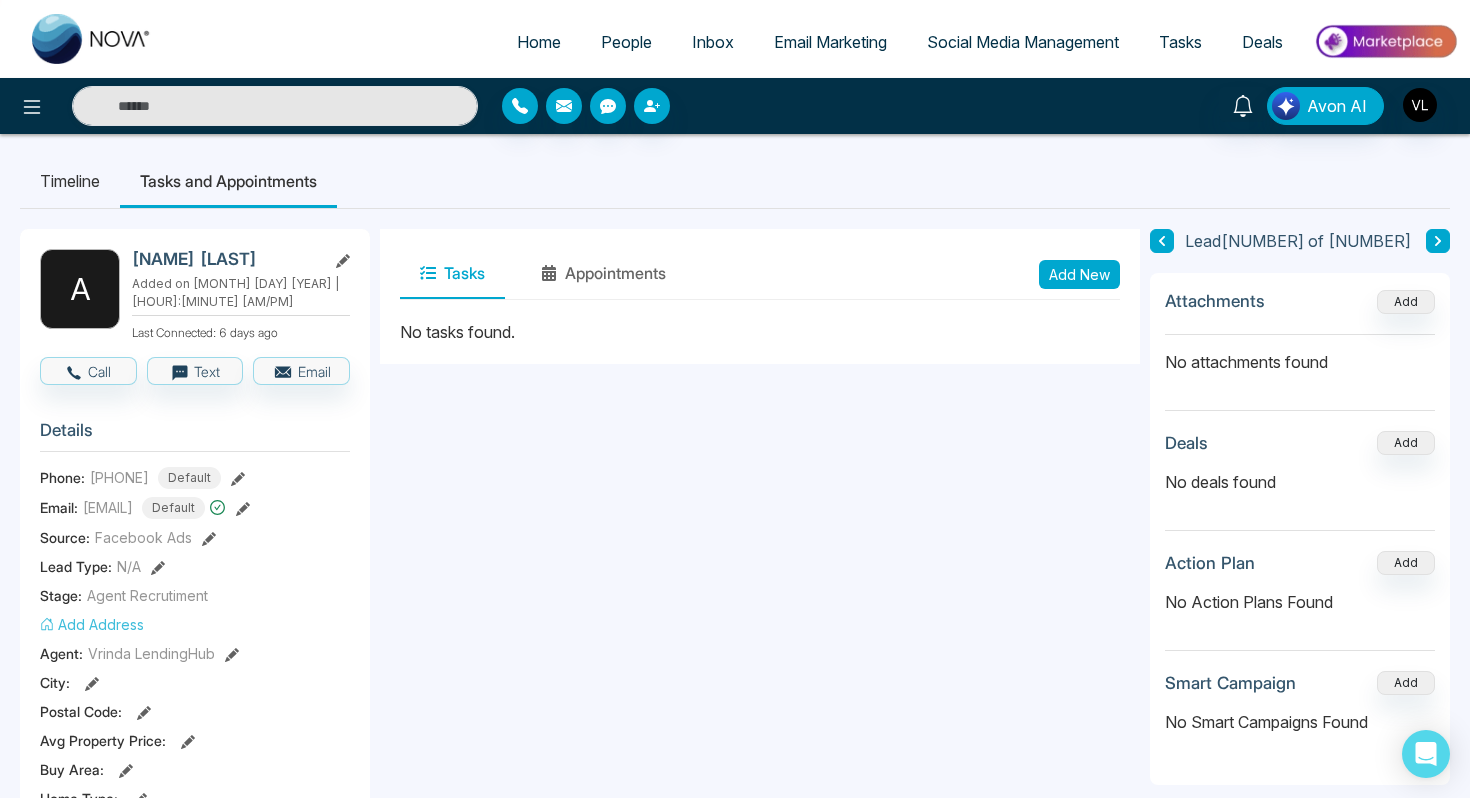 click on "Add New" at bounding box center (1079, 274) 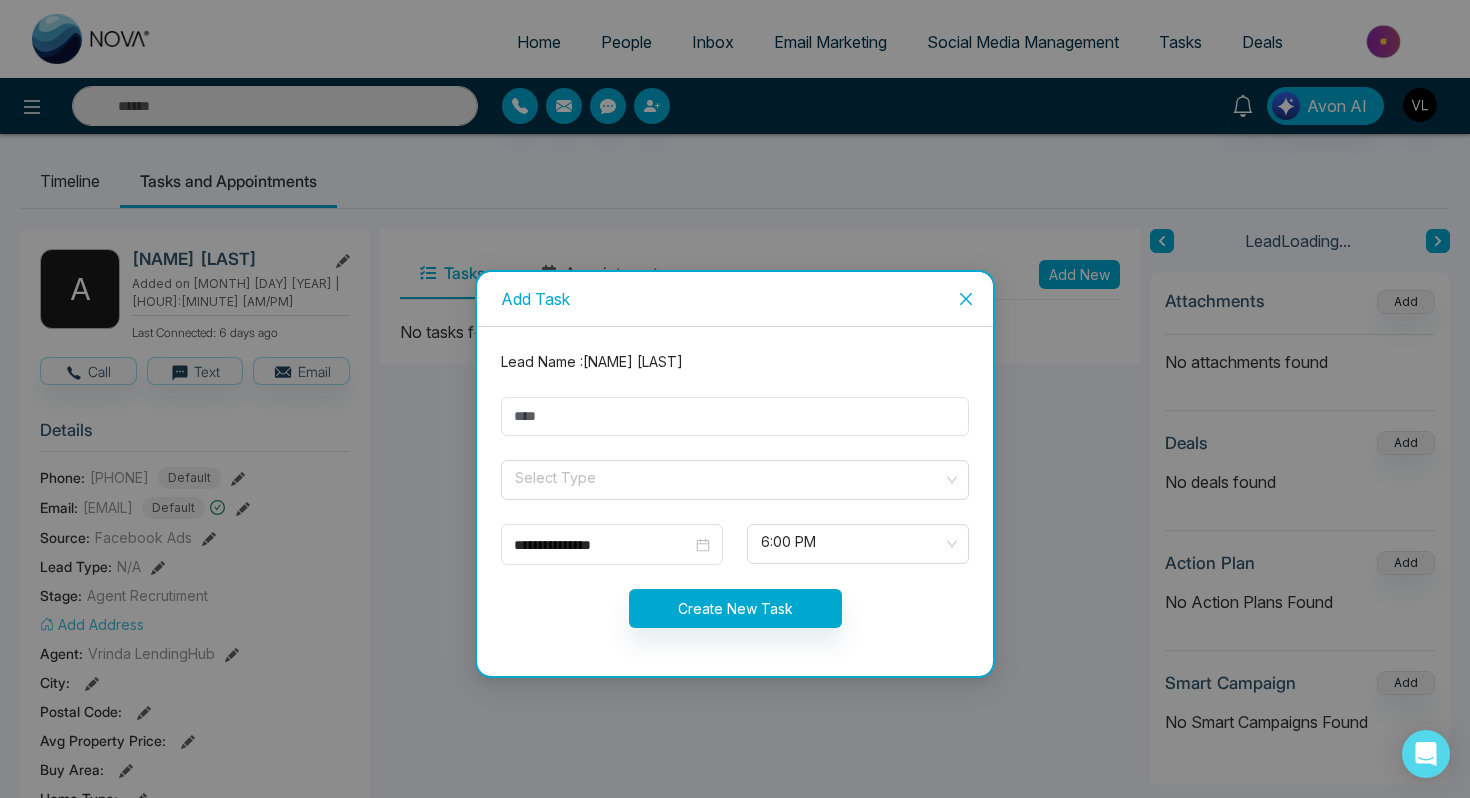 click on "**********" at bounding box center (735, 399) 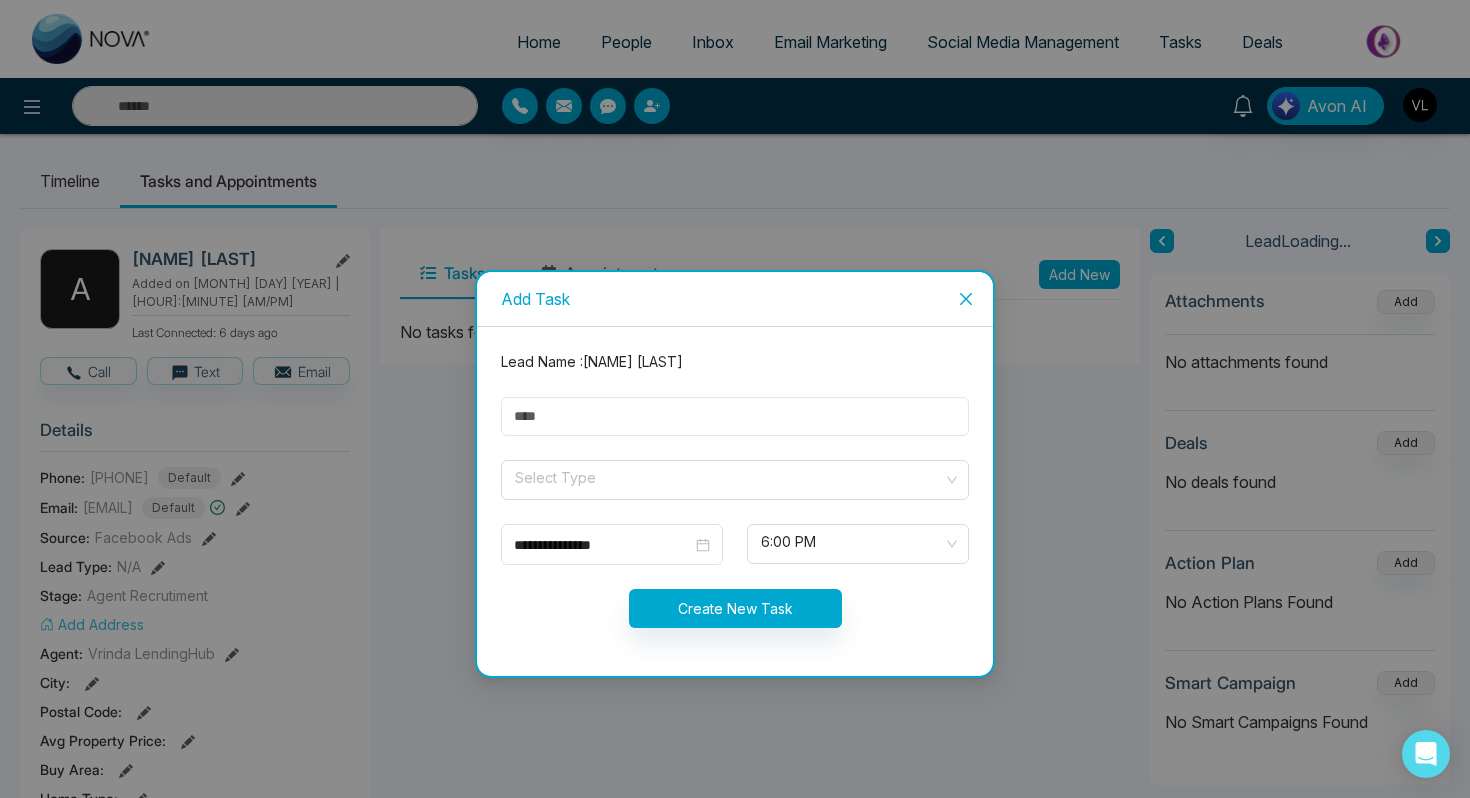 click at bounding box center (735, 416) 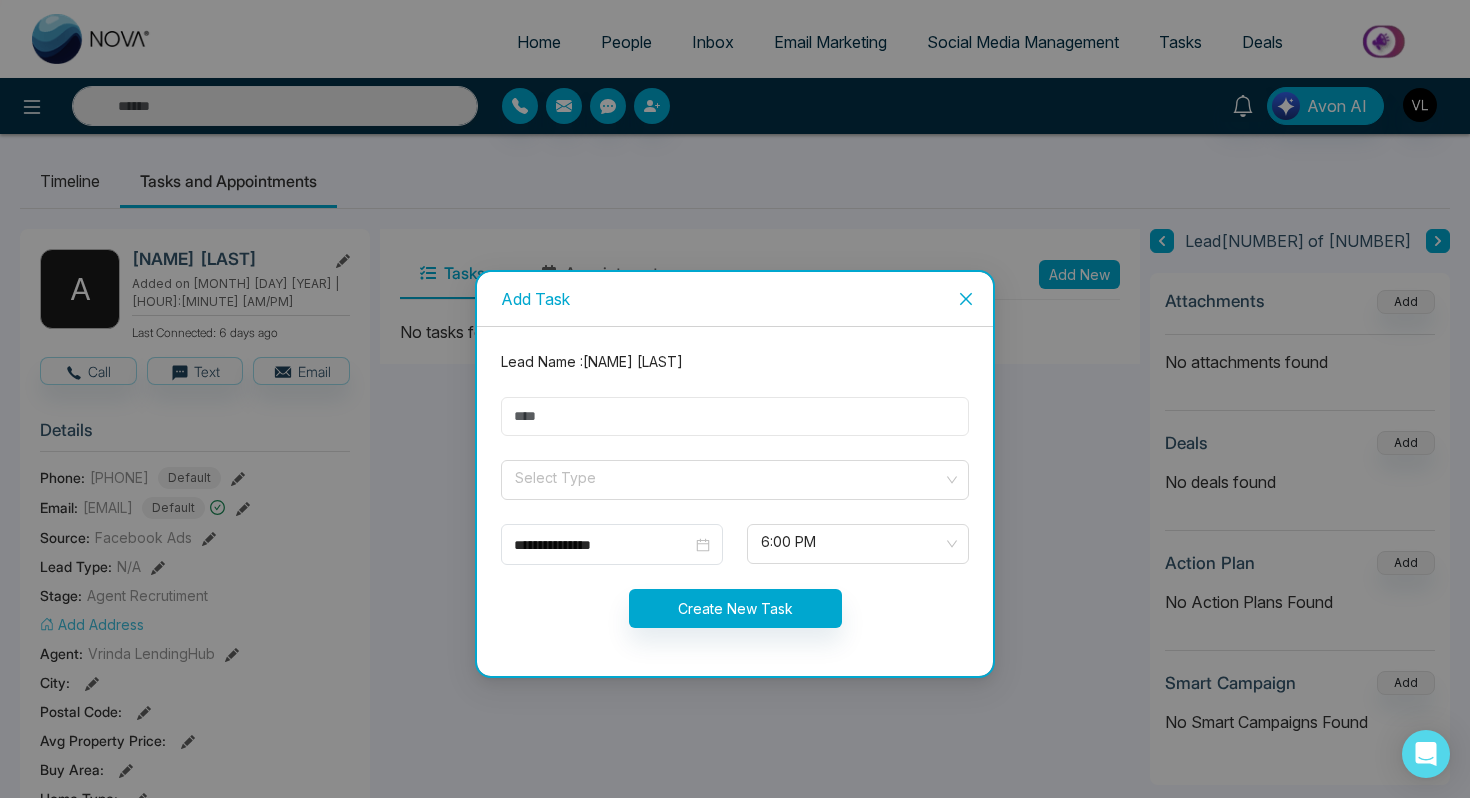 type on "****" 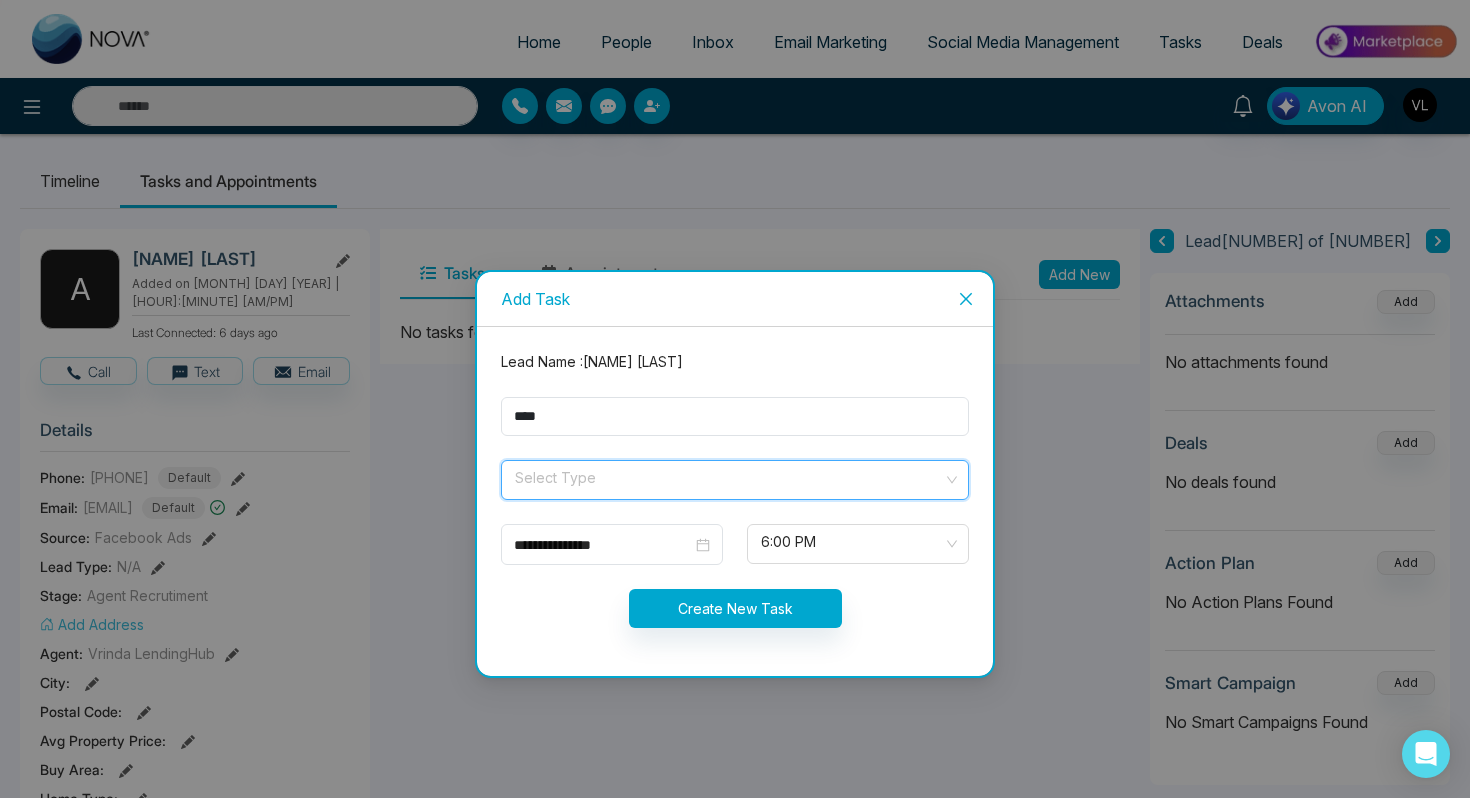 click at bounding box center [728, 476] 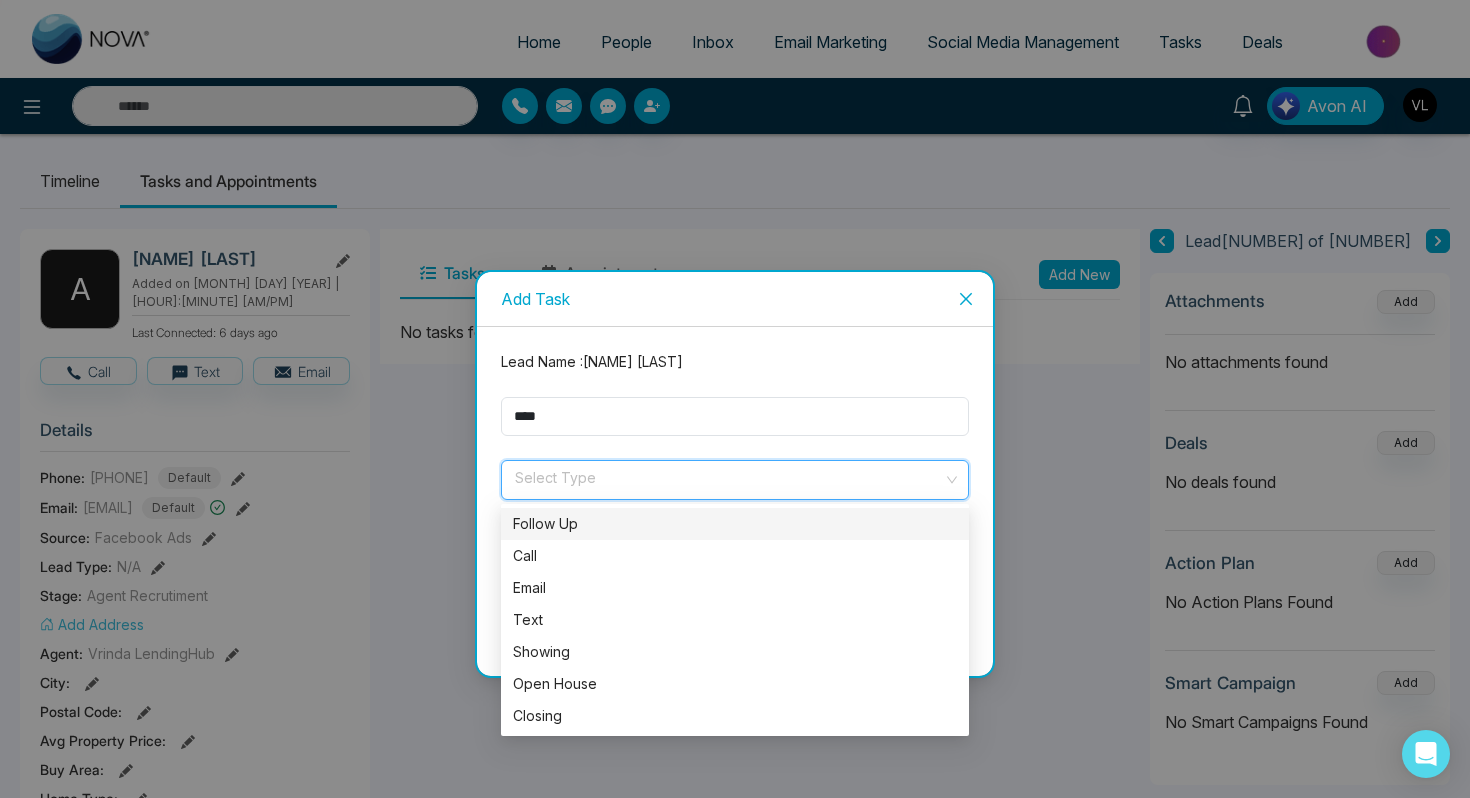 click on "Follow Up" at bounding box center (735, 524) 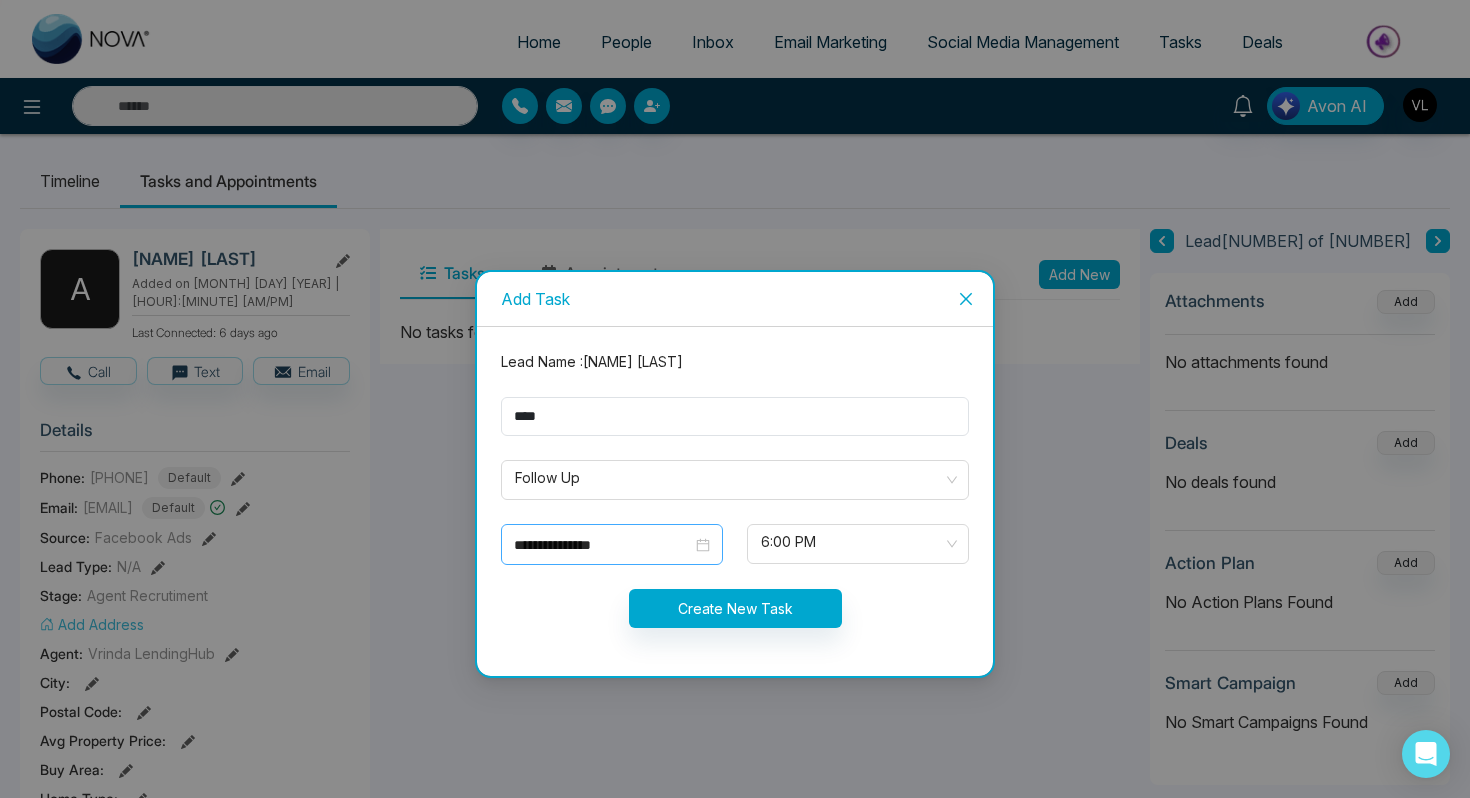 click on "**********" at bounding box center [612, 545] 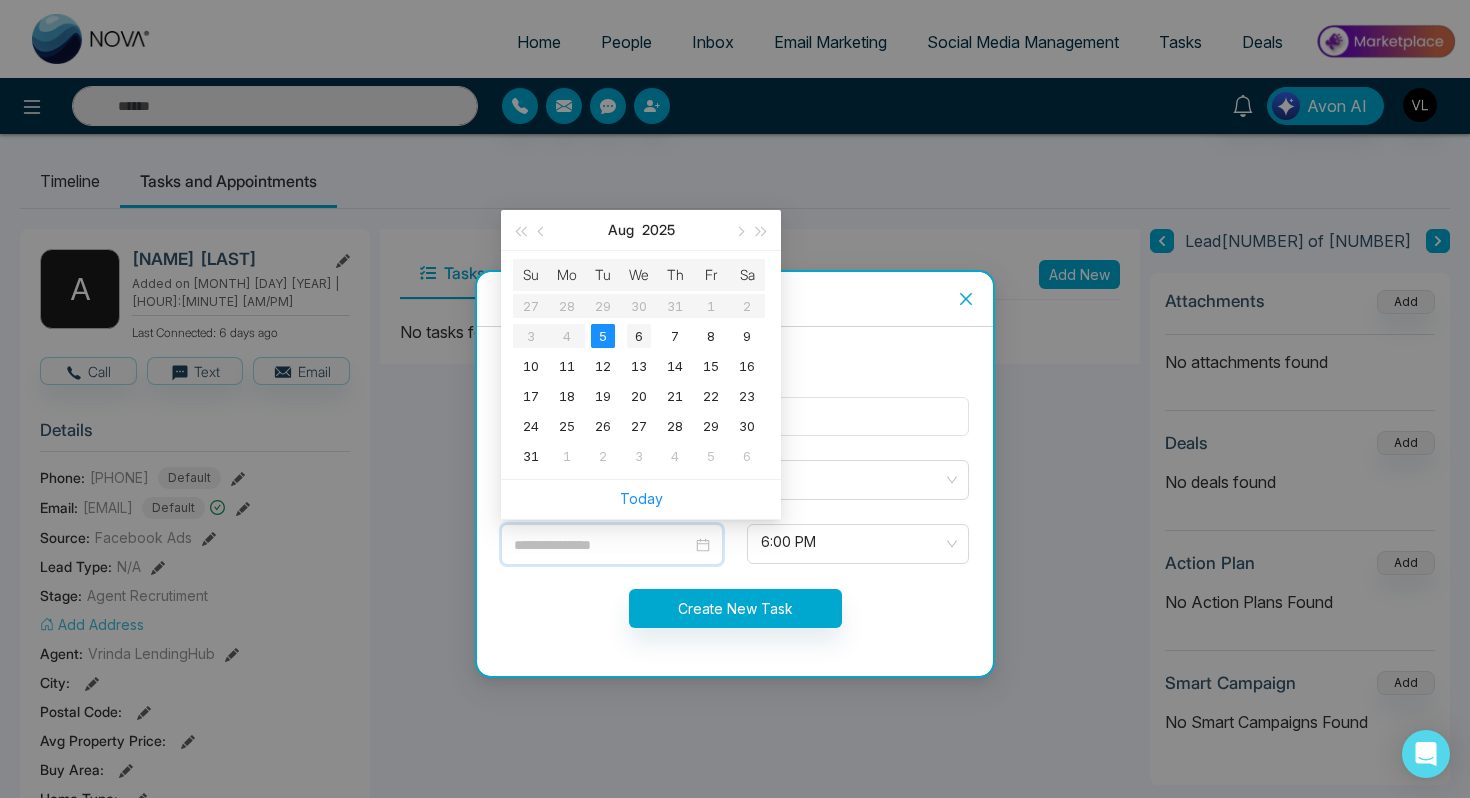 type on "**********" 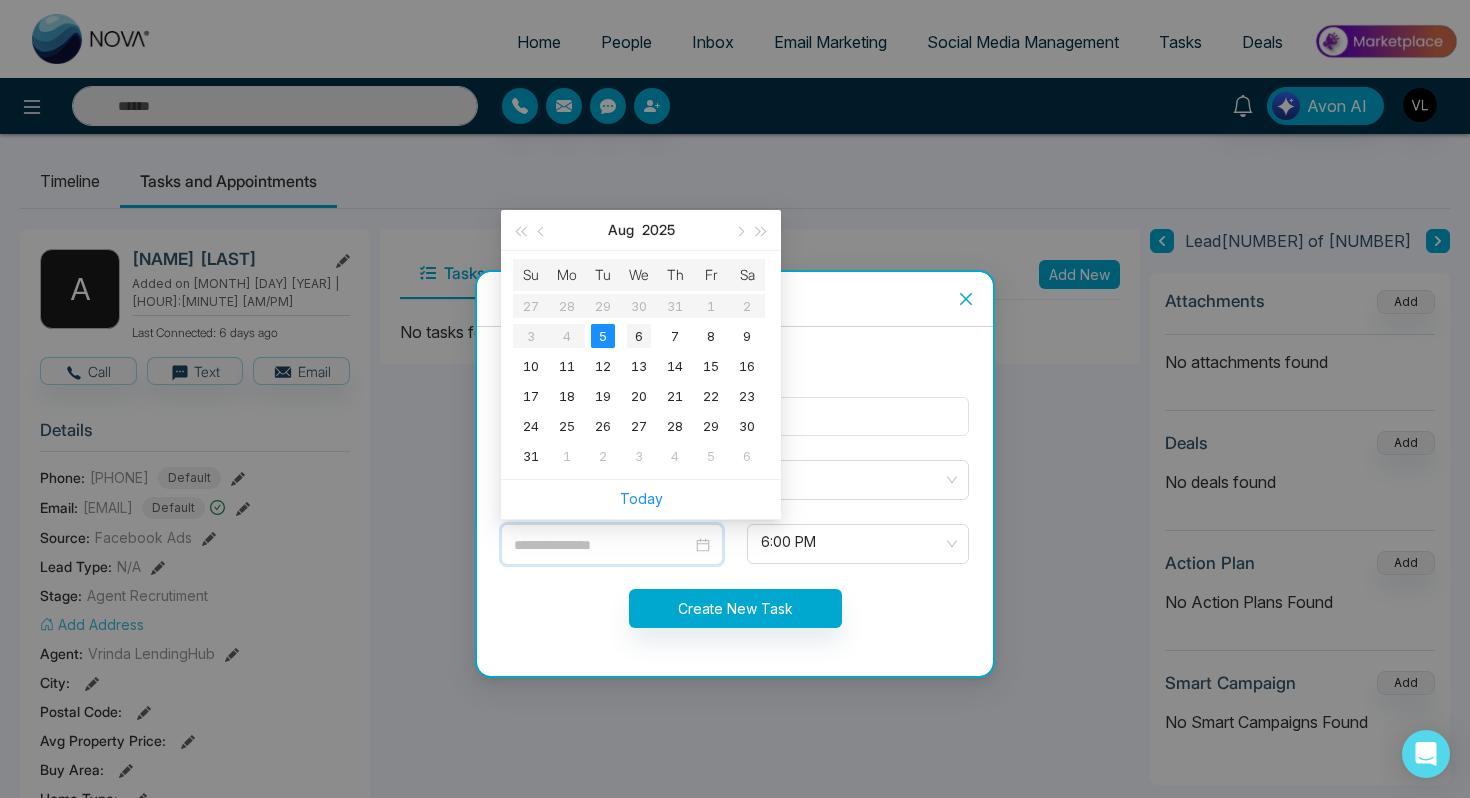 click on "6" at bounding box center [639, 336] 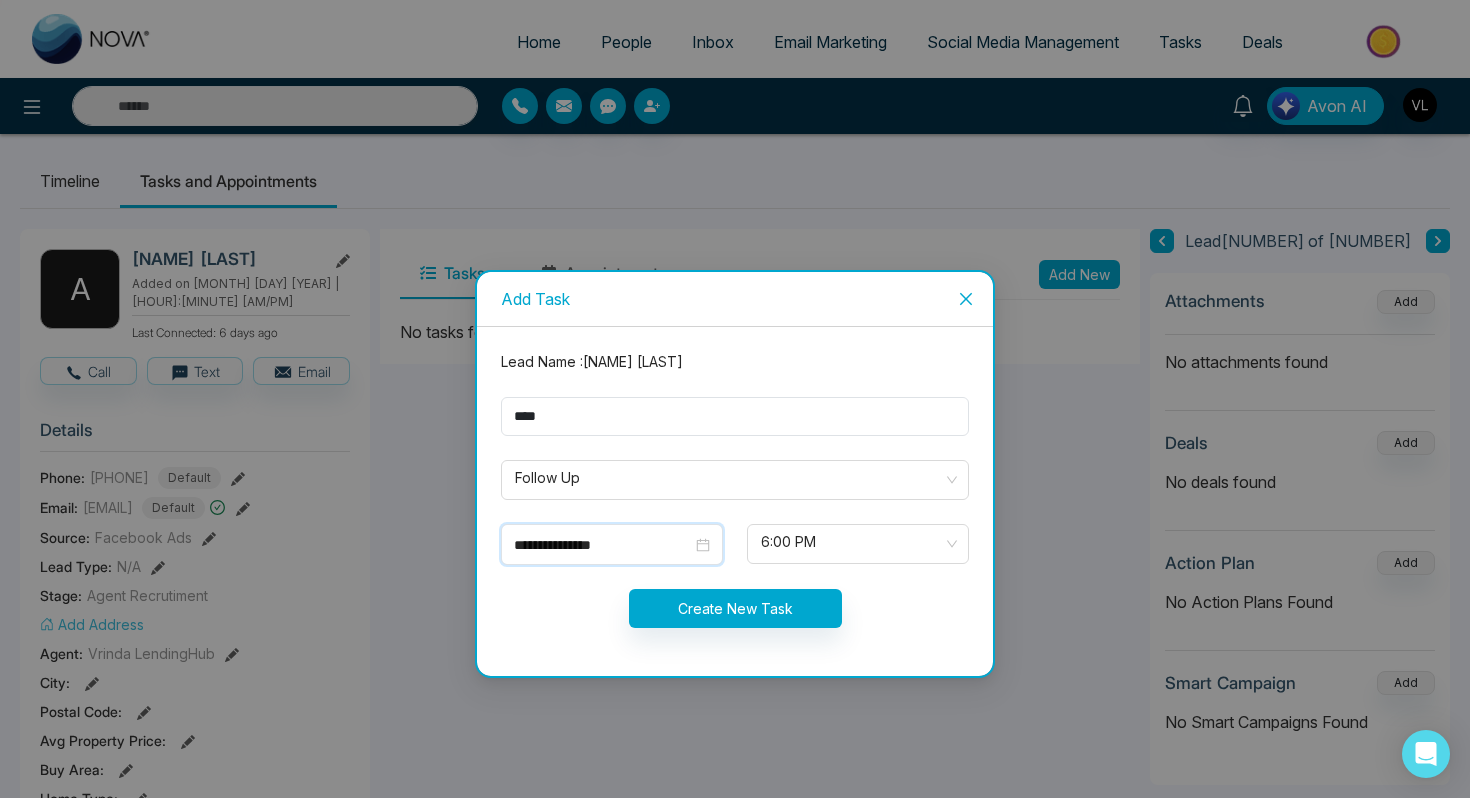 click on "6:00 PM" at bounding box center [858, 544] 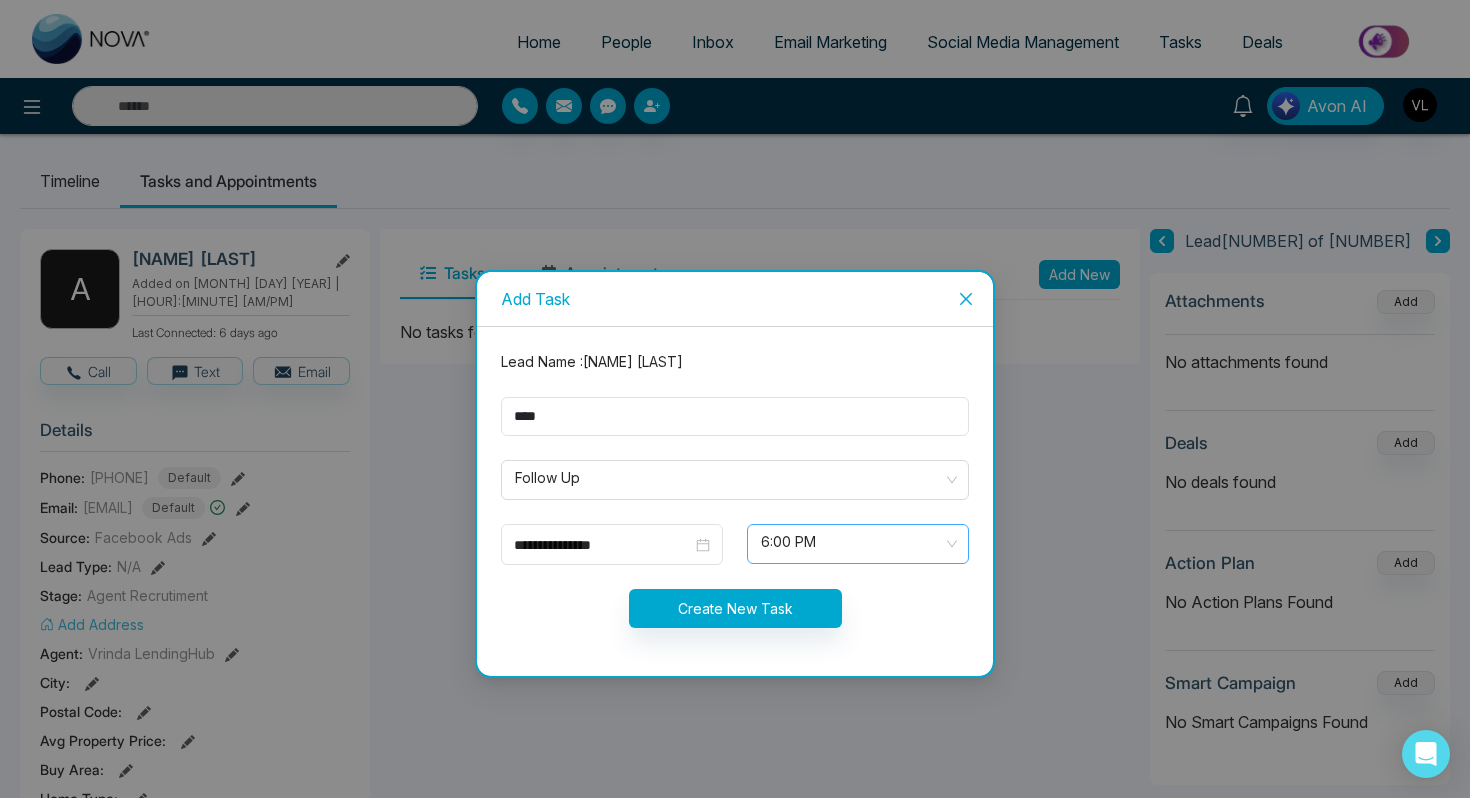 click on "6:00 PM" at bounding box center [858, 544] 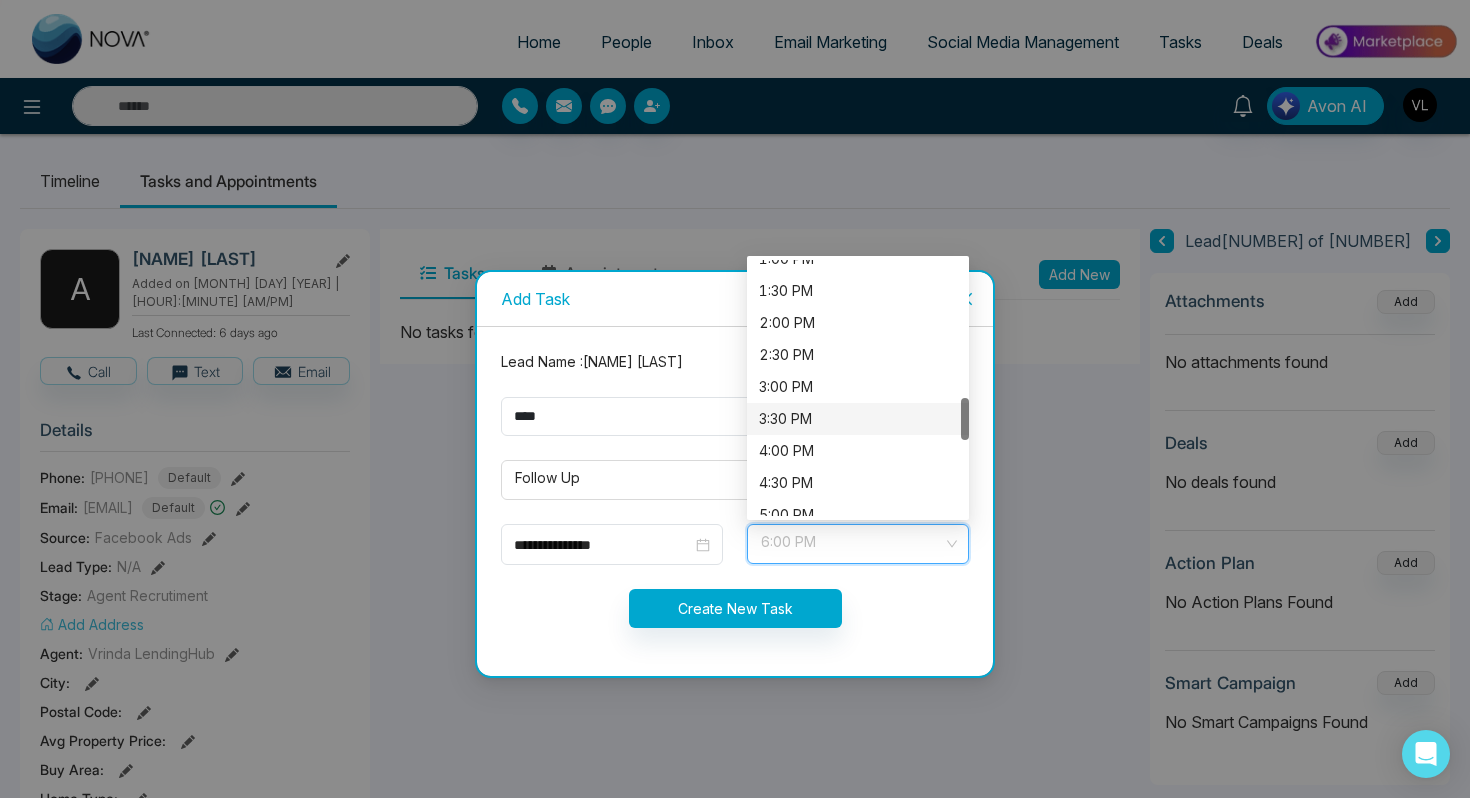 scroll, scrollTop: 828, scrollLeft: 0, axis: vertical 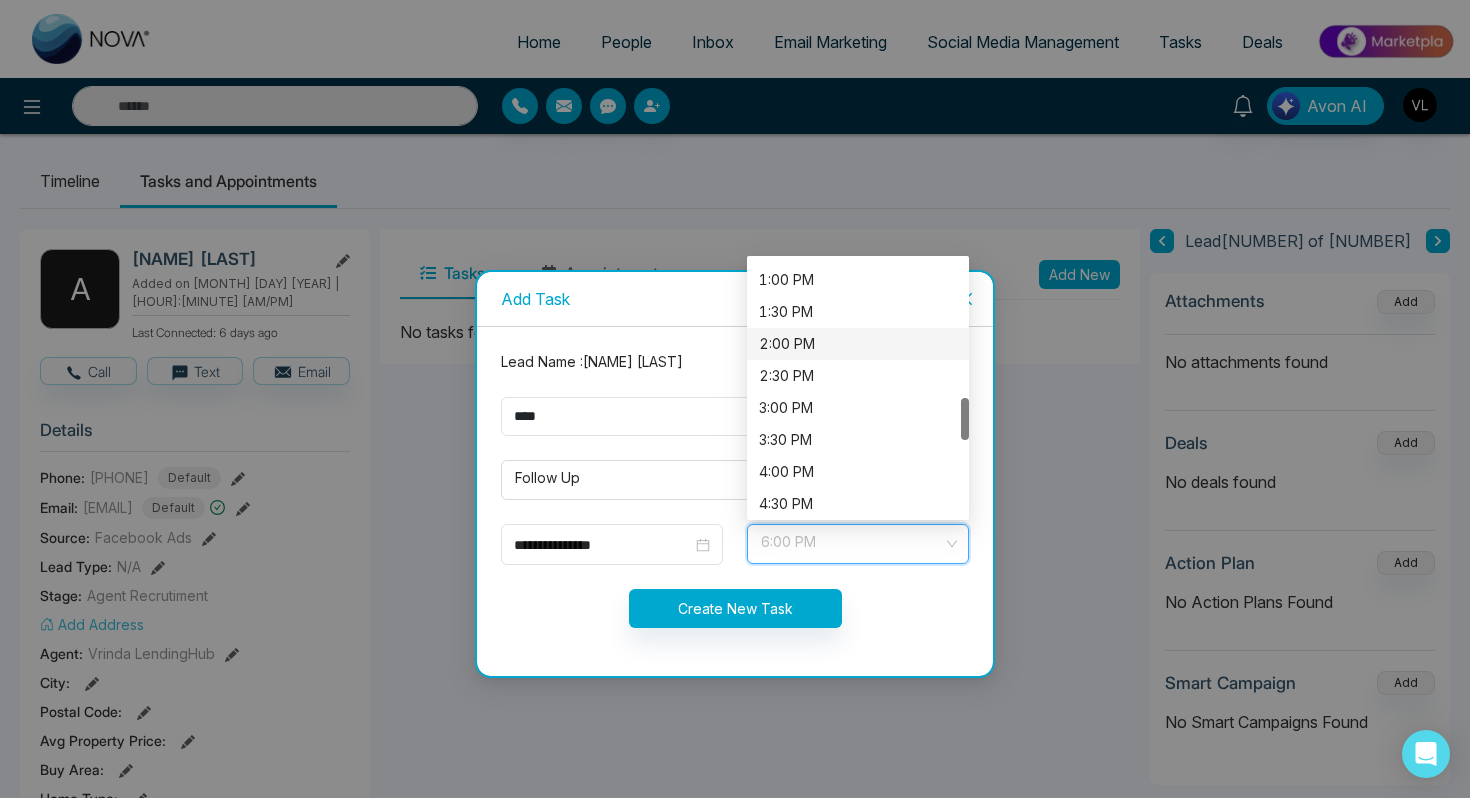 click on "2:00 PM" at bounding box center (858, 344) 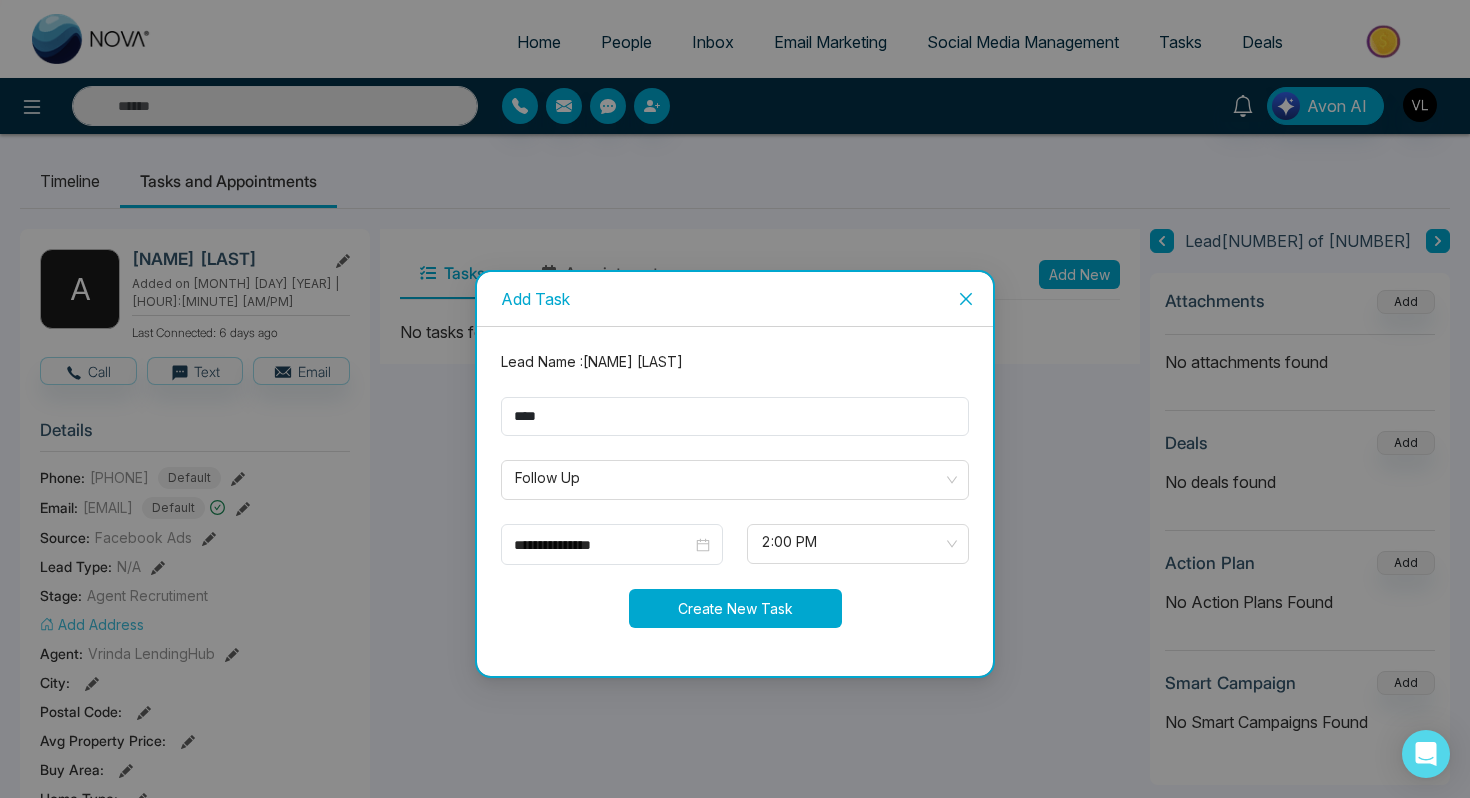 click on "Create New Task" at bounding box center (735, 608) 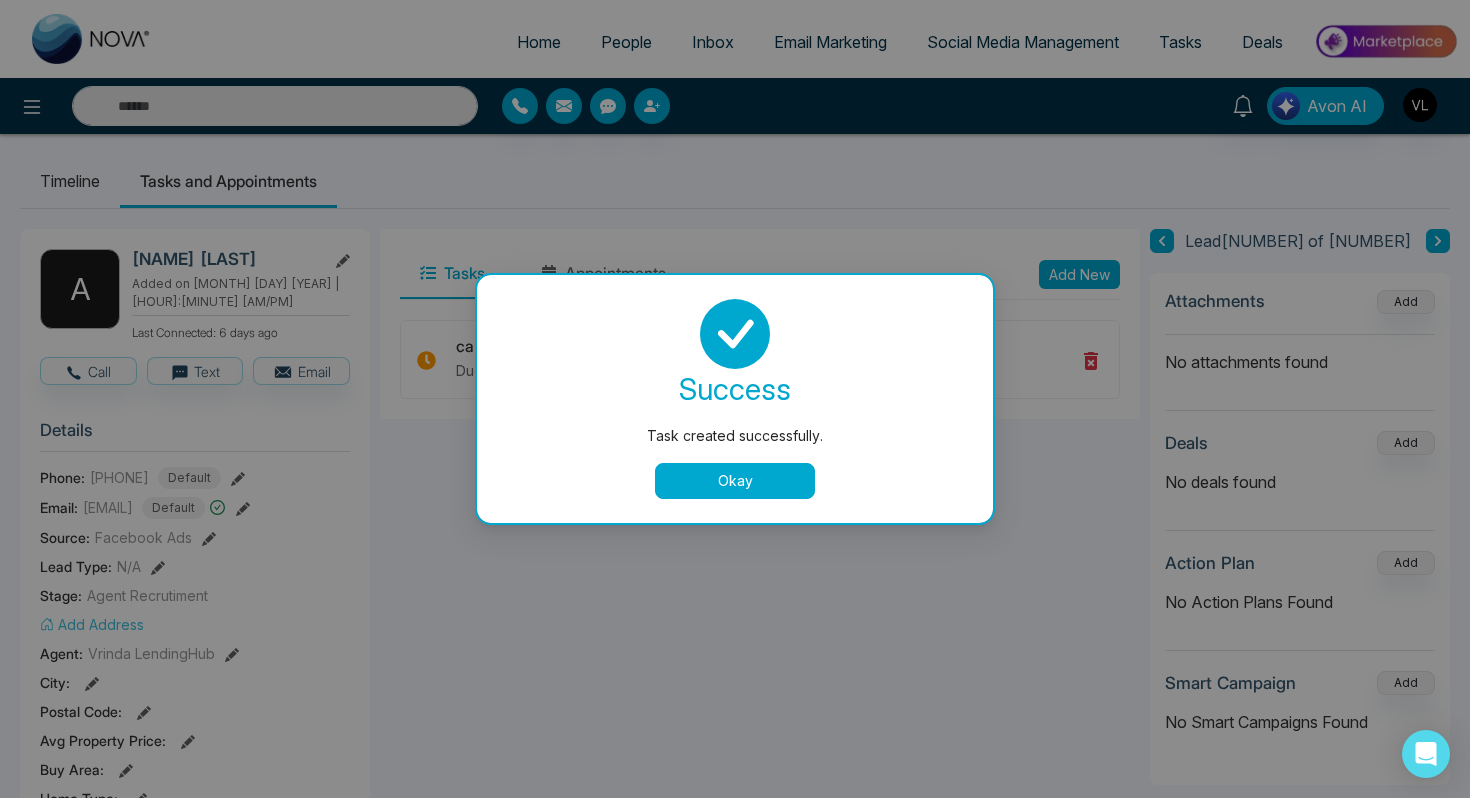 click on "Okay" at bounding box center (735, 481) 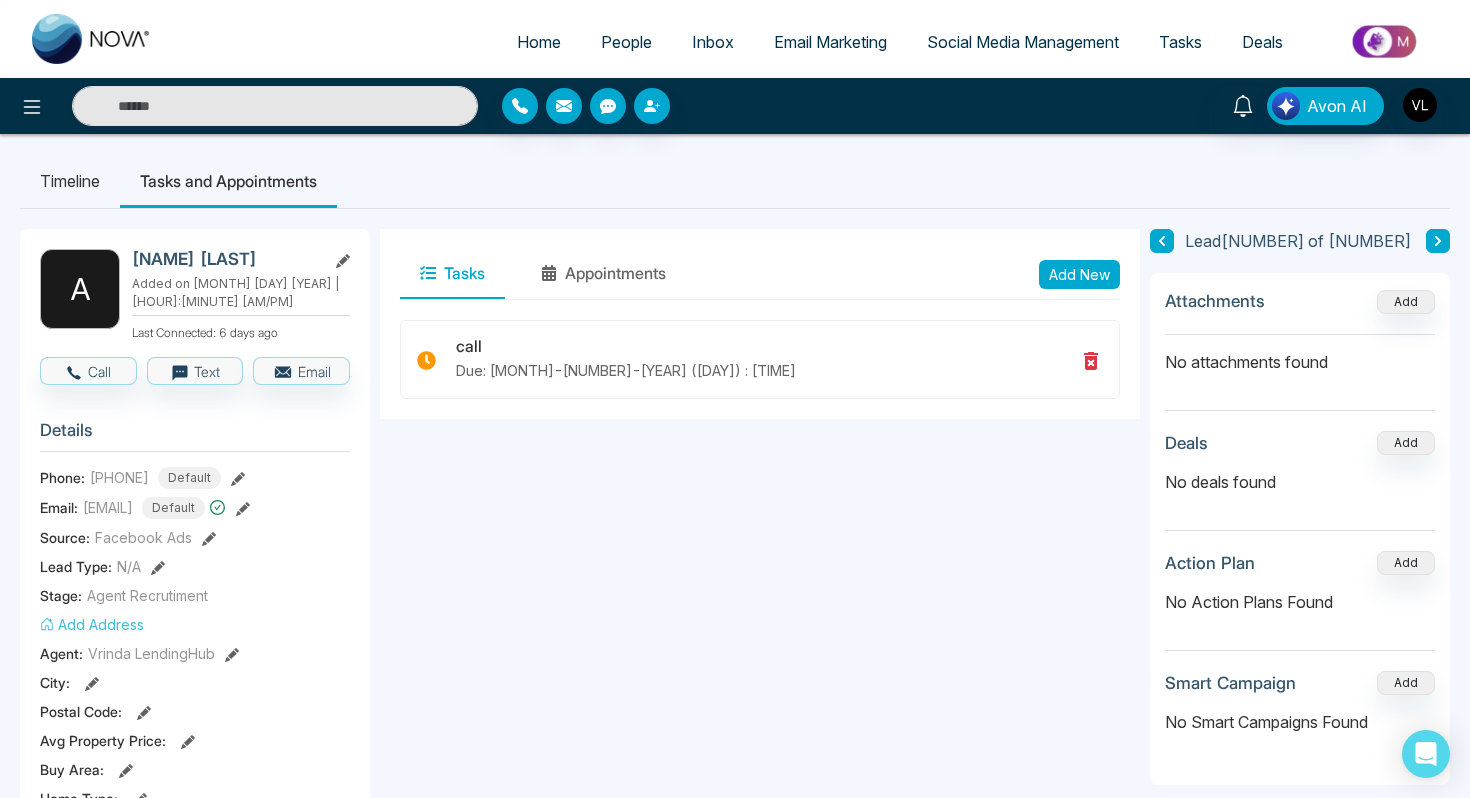 click on "People" at bounding box center (626, 42) 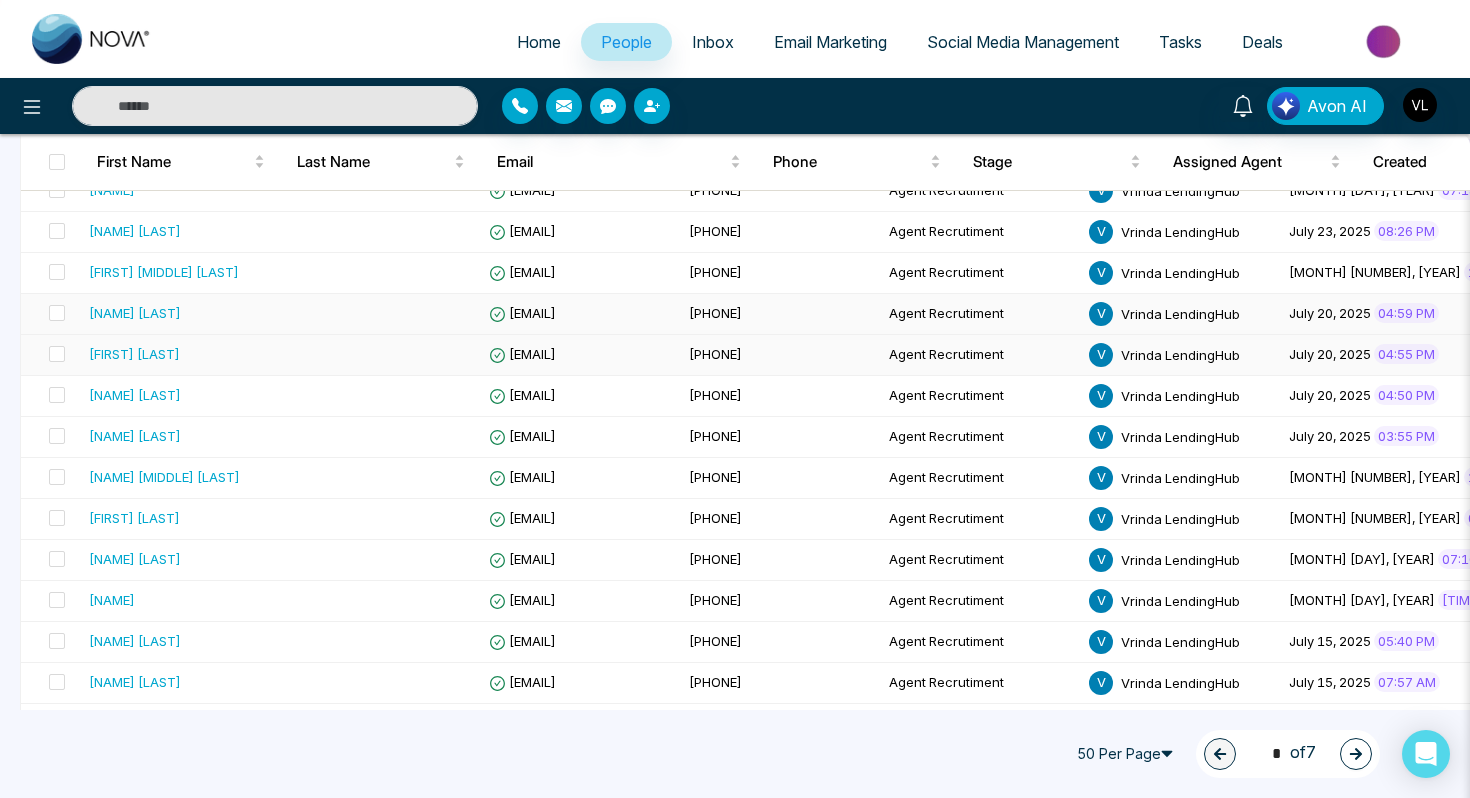 scroll, scrollTop: 1038, scrollLeft: 0, axis: vertical 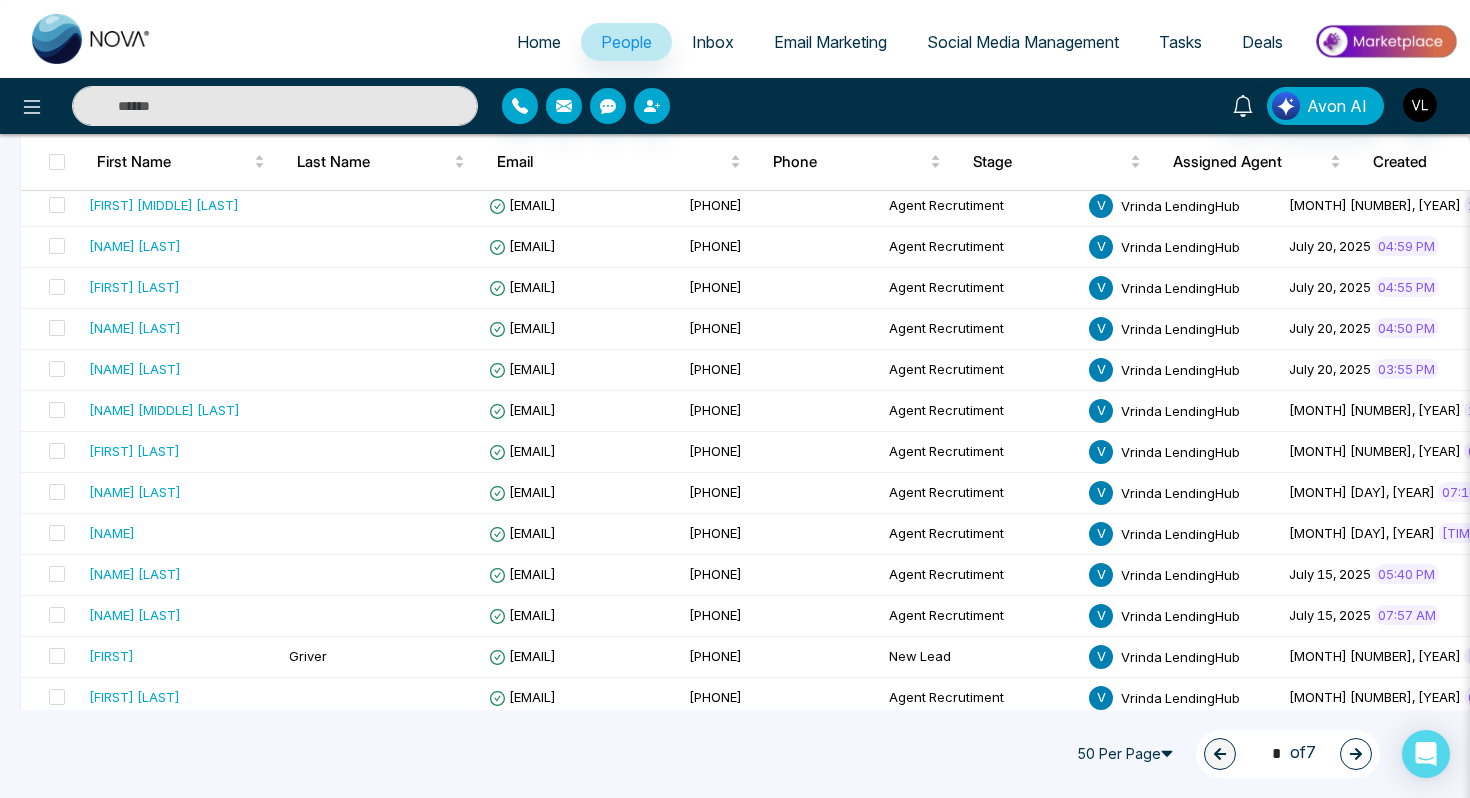 click at bounding box center [275, 106] 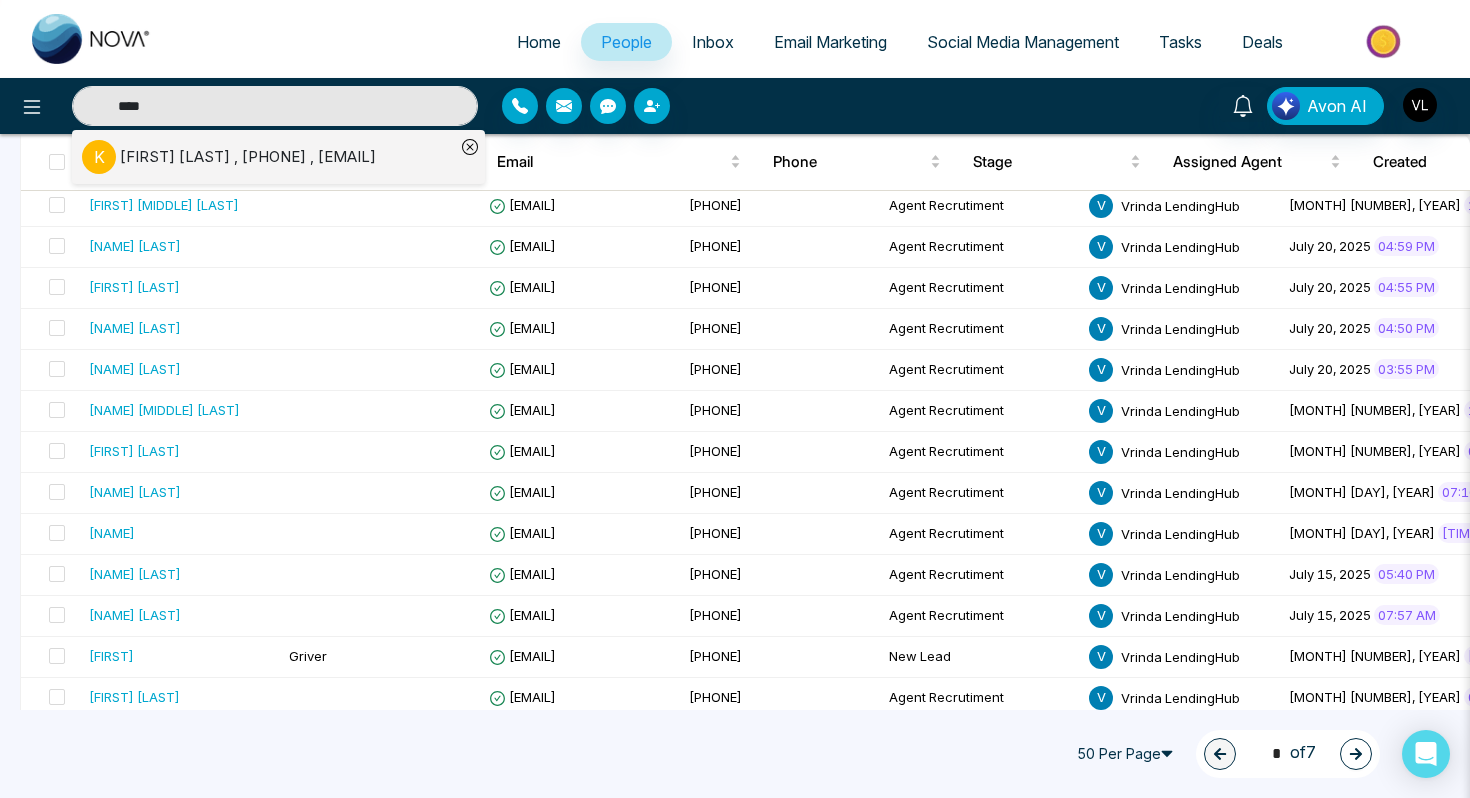type on "****" 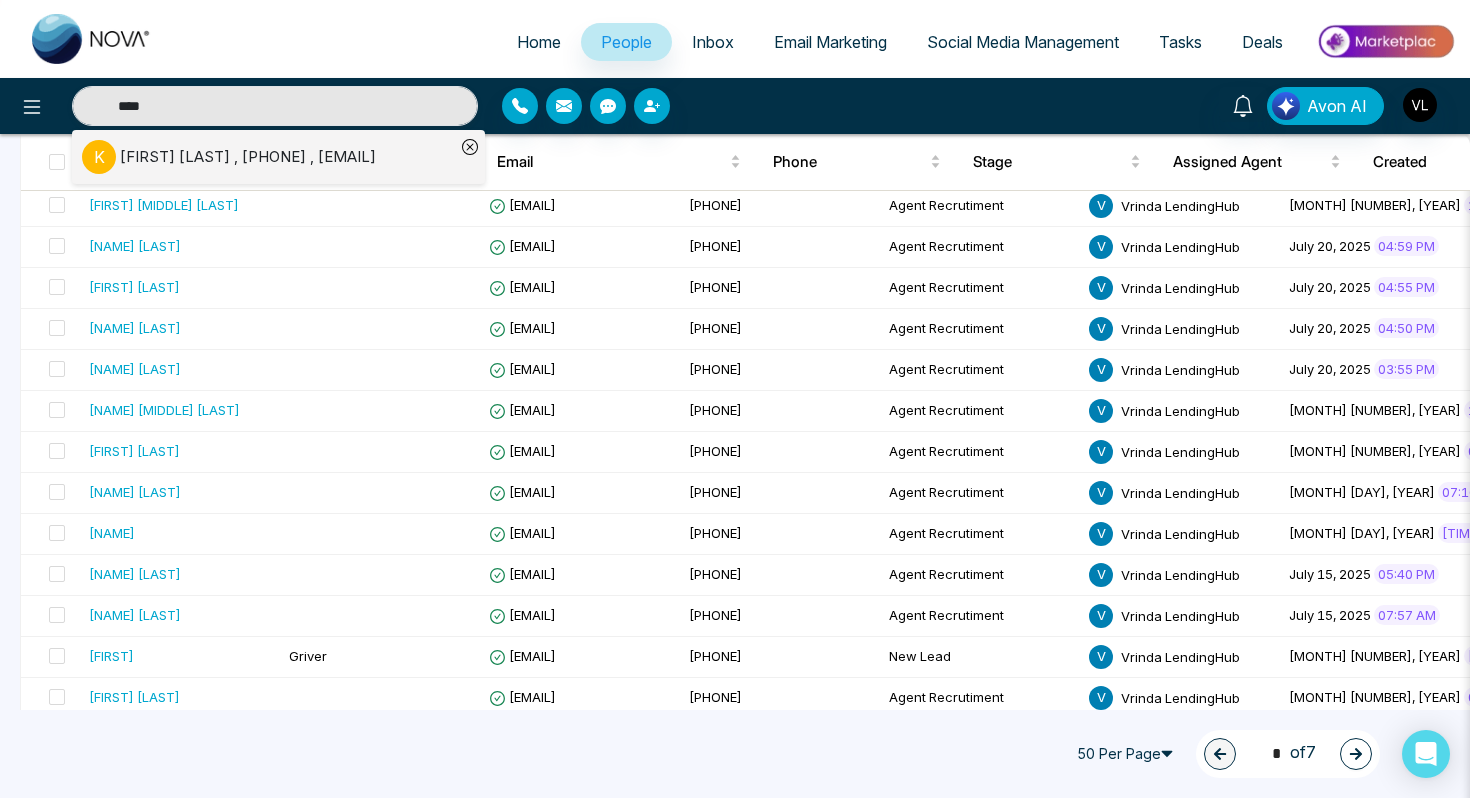 click on "[NAME] [LAST] , [PHONE] , [EMAIL]" at bounding box center (248, 157) 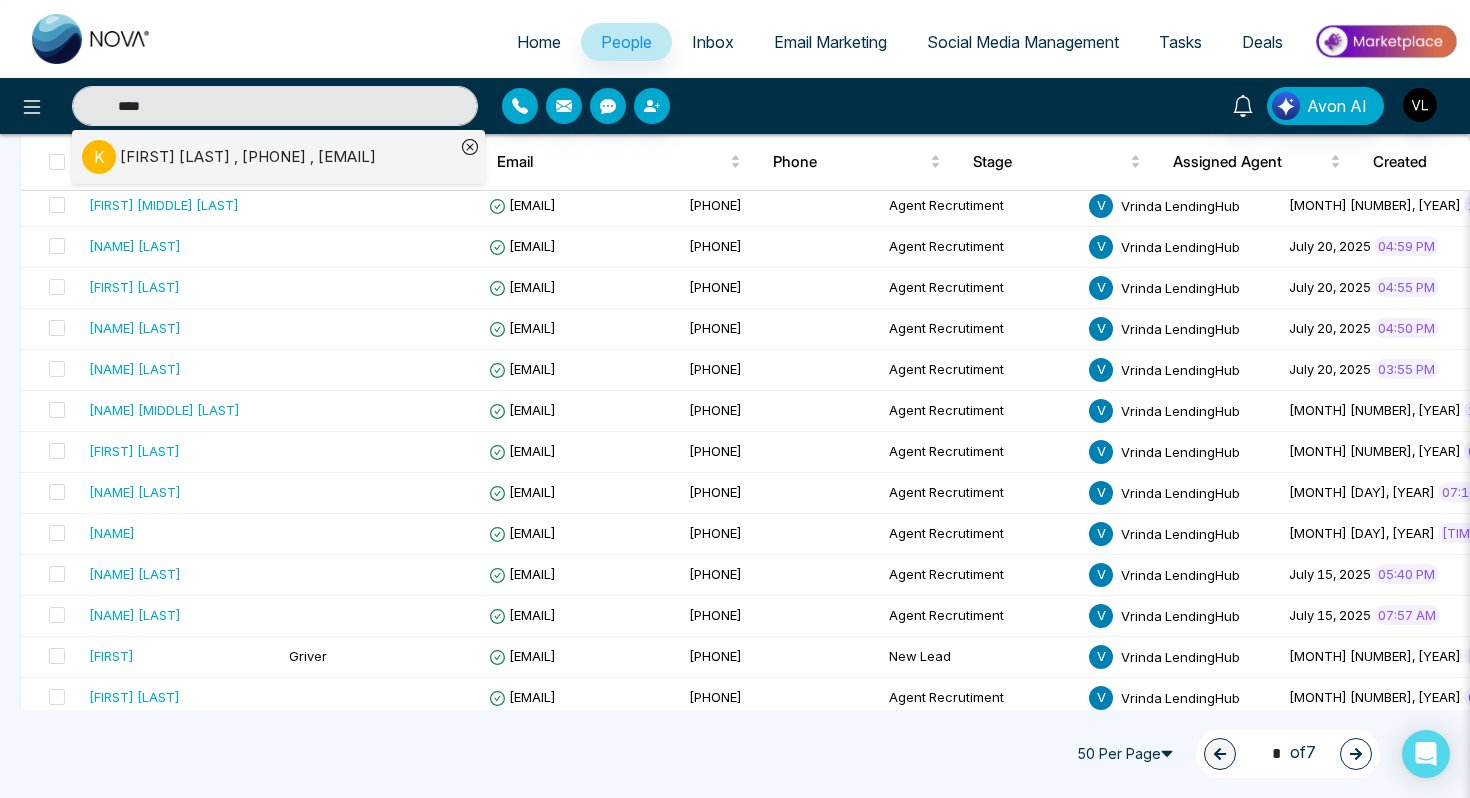 type 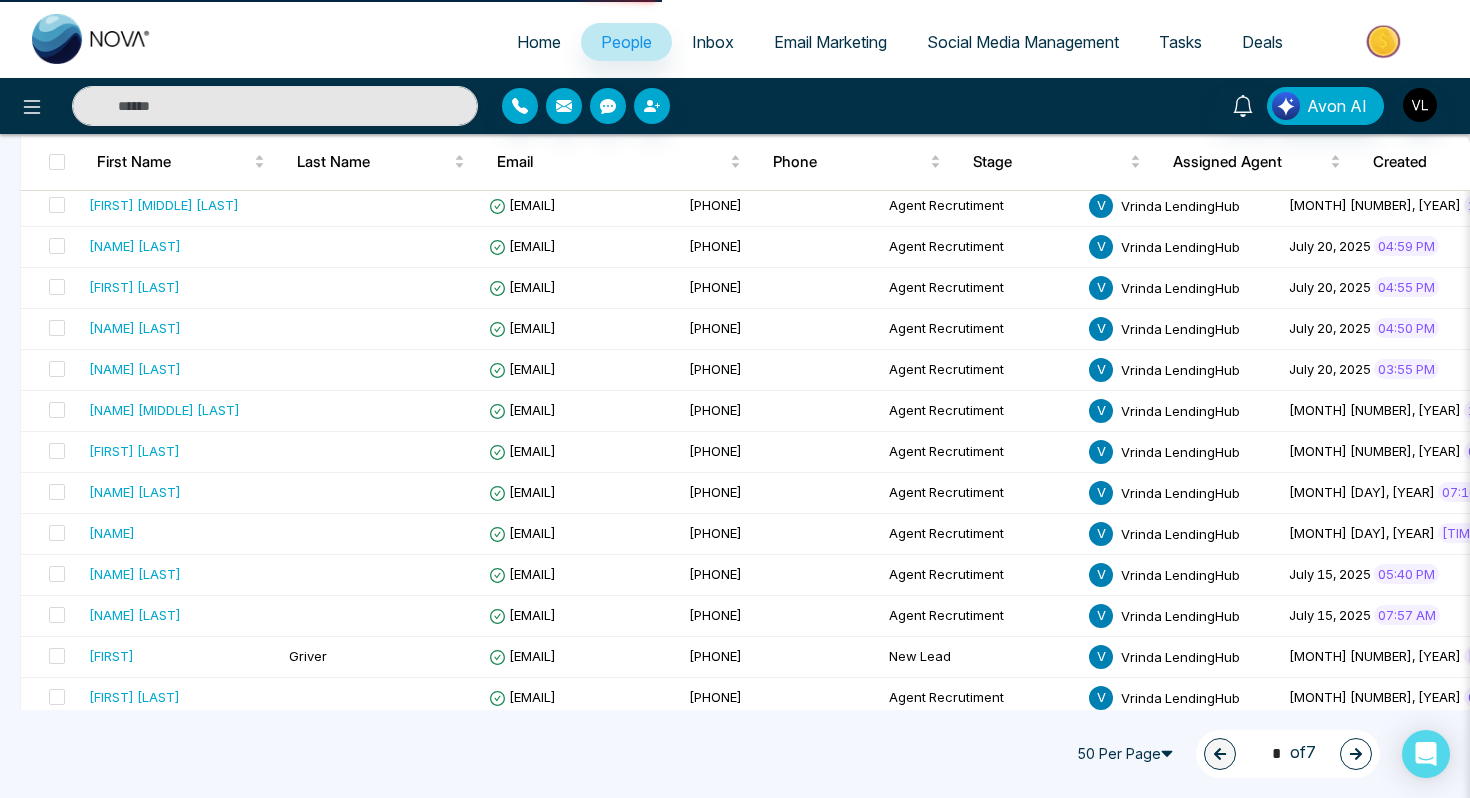 scroll, scrollTop: 0, scrollLeft: 0, axis: both 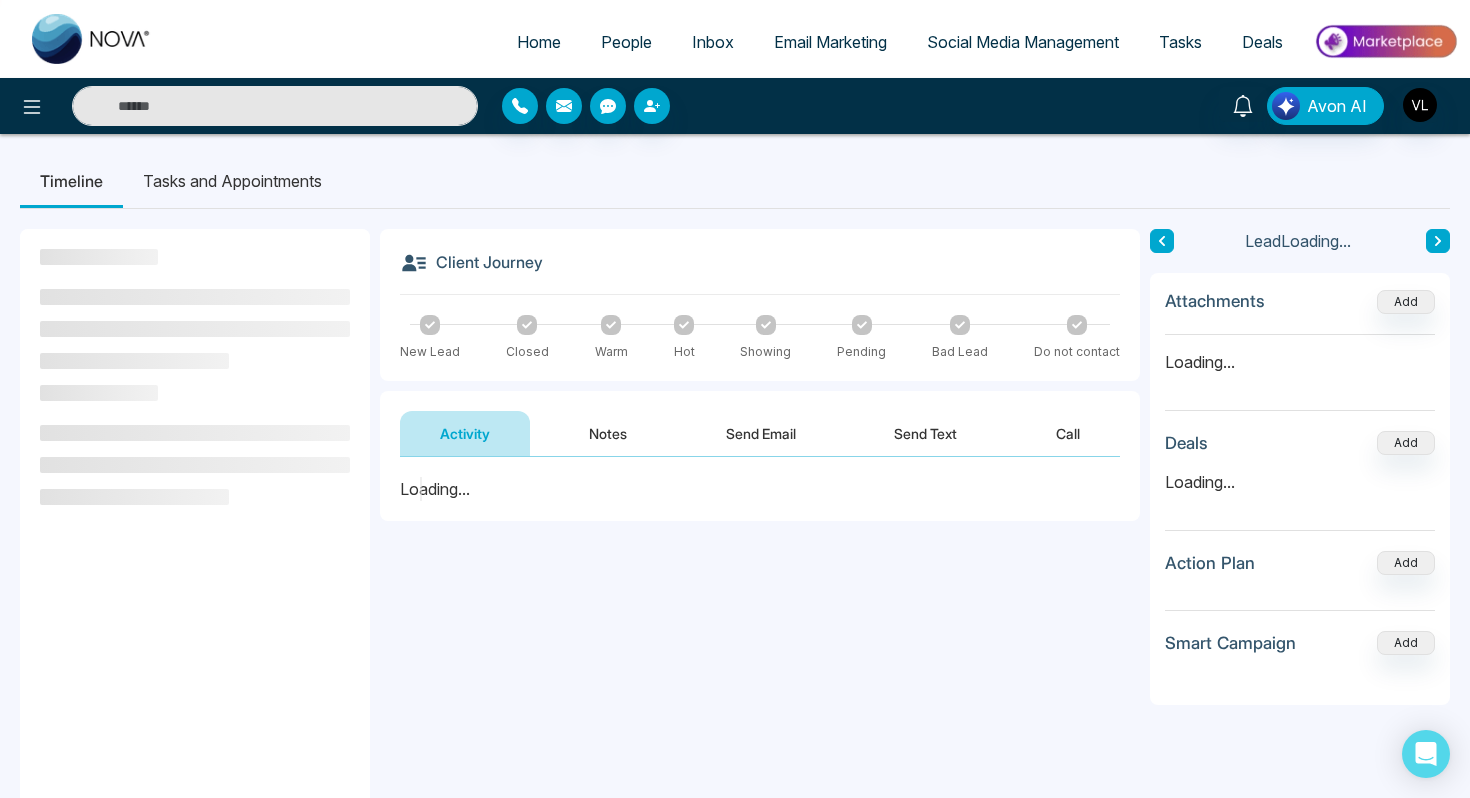 click at bounding box center (275, 106) 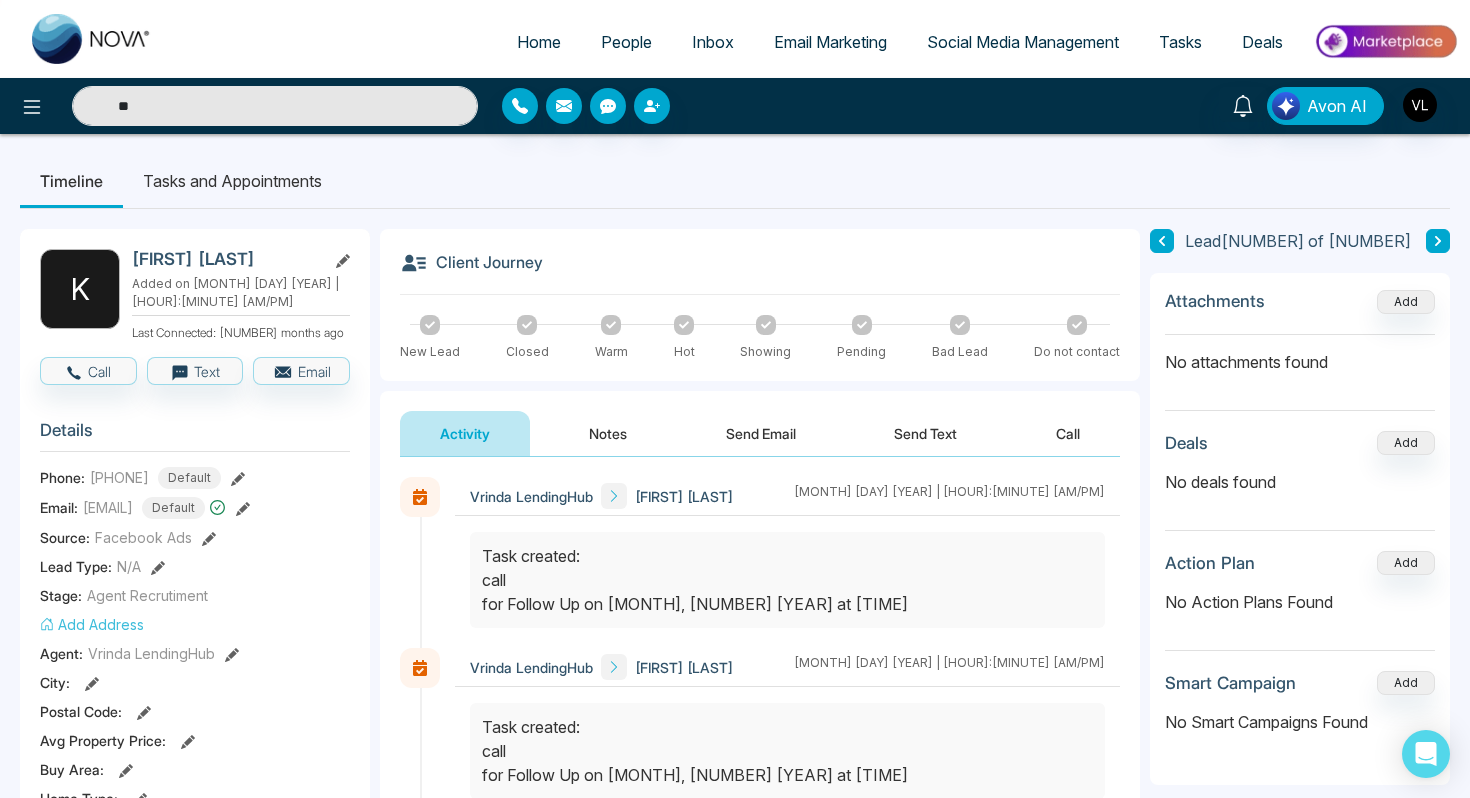 type on "*" 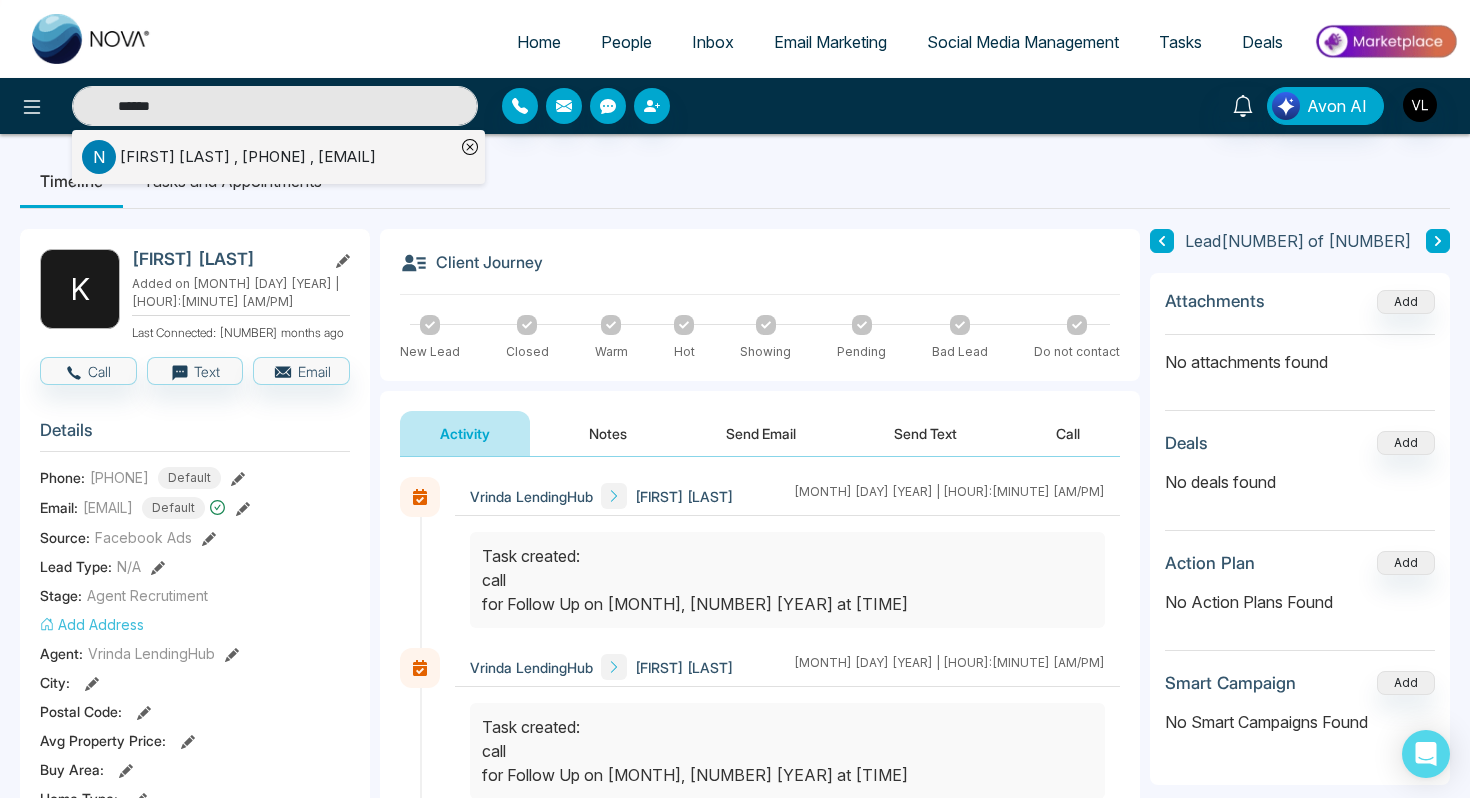 type on "******" 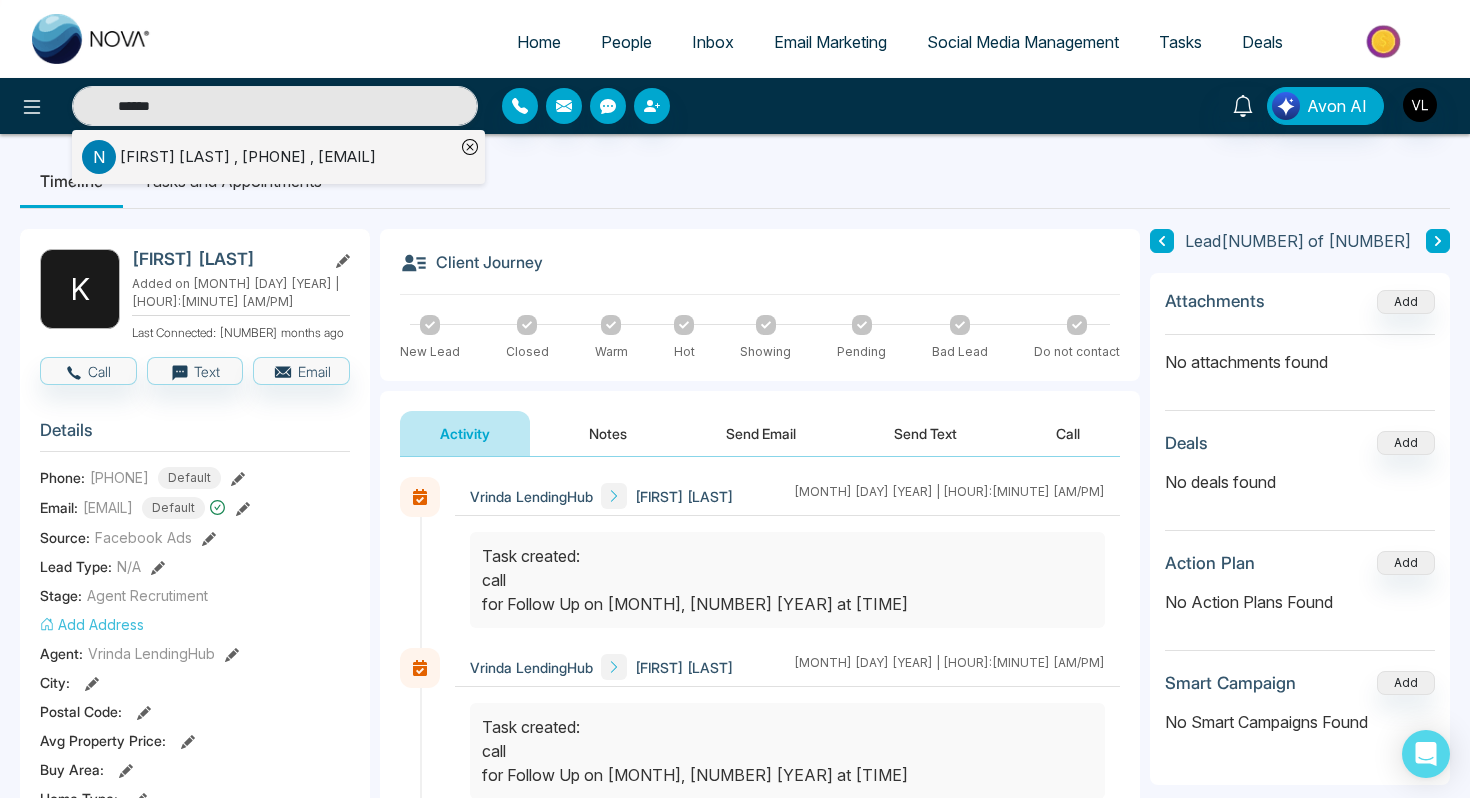 click on "People" at bounding box center [626, 42] 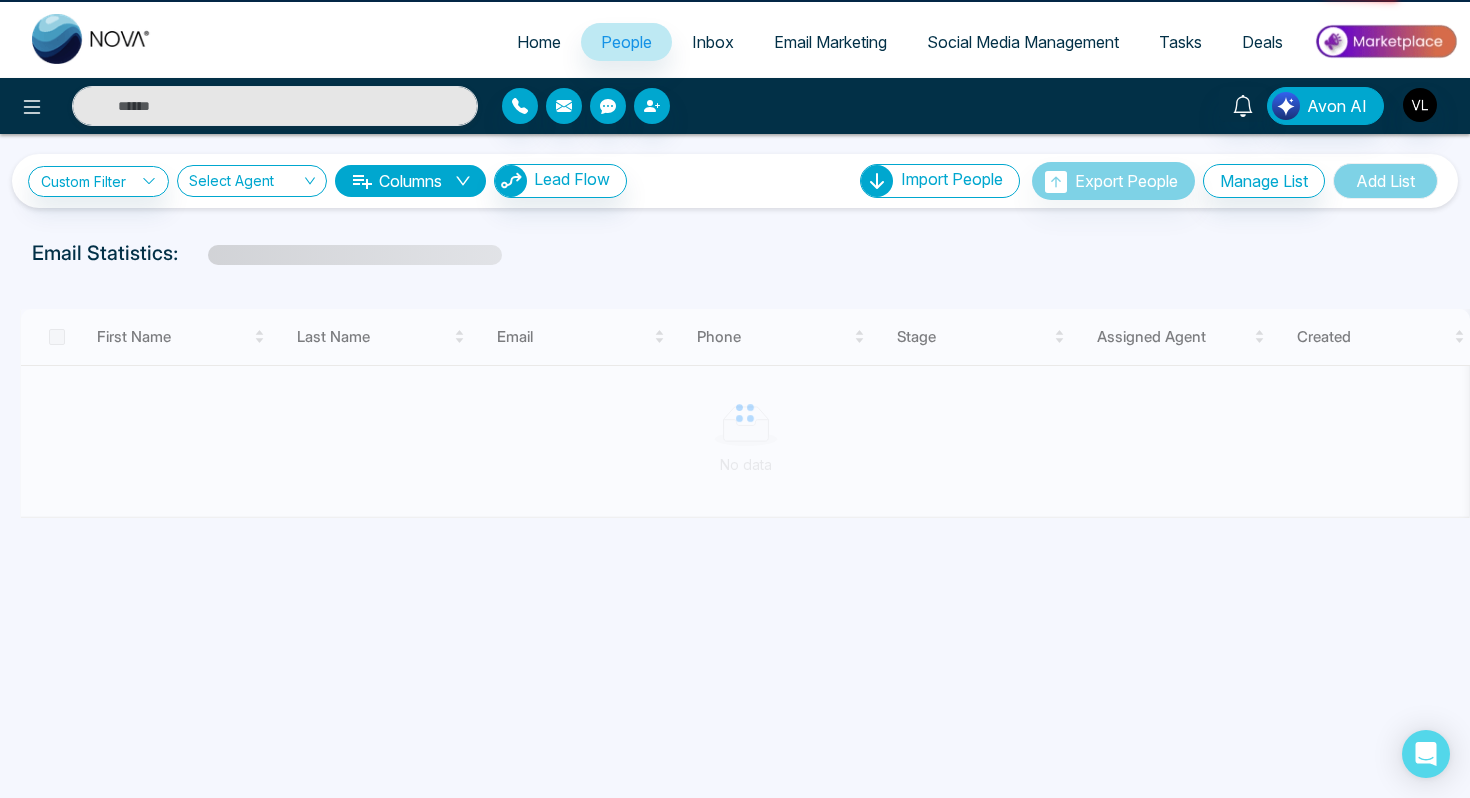 click on "People" at bounding box center (626, 42) 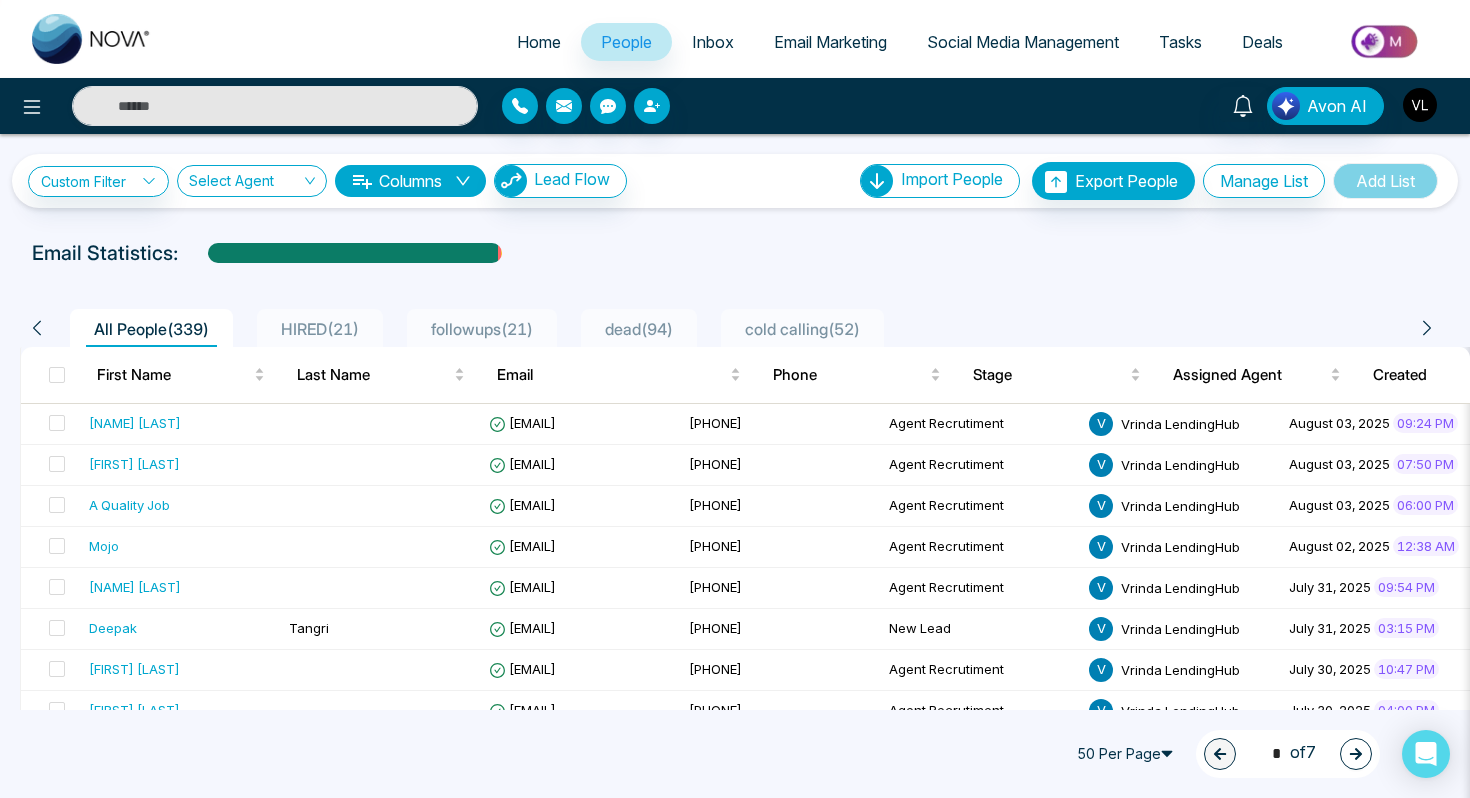 click at bounding box center [1420, 105] 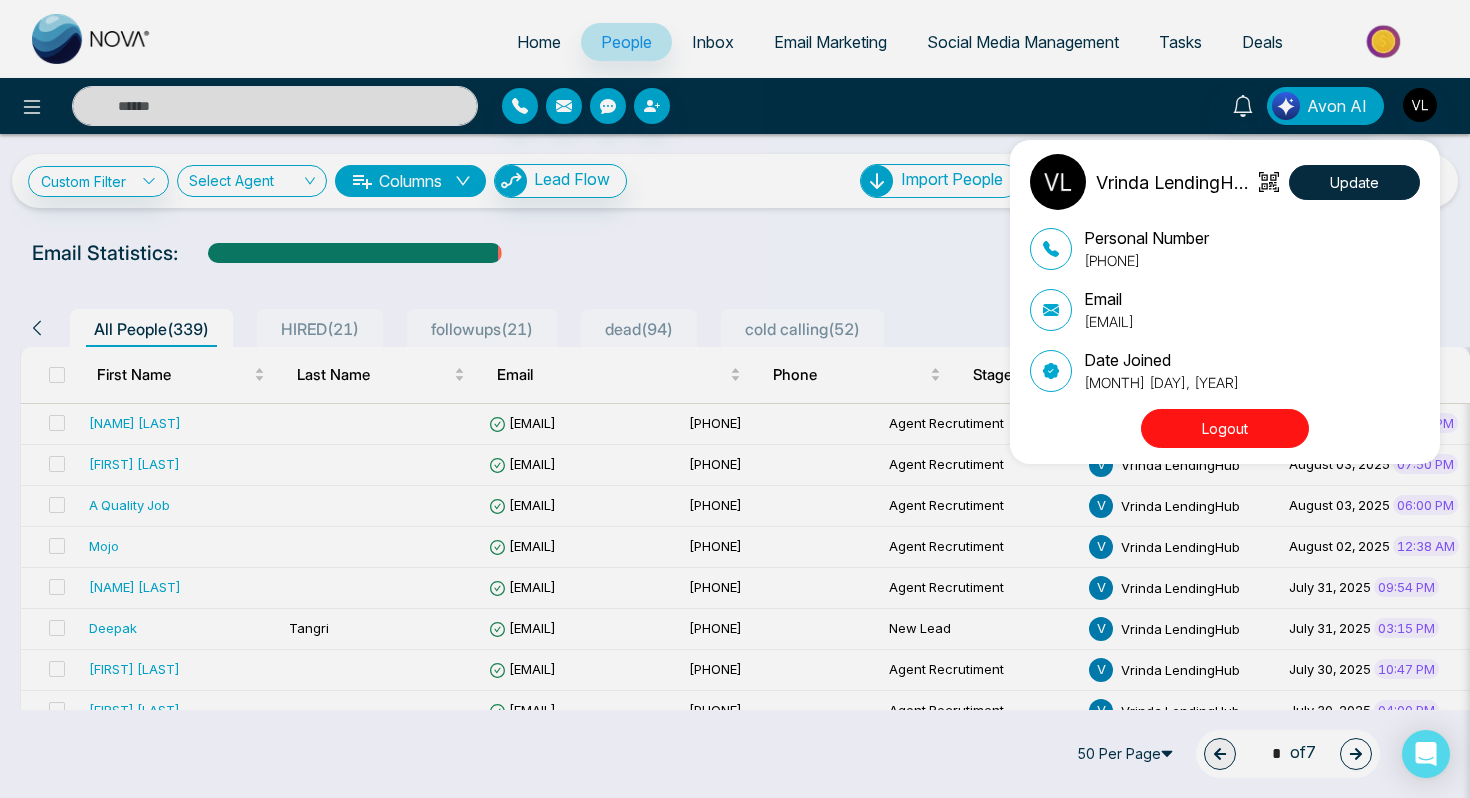 click on "Logout" at bounding box center (1225, 428) 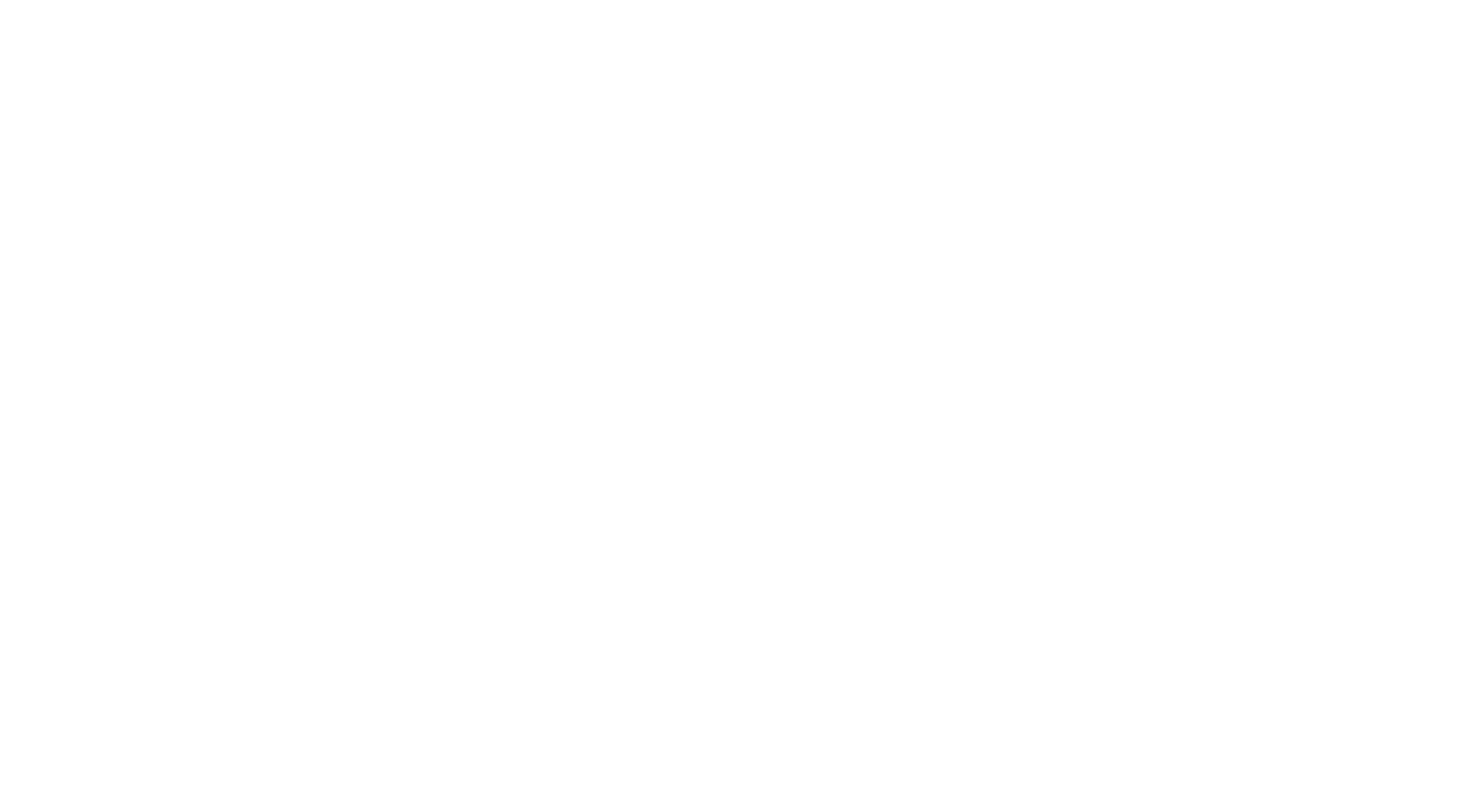 scroll, scrollTop: 0, scrollLeft: 0, axis: both 